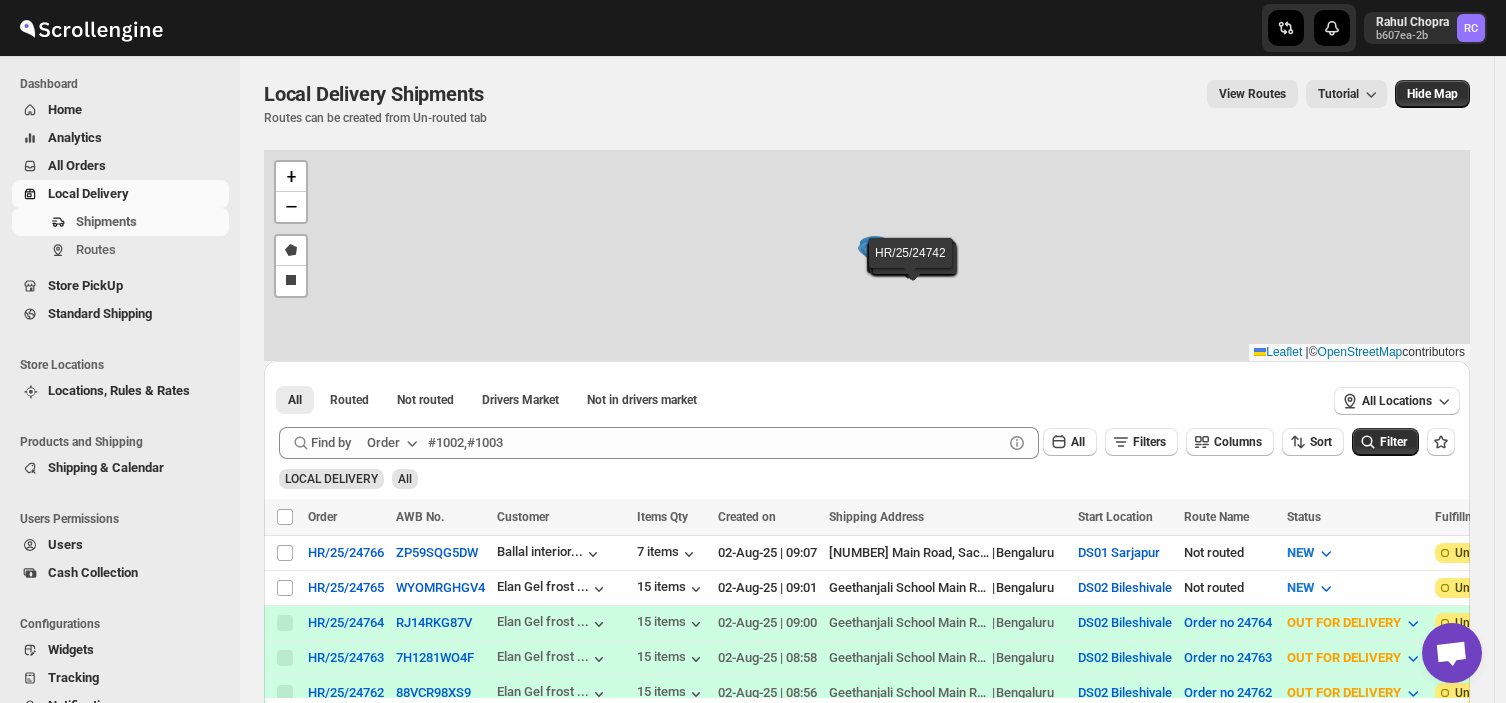 scroll, scrollTop: 0, scrollLeft: 0, axis: both 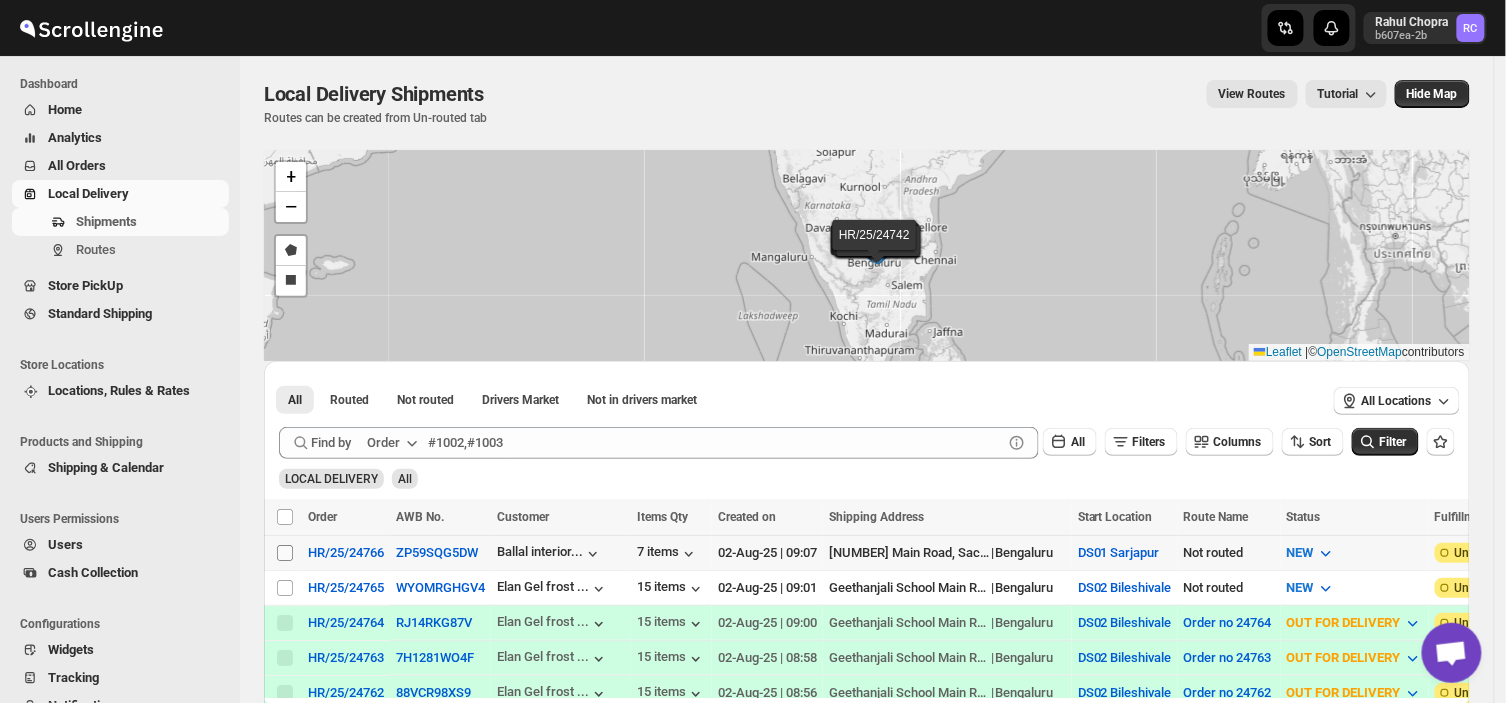 click on "Select shipment" at bounding box center (285, 553) 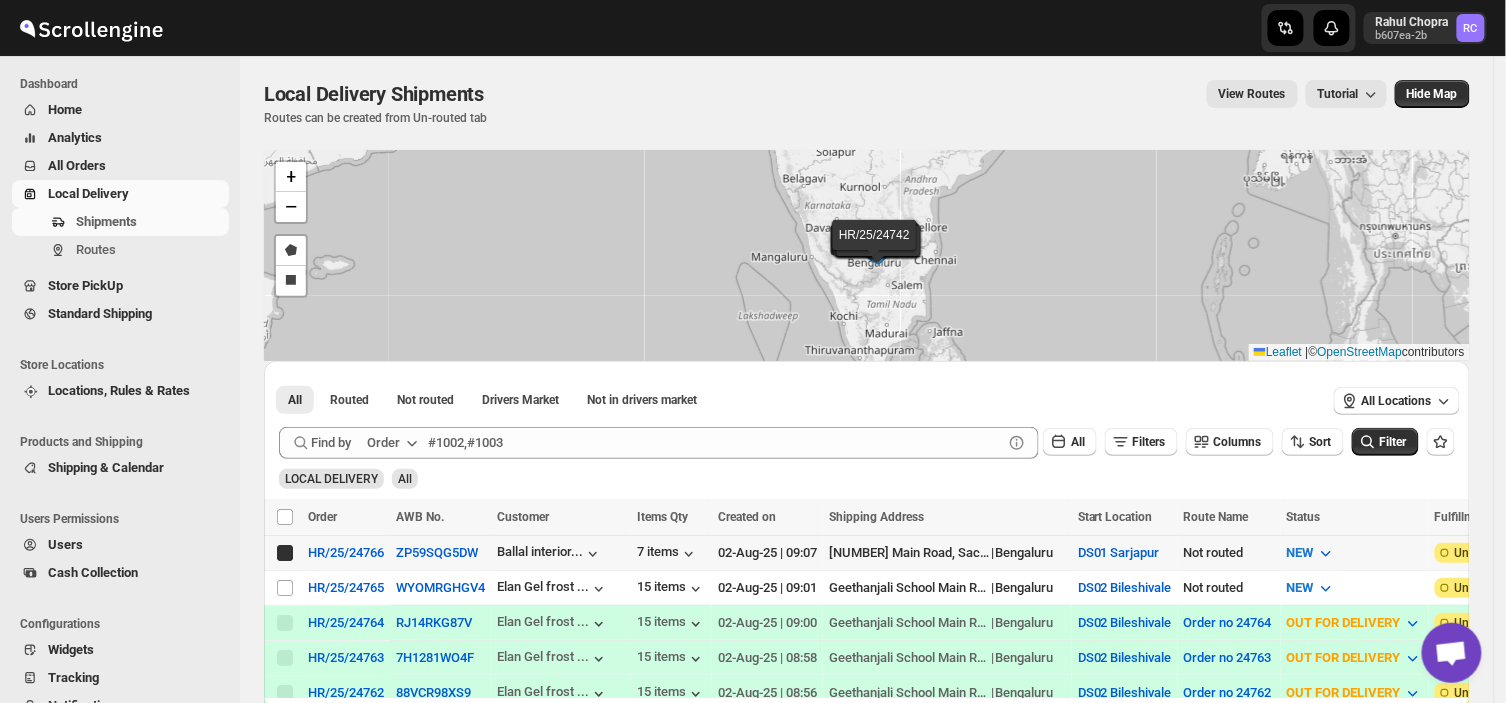 checkbox on "true" 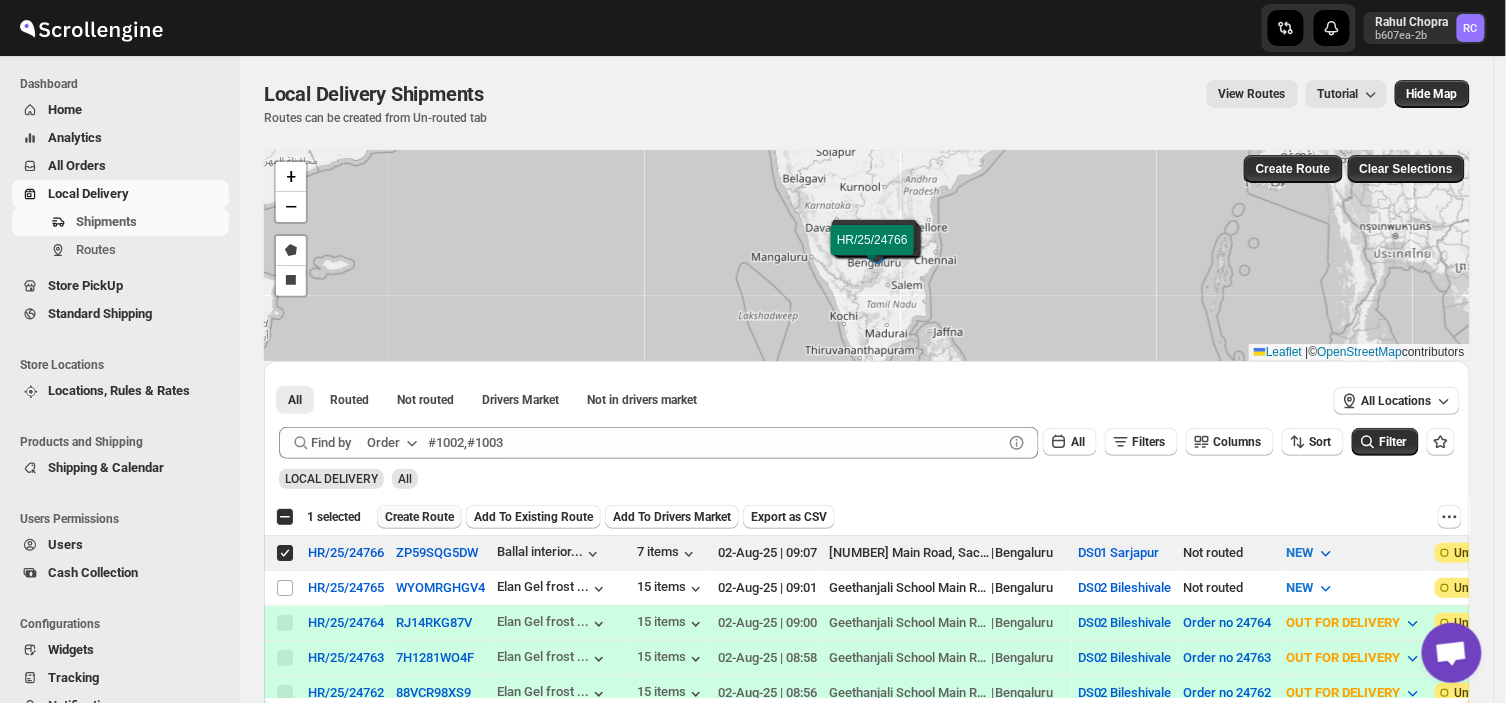 click on "Create Route" at bounding box center (419, 517) 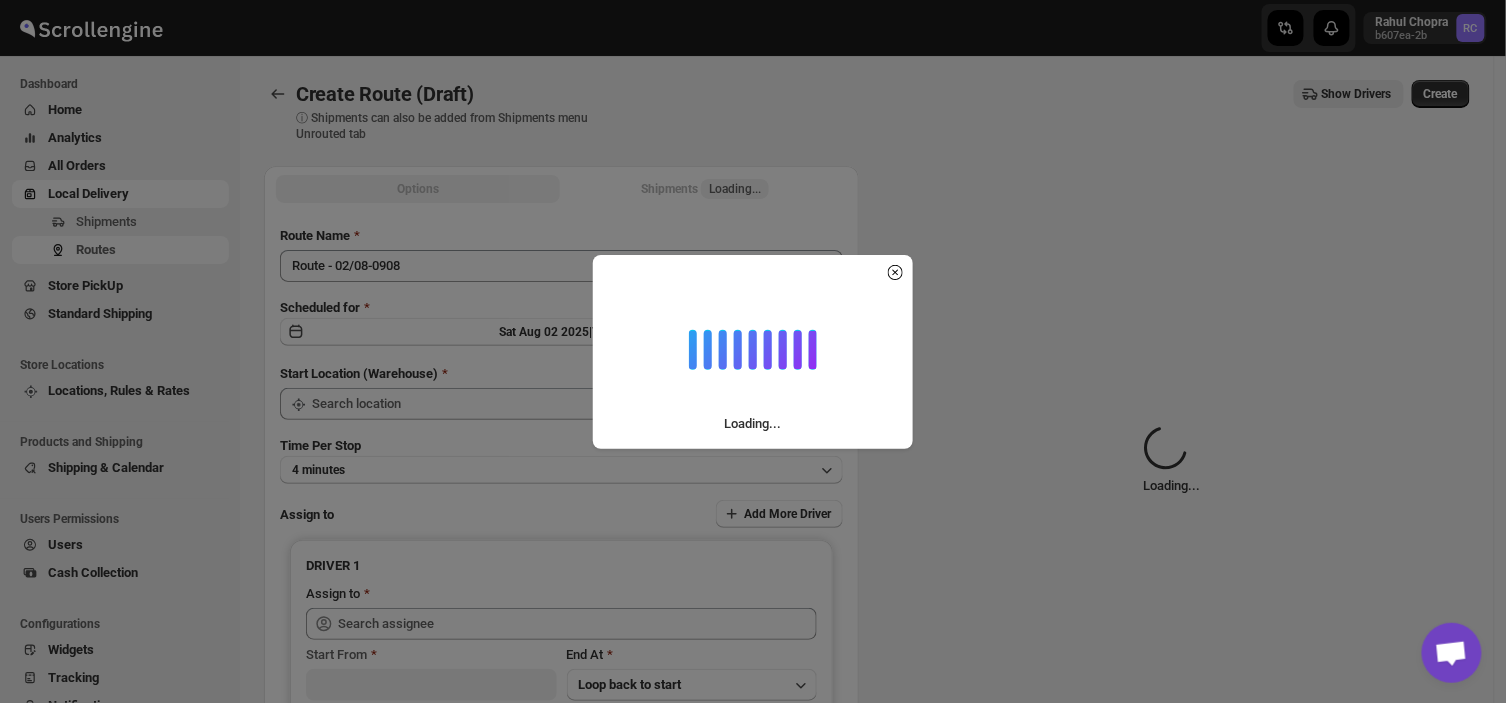 type on "DS01 Sarjapur" 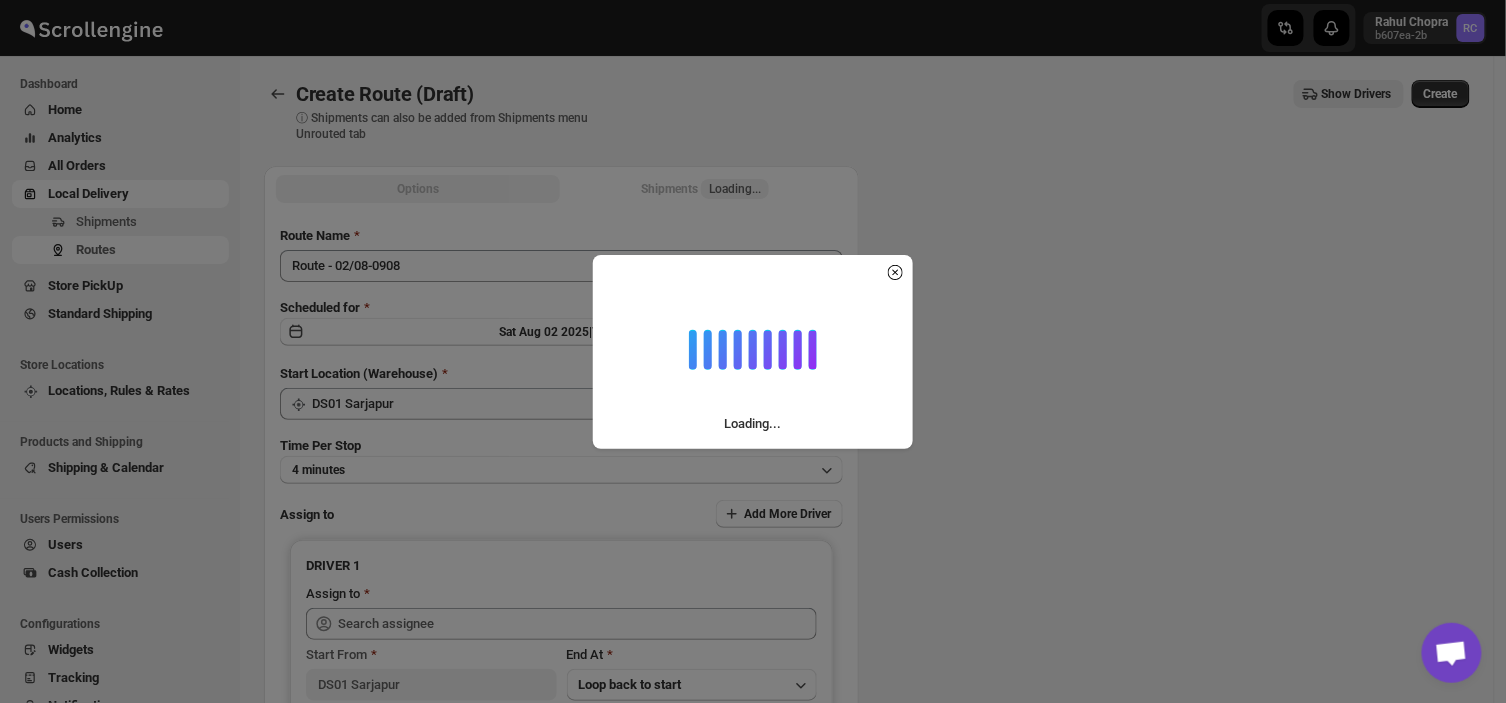type on "DS01 Sarjapur" 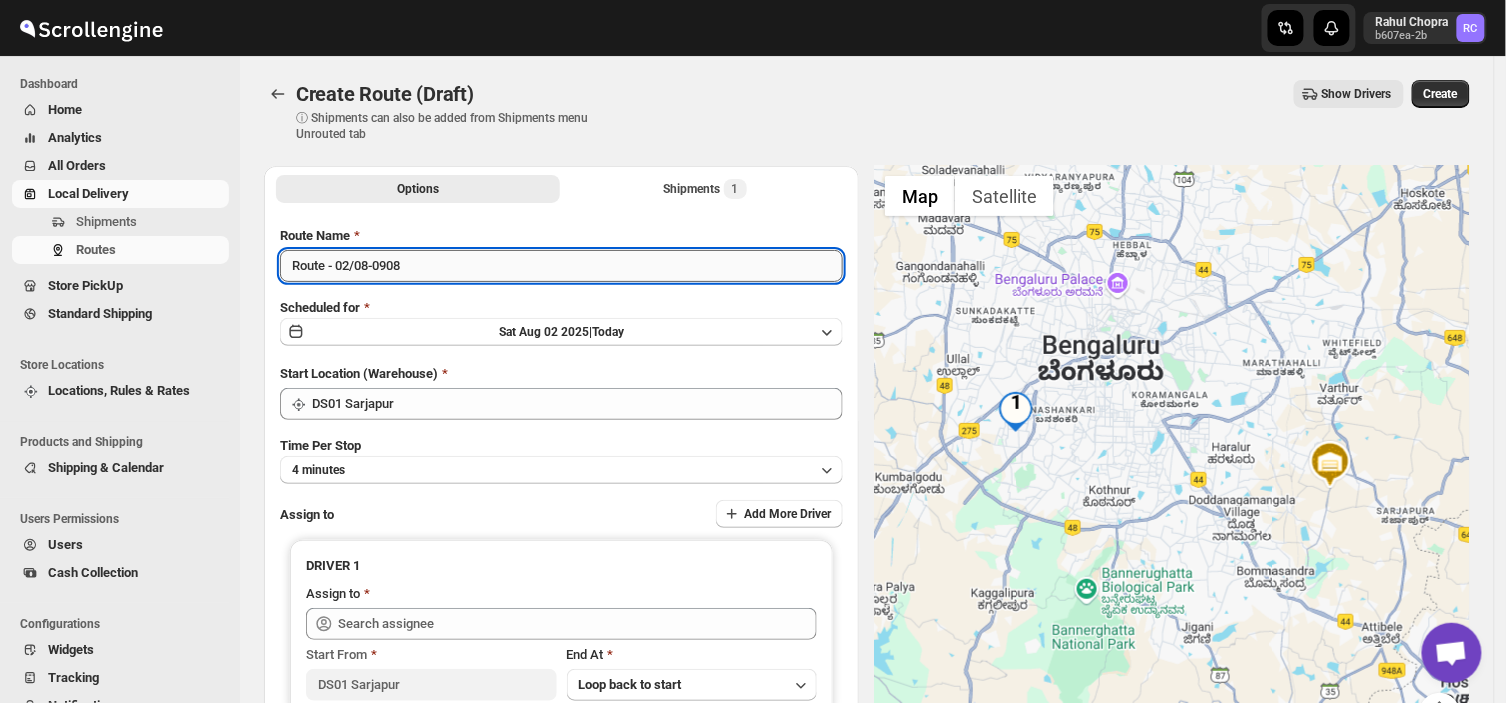 click on "Route - 02/08-0908" at bounding box center (561, 266) 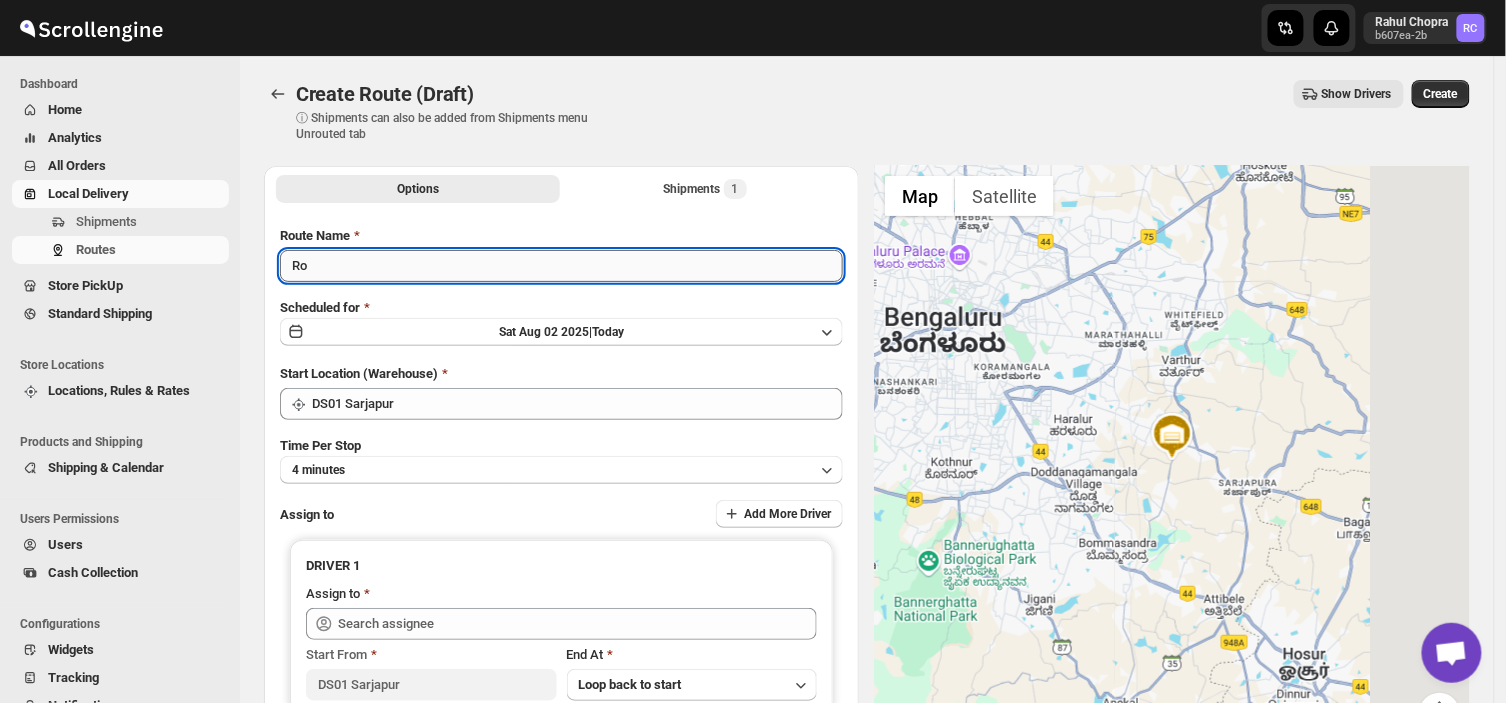 type on "R" 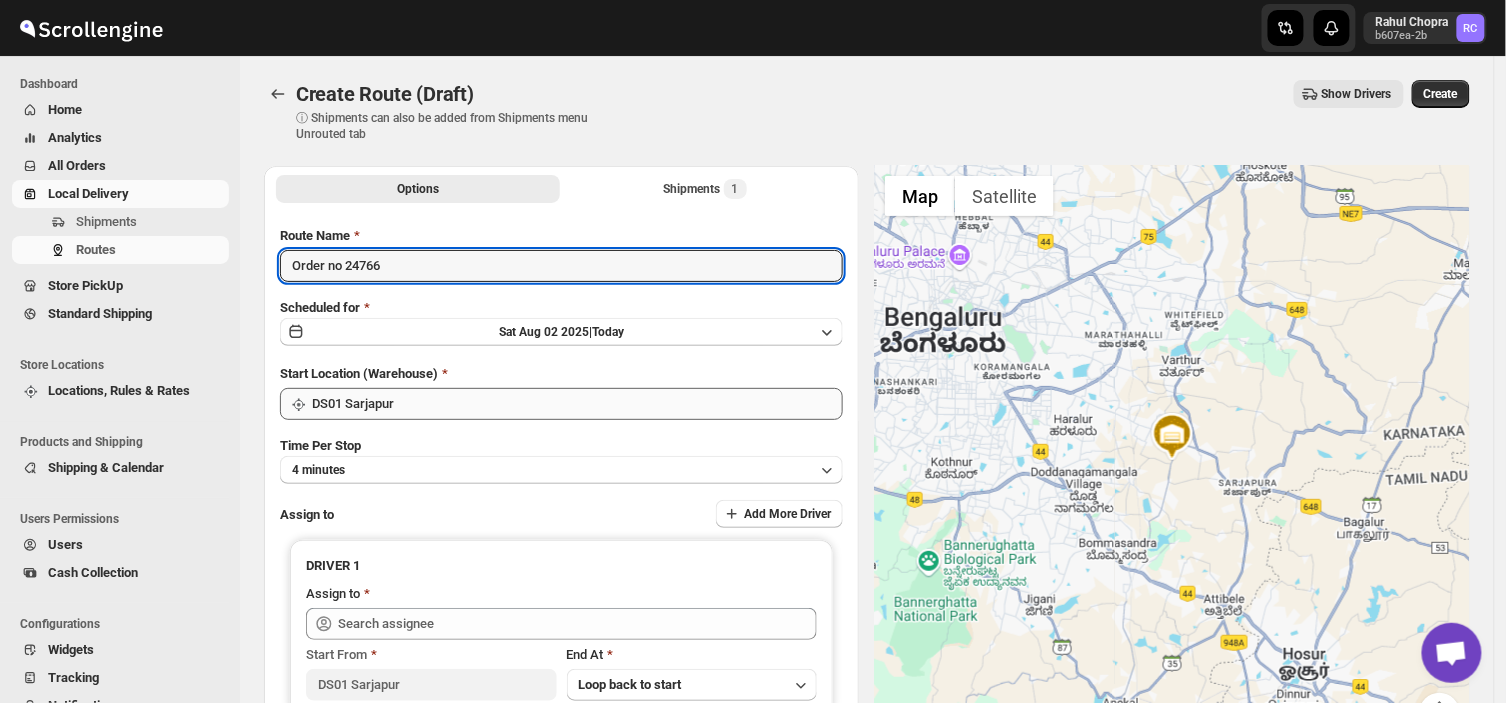 type on "Order no 24766" 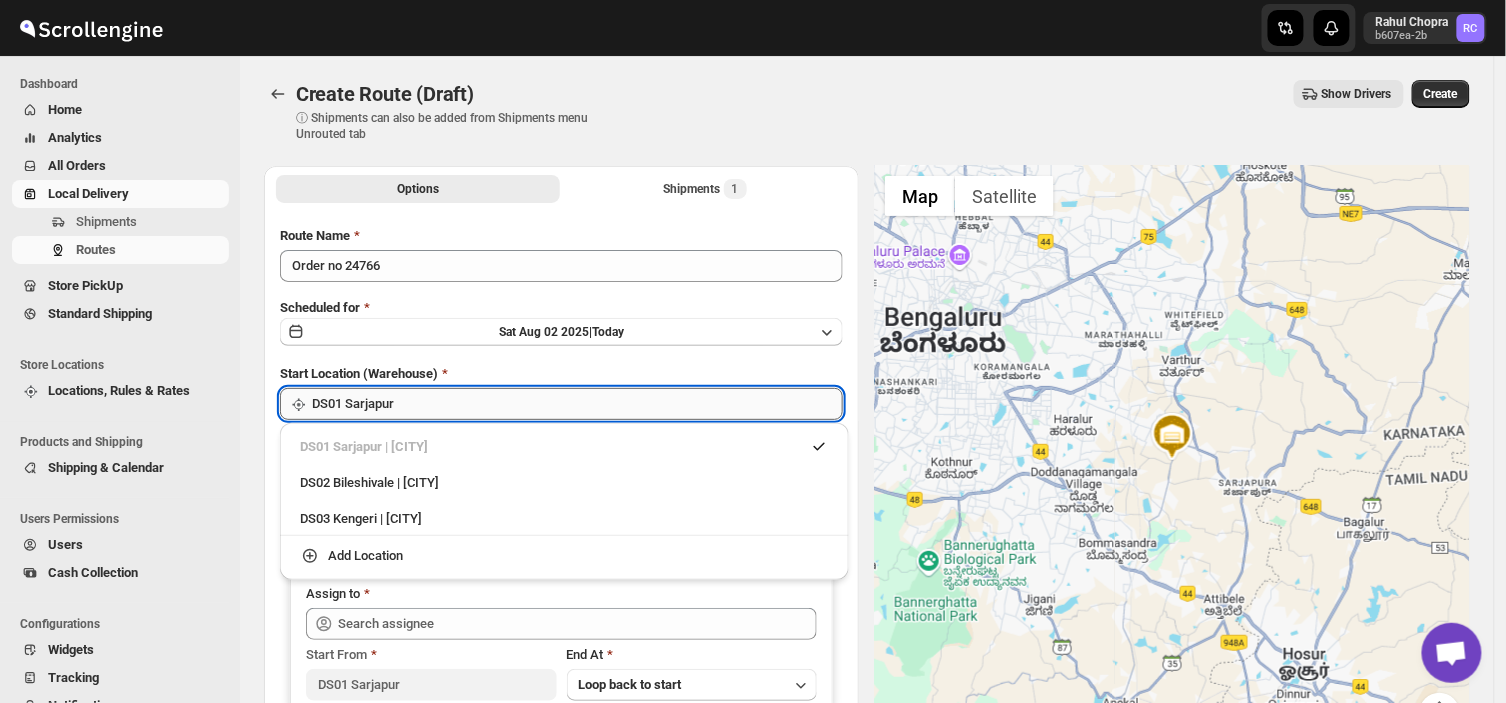 click on "DS01 Sarjapur" at bounding box center [577, 404] 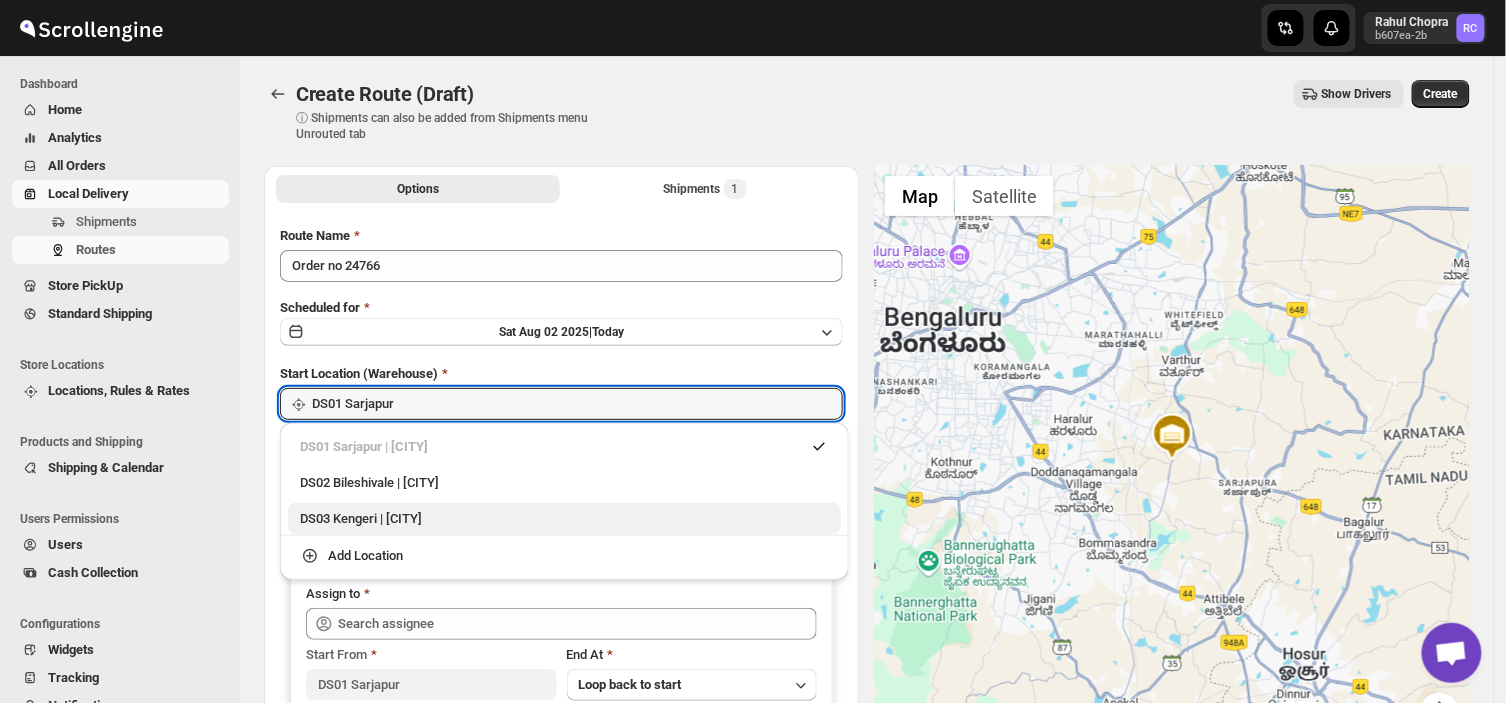 click on "DS03 Kengeri | [CITY]" at bounding box center (564, 519) 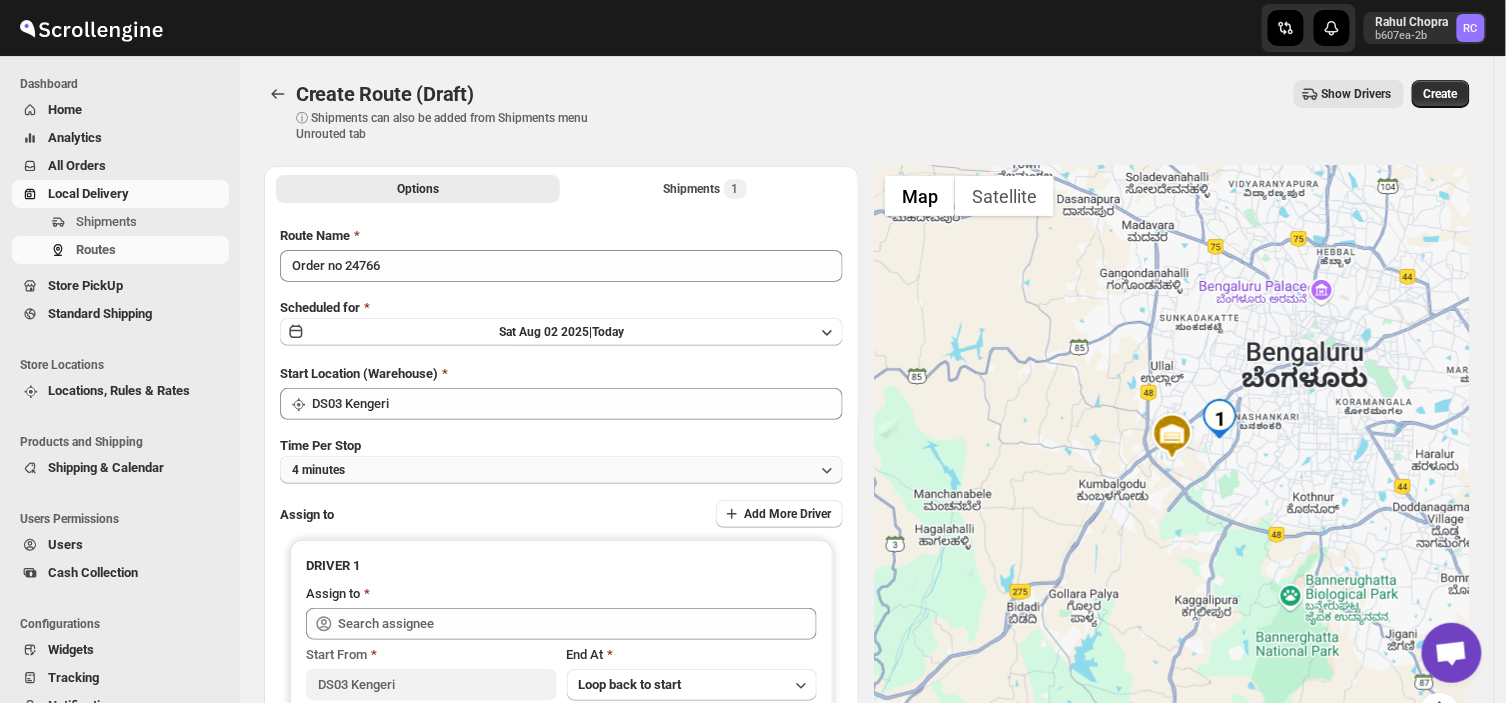 click on "4 minutes" at bounding box center (561, 470) 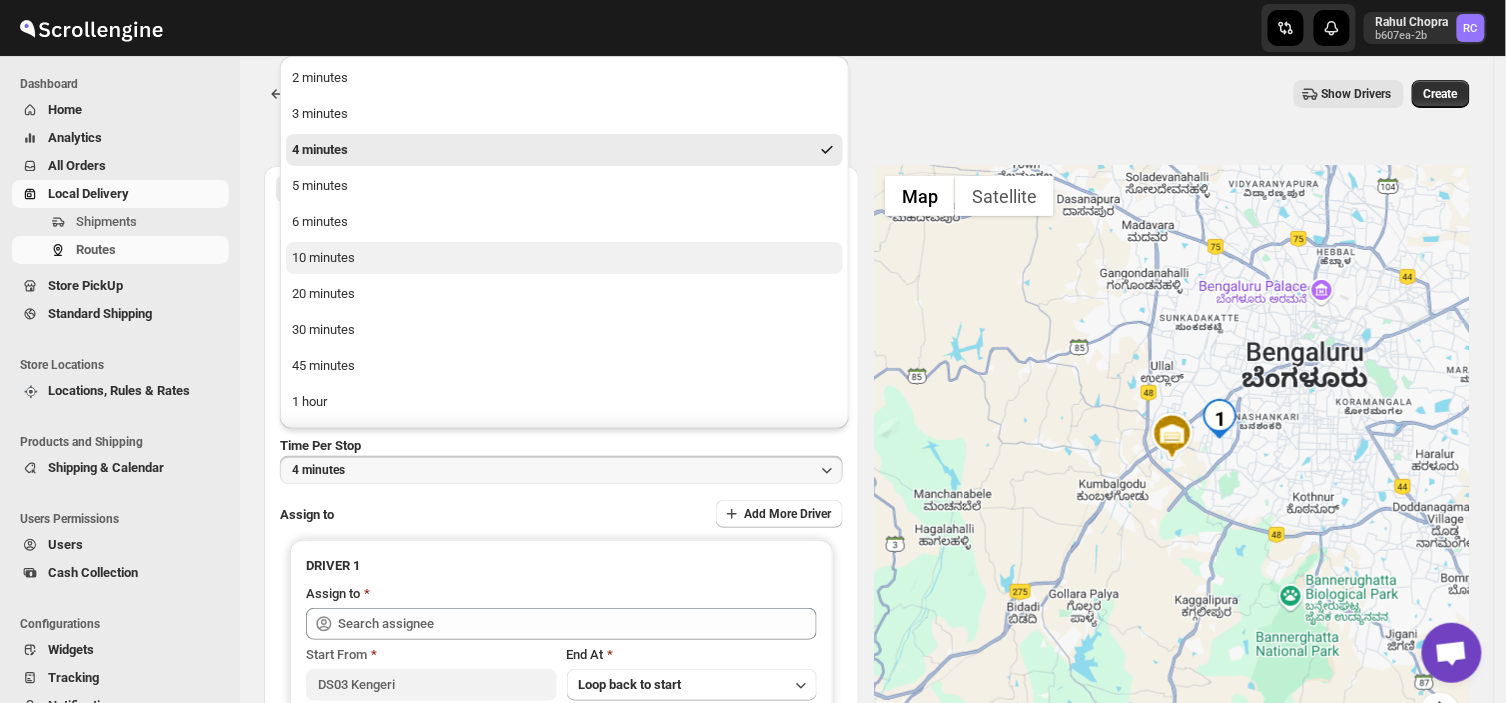 click on "10 minutes" at bounding box center [323, 258] 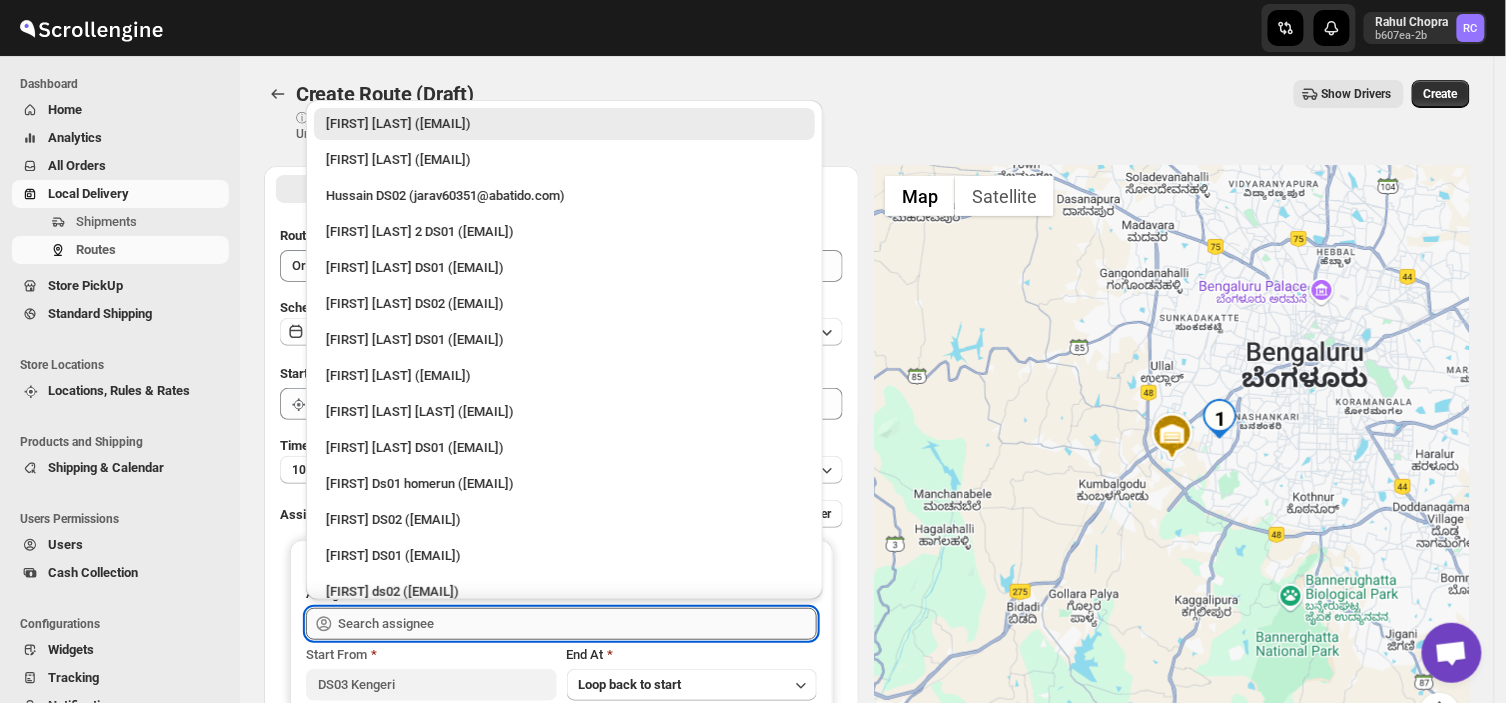 click at bounding box center [577, 624] 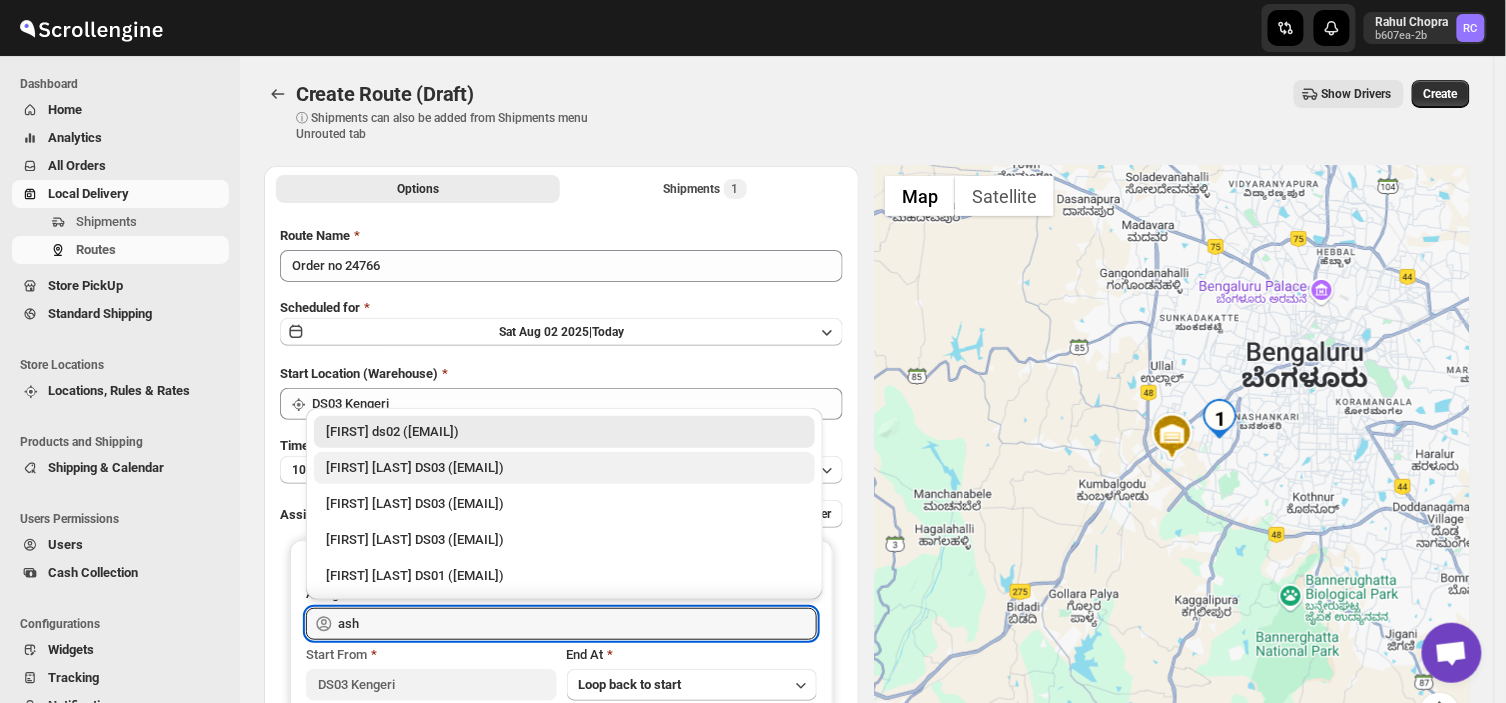 click on "[FIRST] [LAST] DS03 ([EMAIL])" at bounding box center (564, 468) 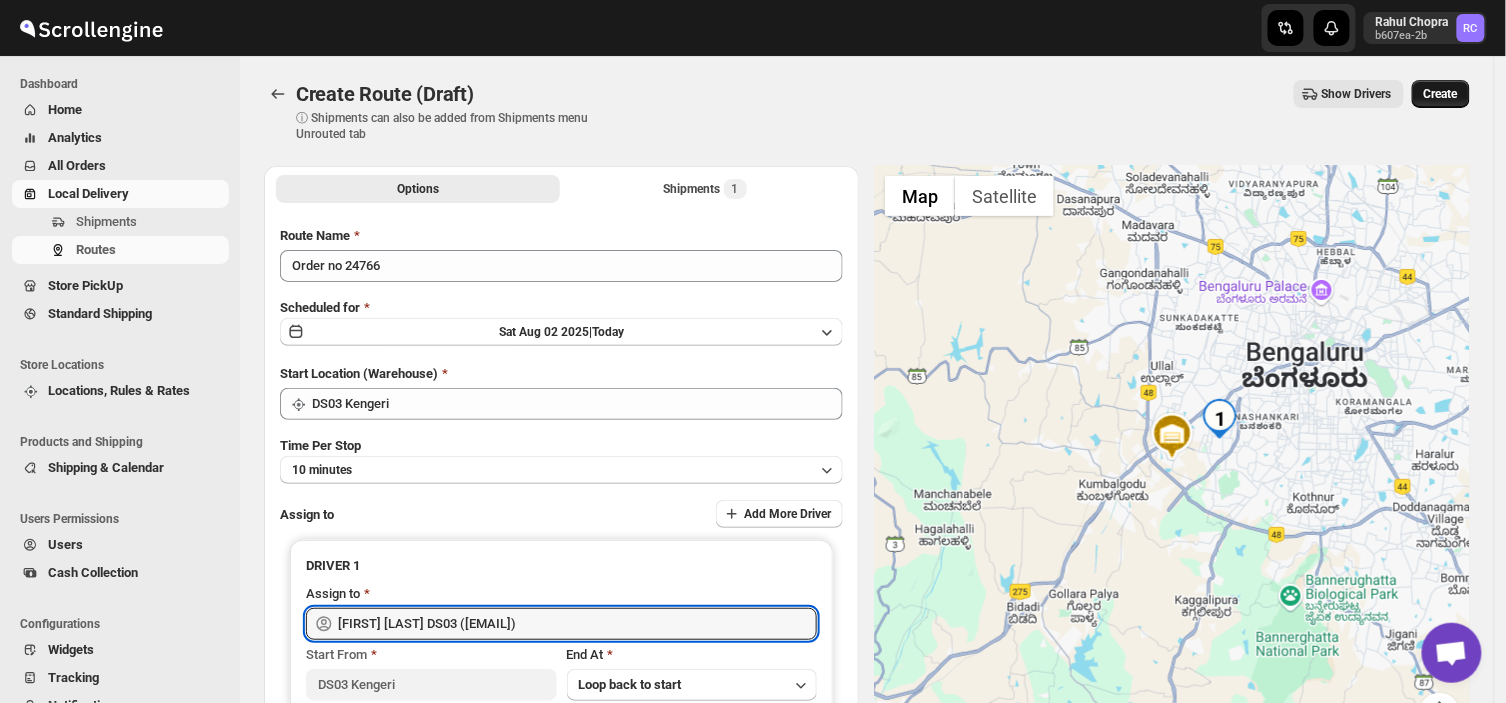 type on "[FIRST] [LAST] DS03 ([EMAIL])" 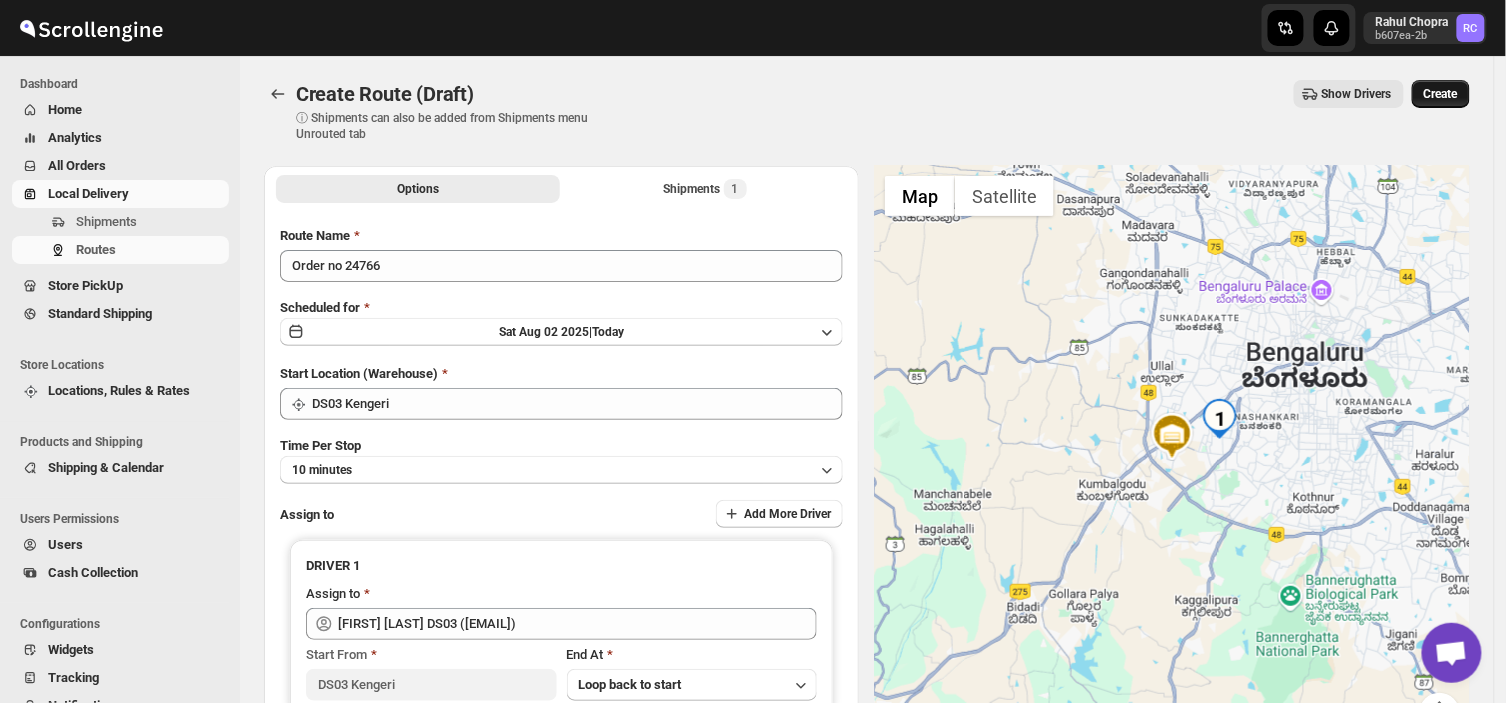click on "Create" at bounding box center (1441, 94) 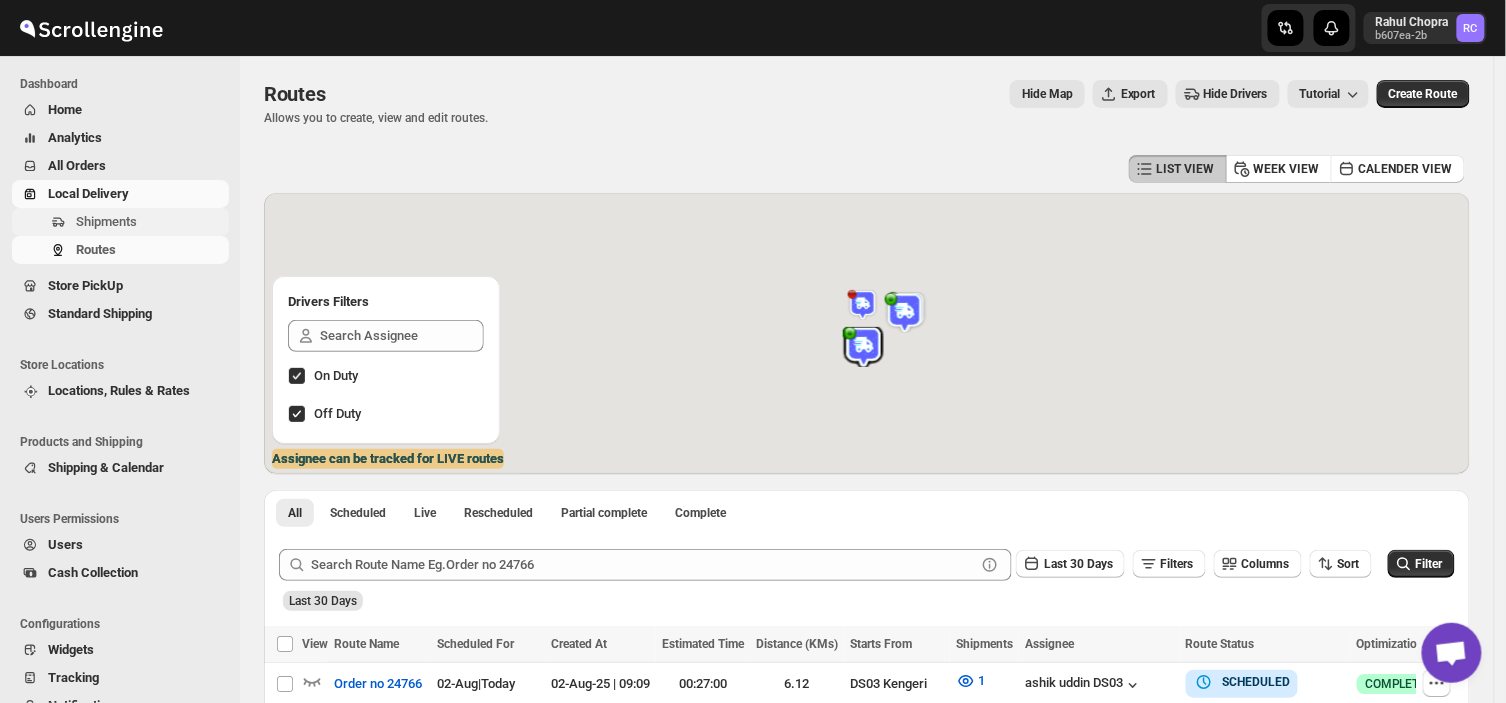 click on "Shipments" at bounding box center [150, 222] 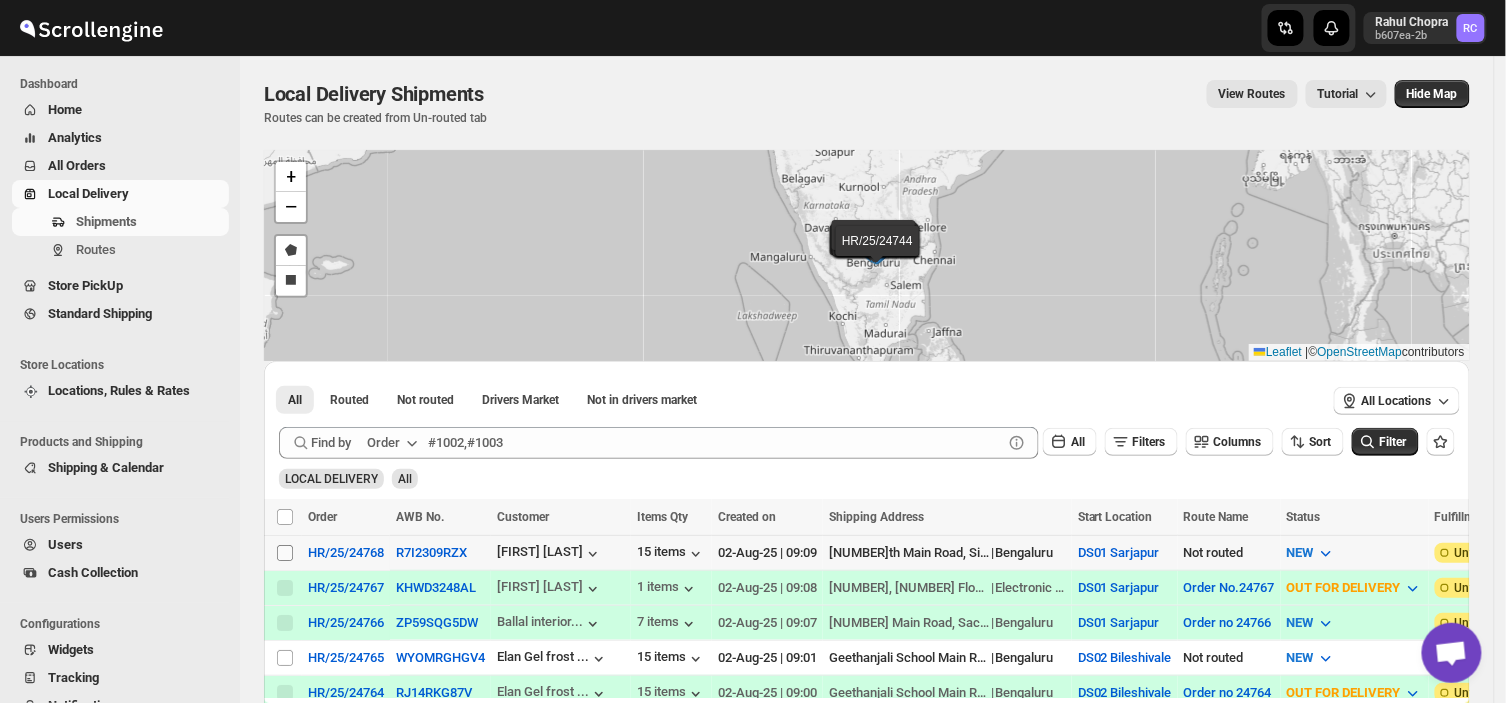 click on "Select shipment" at bounding box center [285, 553] 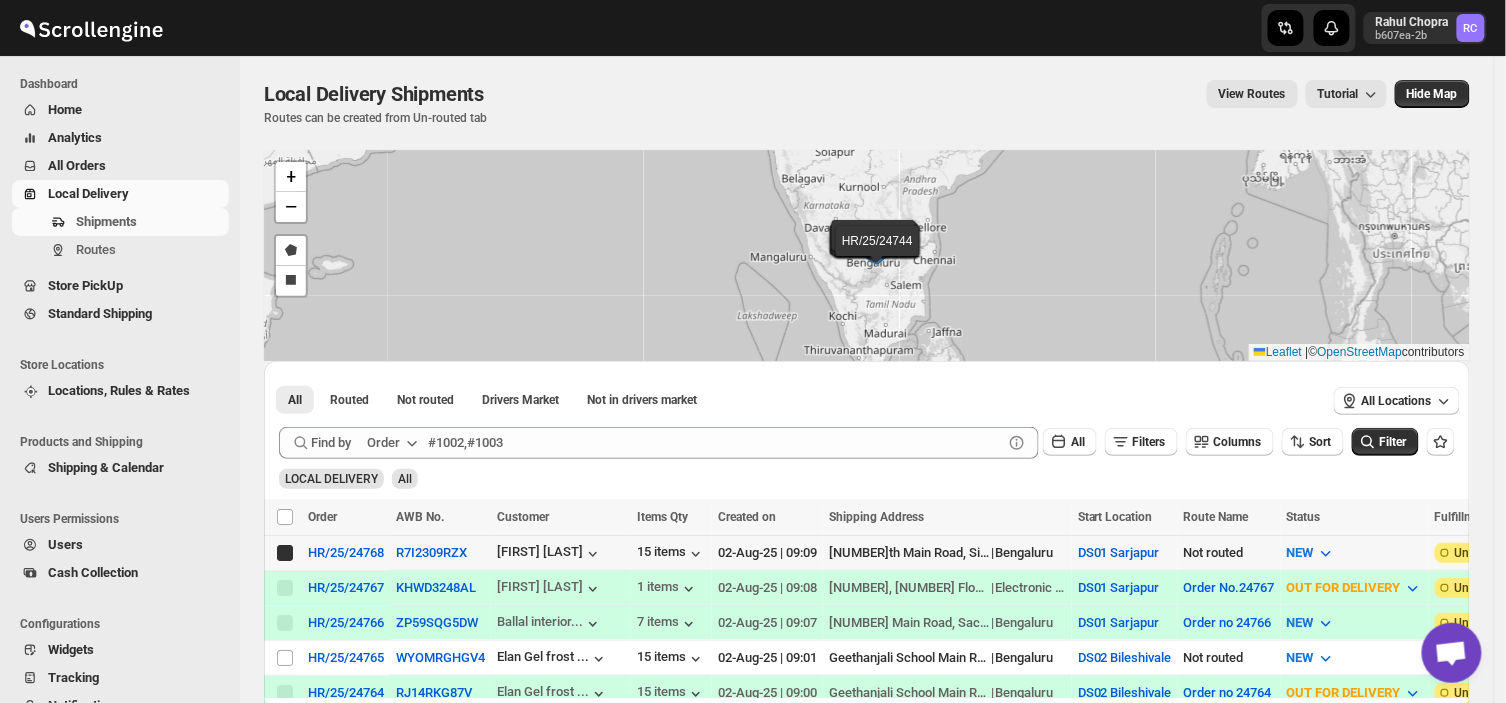 checkbox on "true" 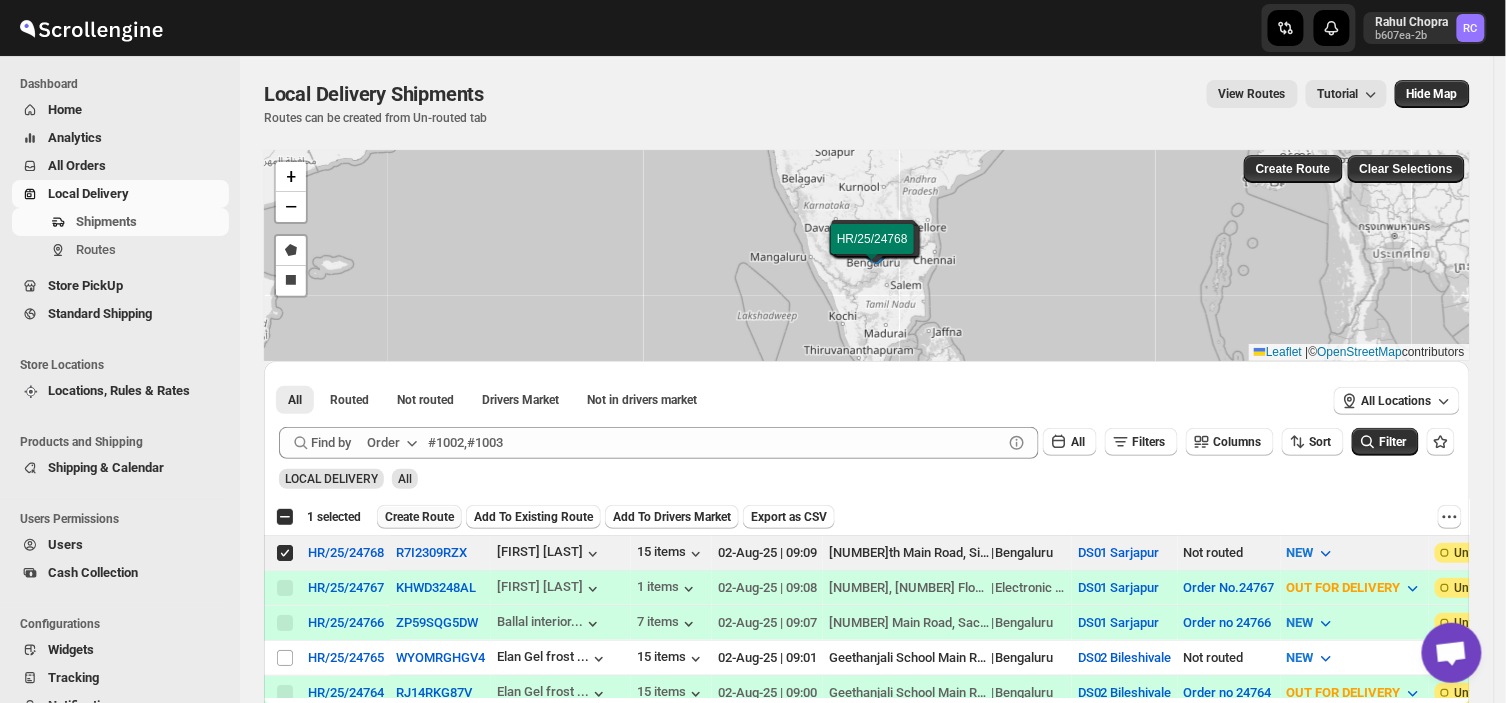 click on "Create Route" at bounding box center (419, 517) 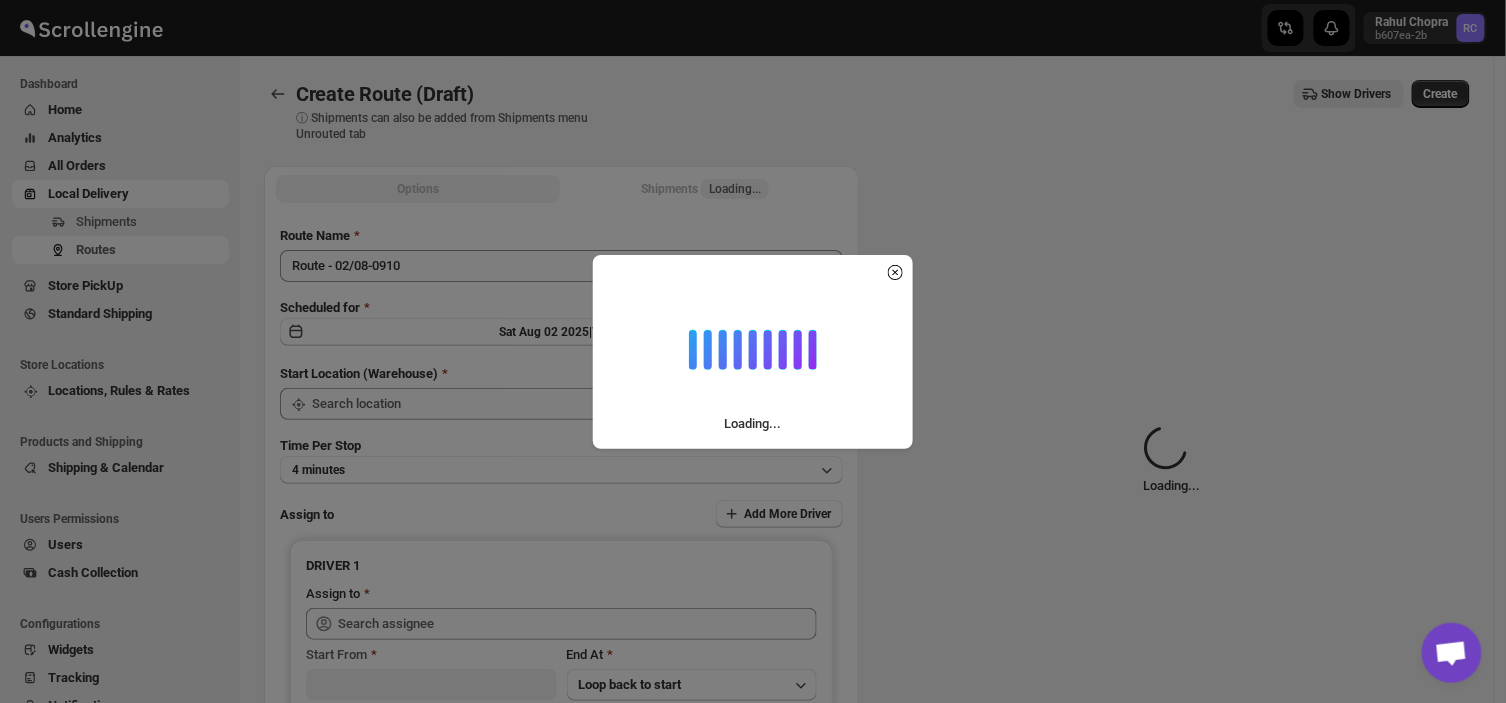 type on "DS01 Sarjapur" 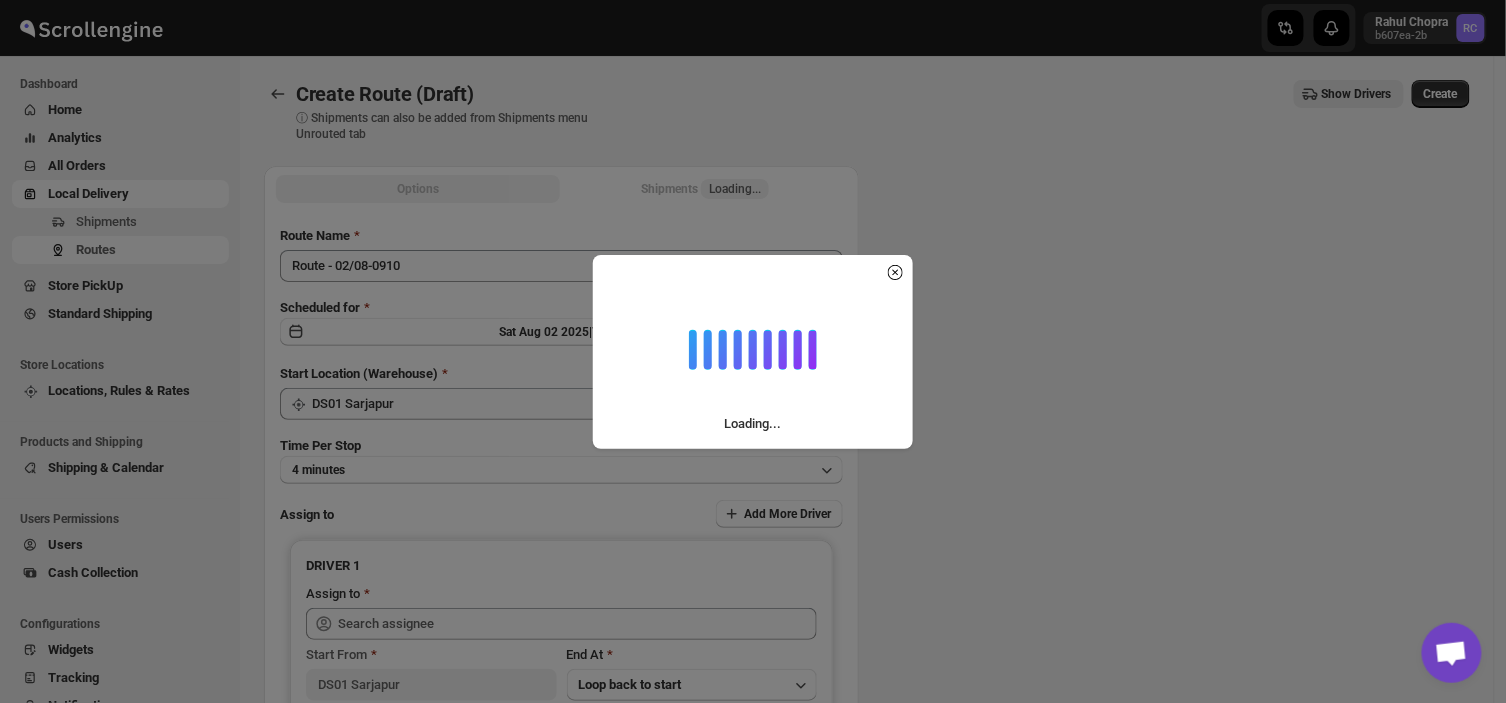 type on "DS01 Sarjapur" 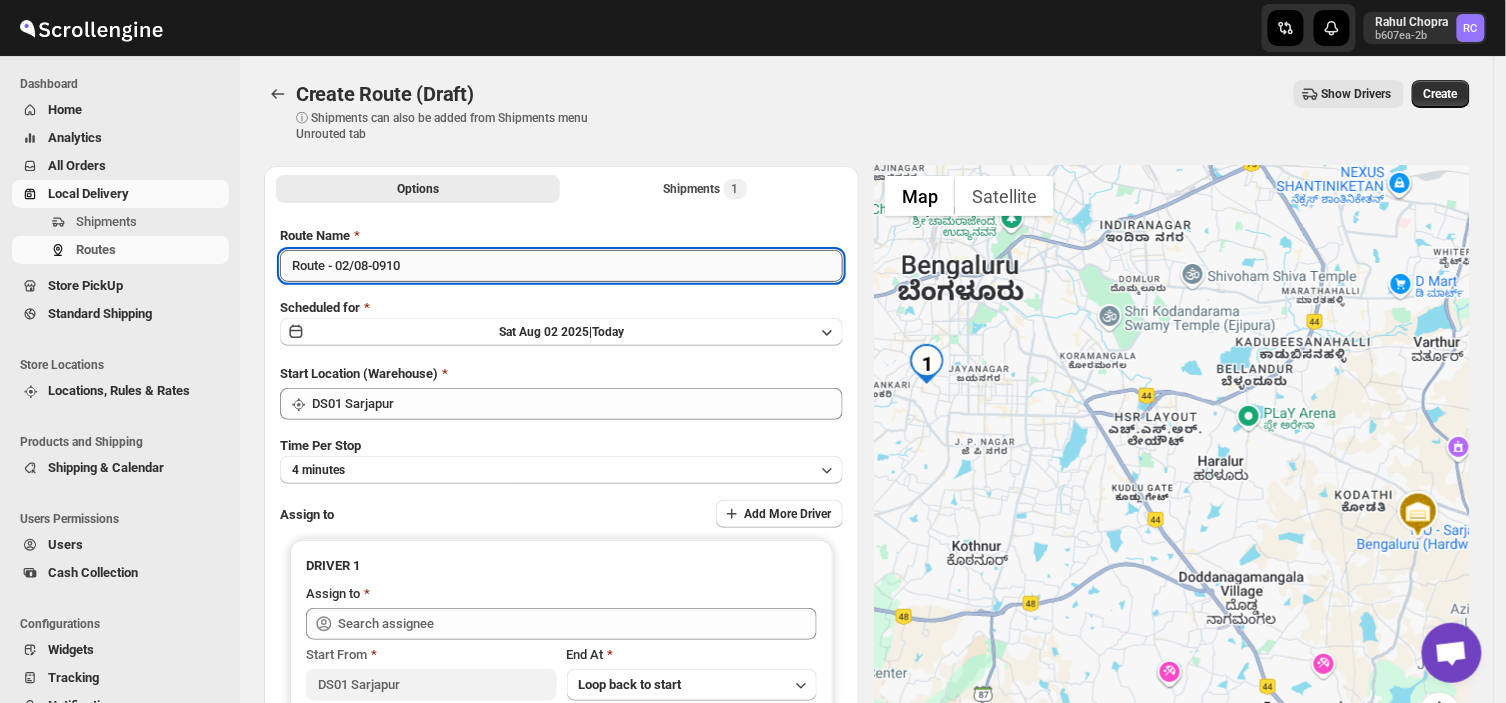 click on "Route - 02/08-0910" at bounding box center [561, 266] 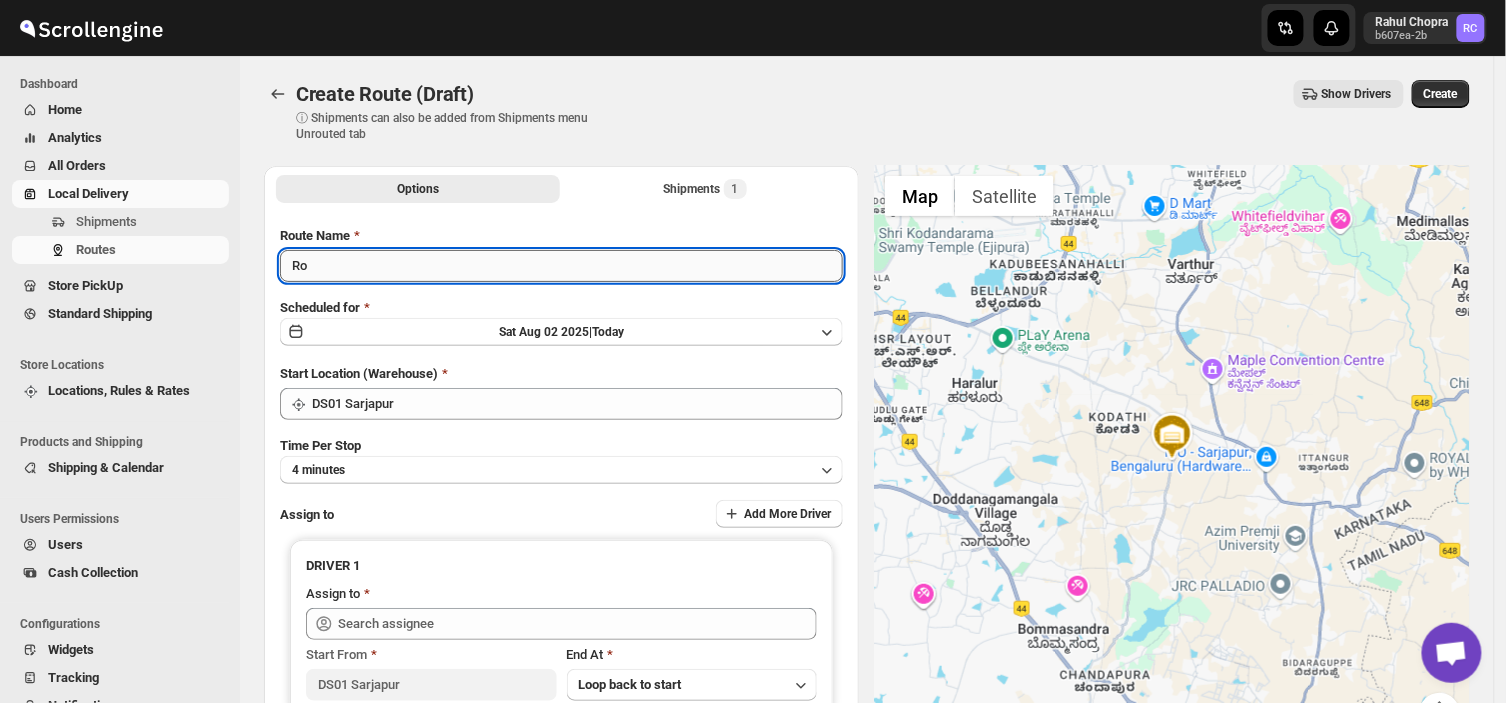 type on "R" 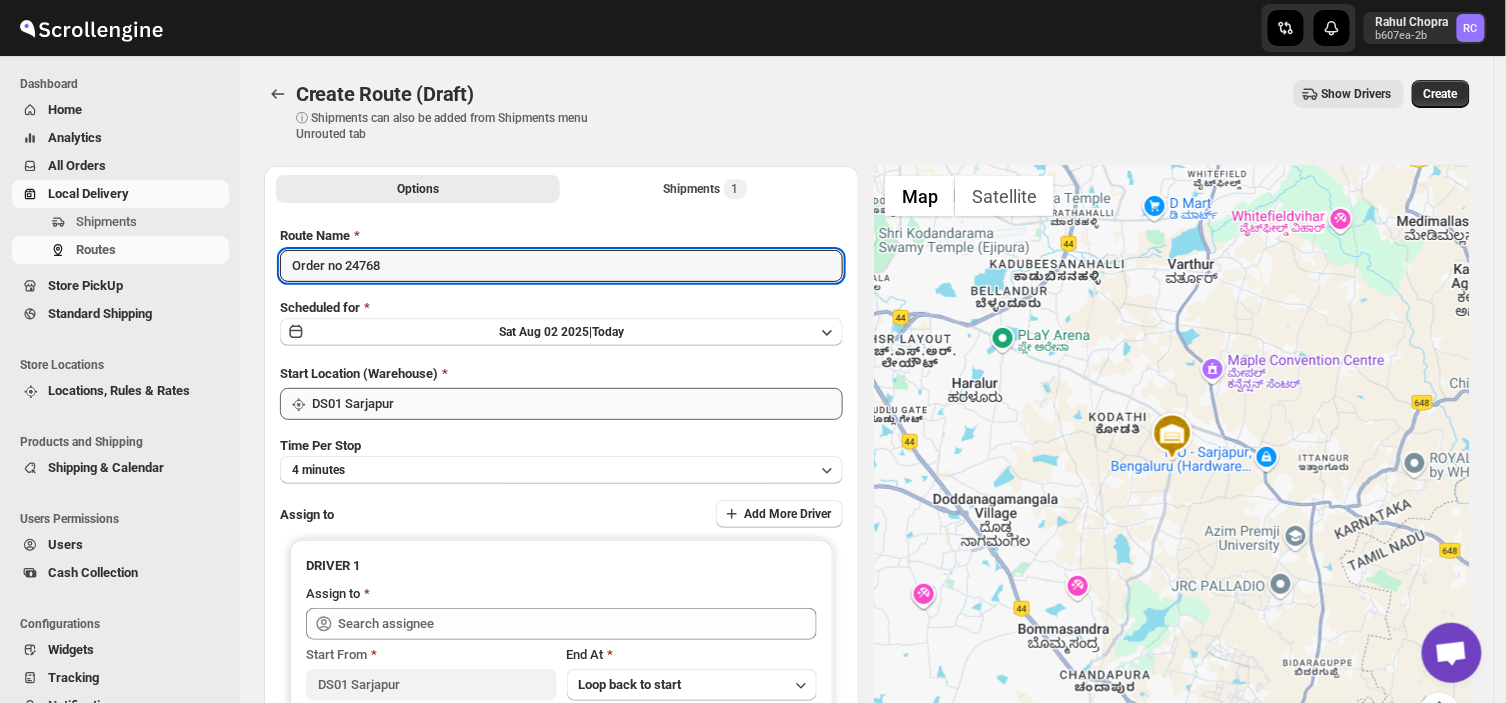 type on "Order no 24768" 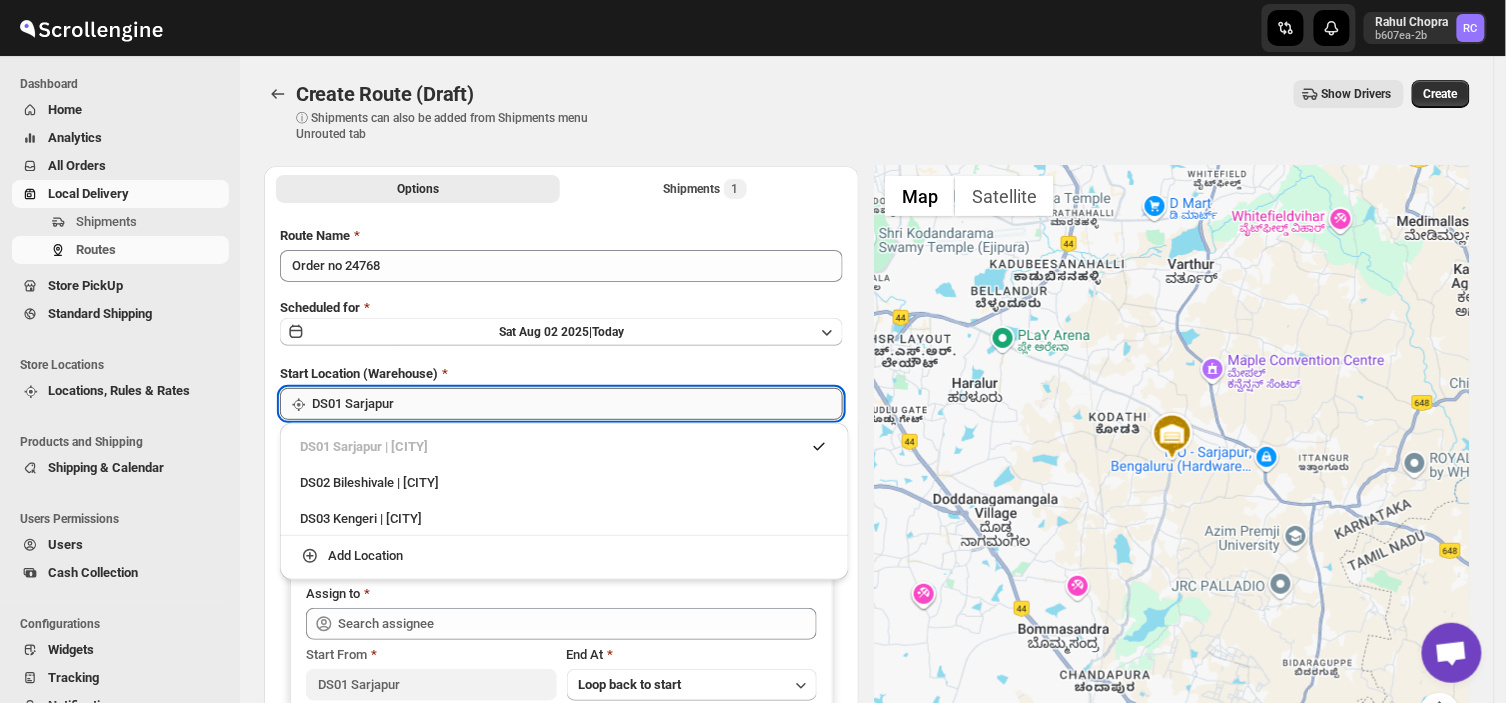 click on "DS01 Sarjapur" at bounding box center (577, 404) 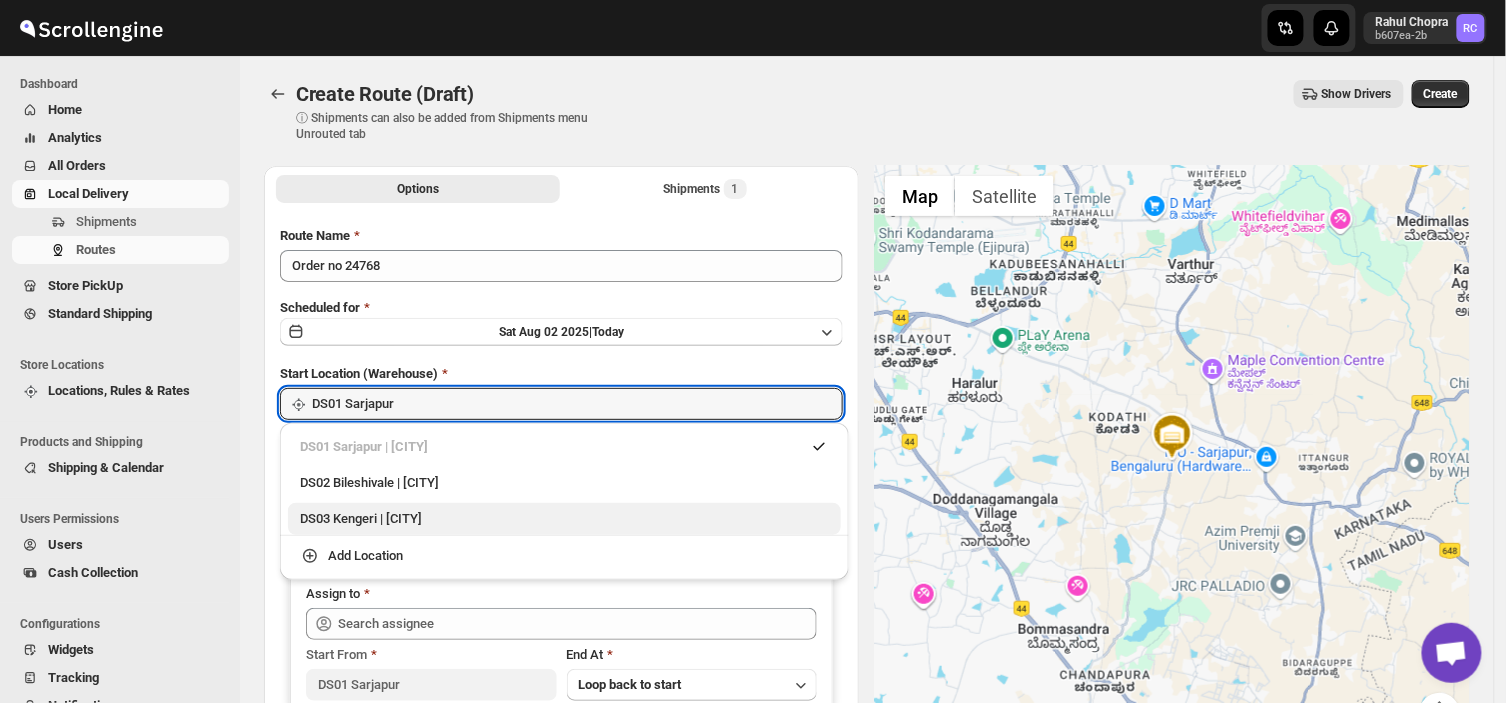 click on "DS03 Kengeri | [CITY]" at bounding box center [564, 519] 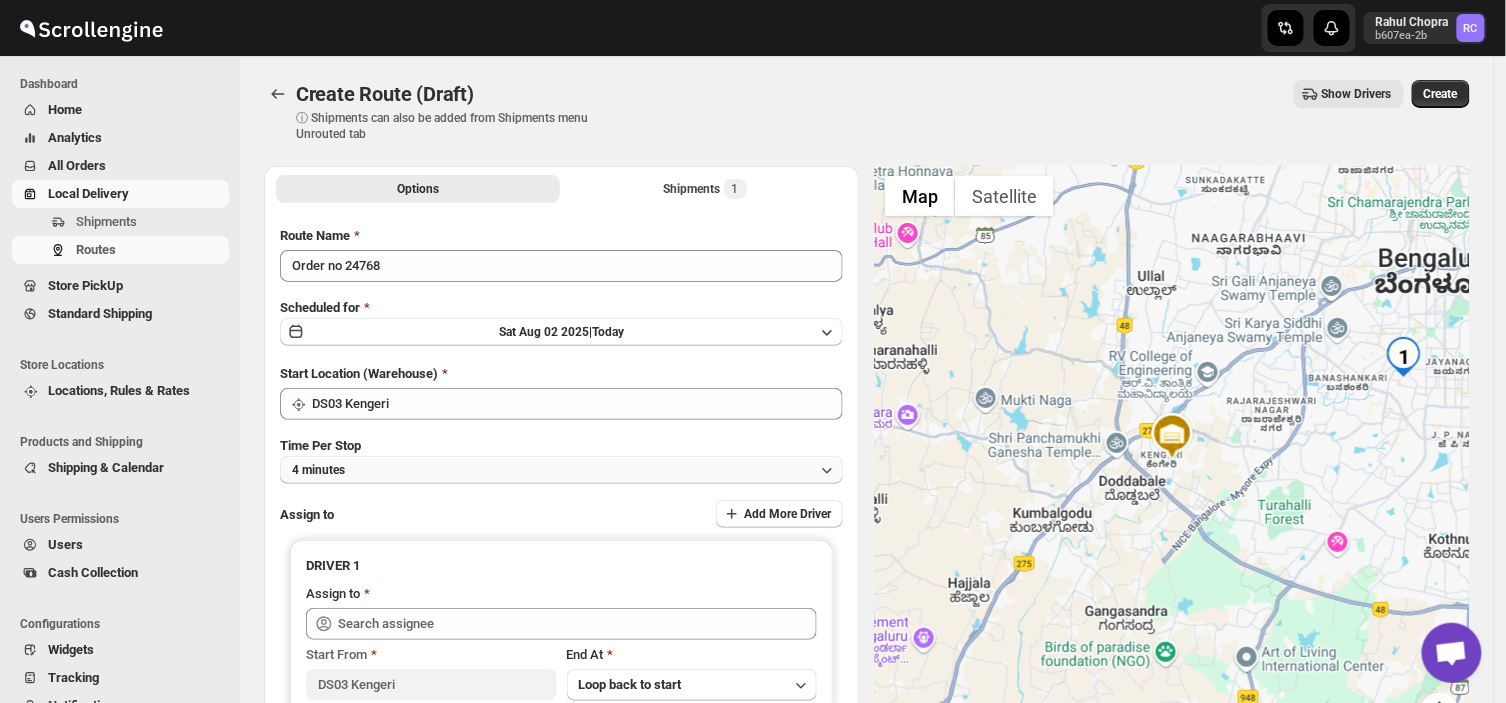 click on "4 minutes" at bounding box center [561, 470] 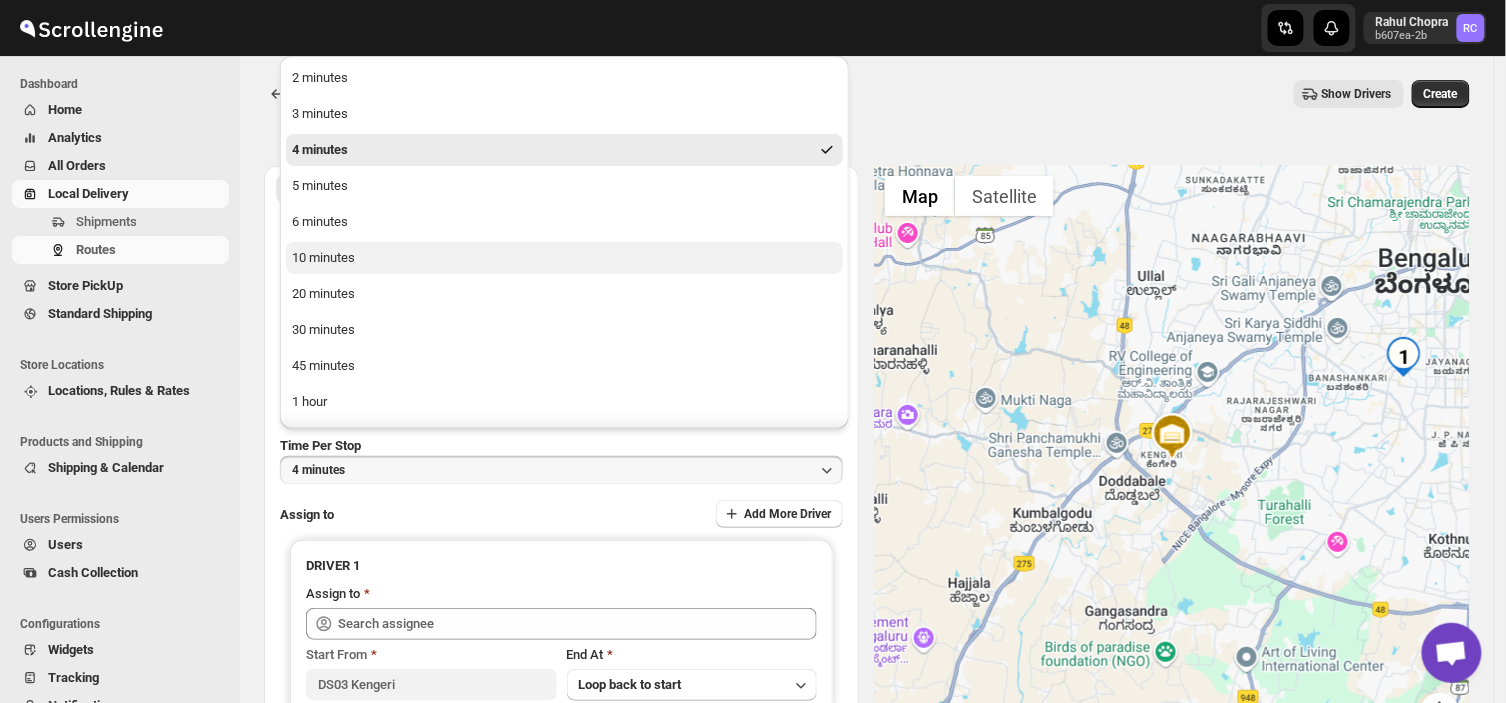 click on "10 minutes" at bounding box center (564, 258) 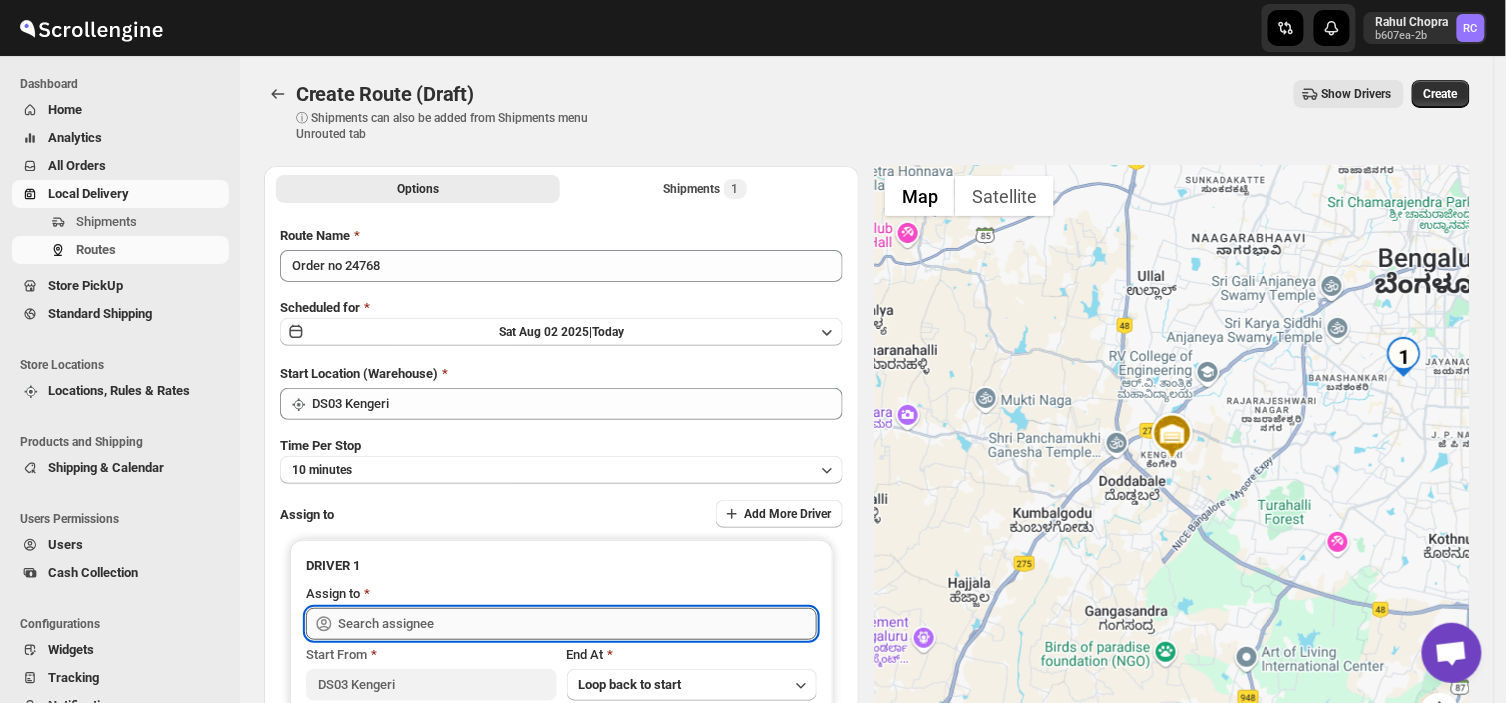 click at bounding box center (577, 624) 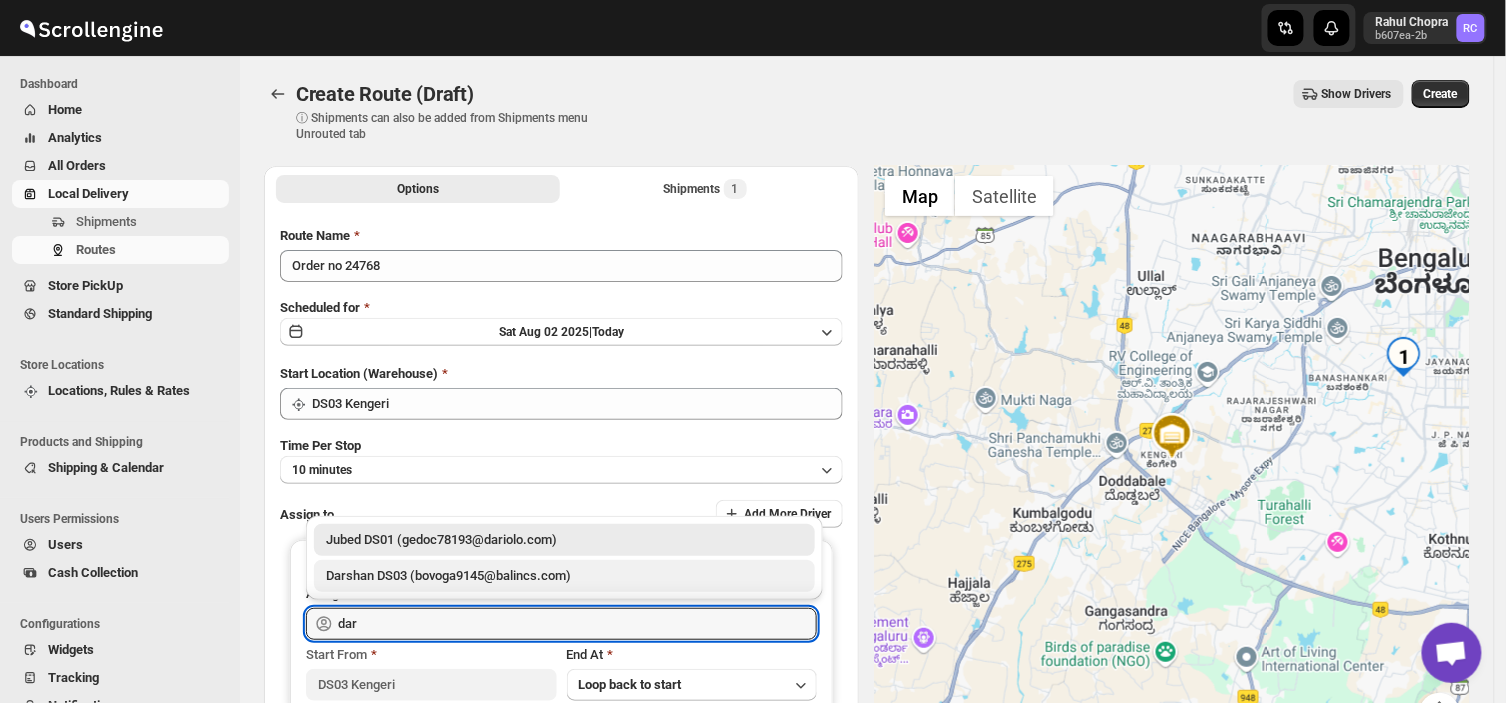 click on "Darshan DS03 (bovoga9145@balincs.com)" at bounding box center [564, 576] 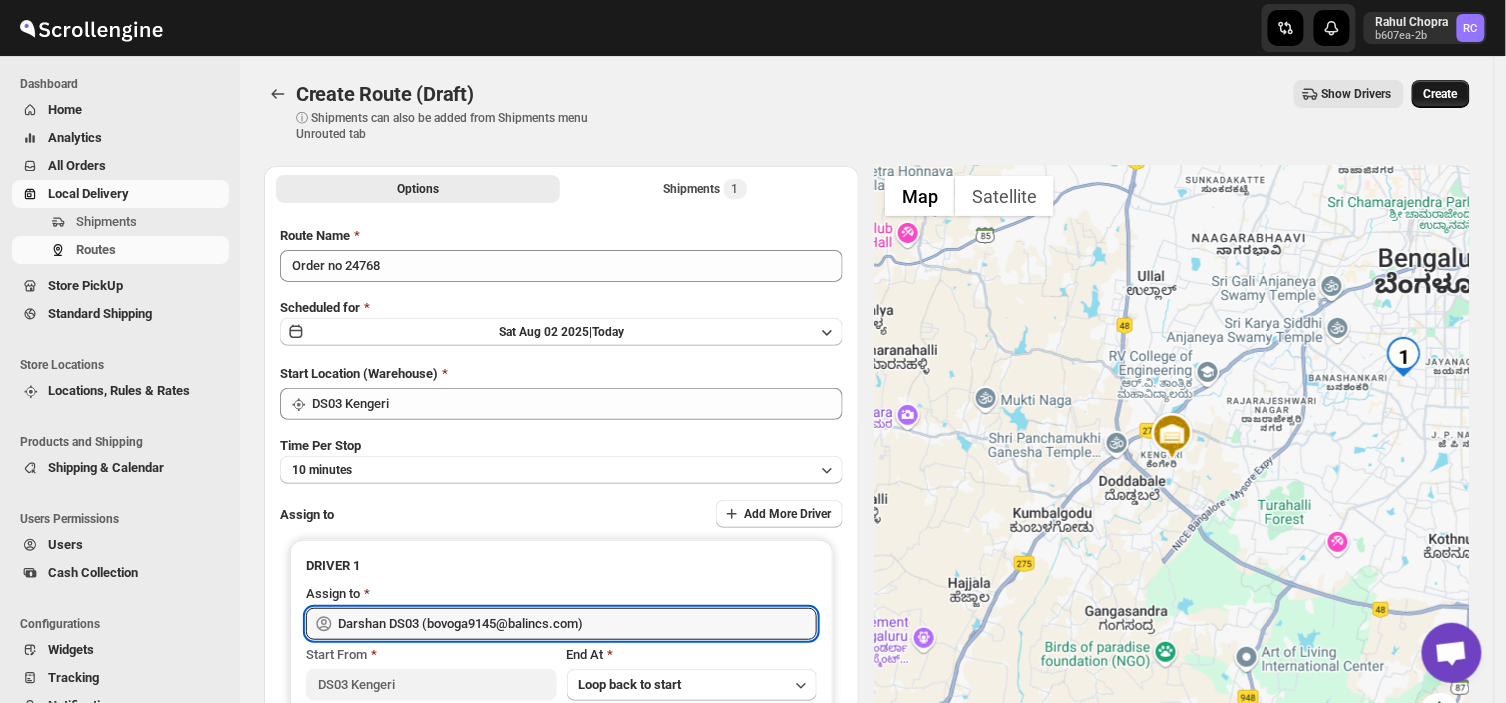 type on "Darshan DS03 (bovoga9145@balincs.com)" 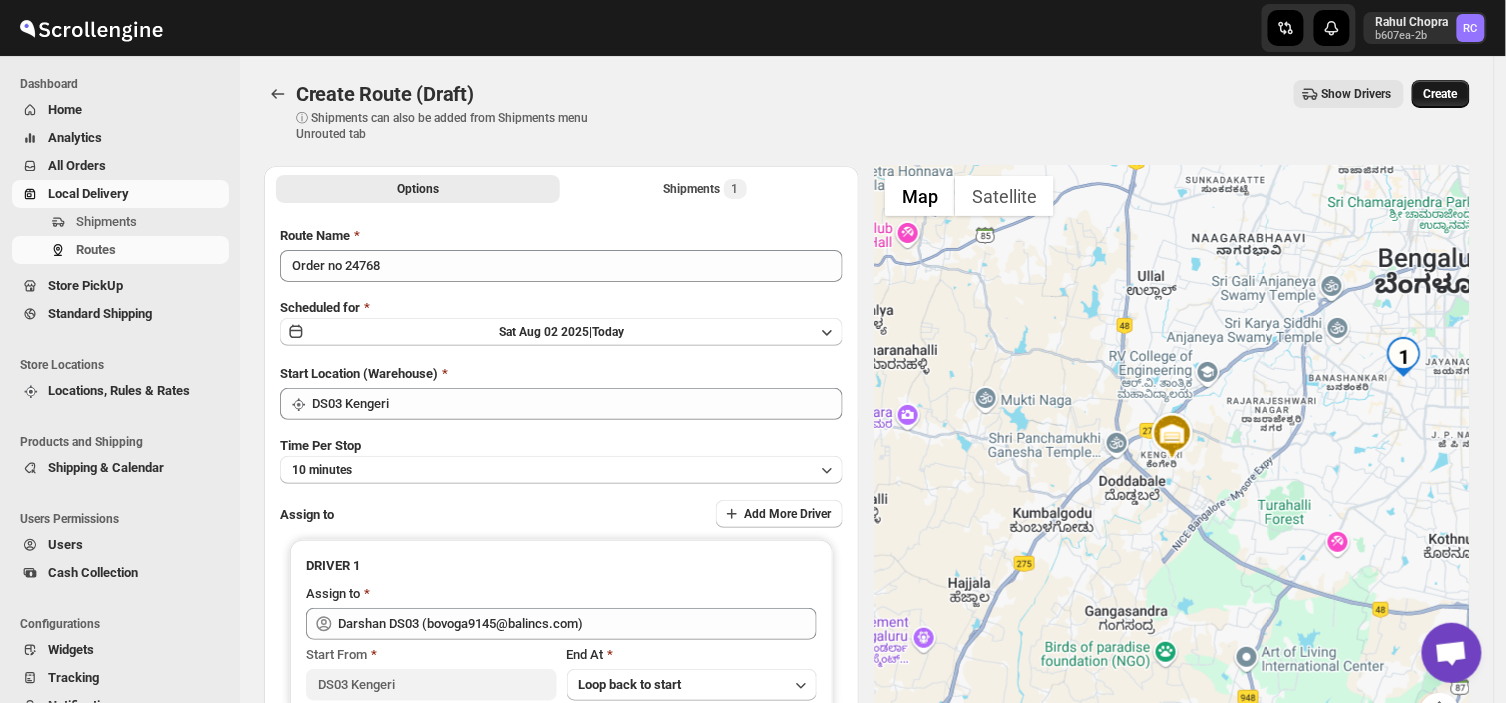 click on "Create" at bounding box center (1441, 94) 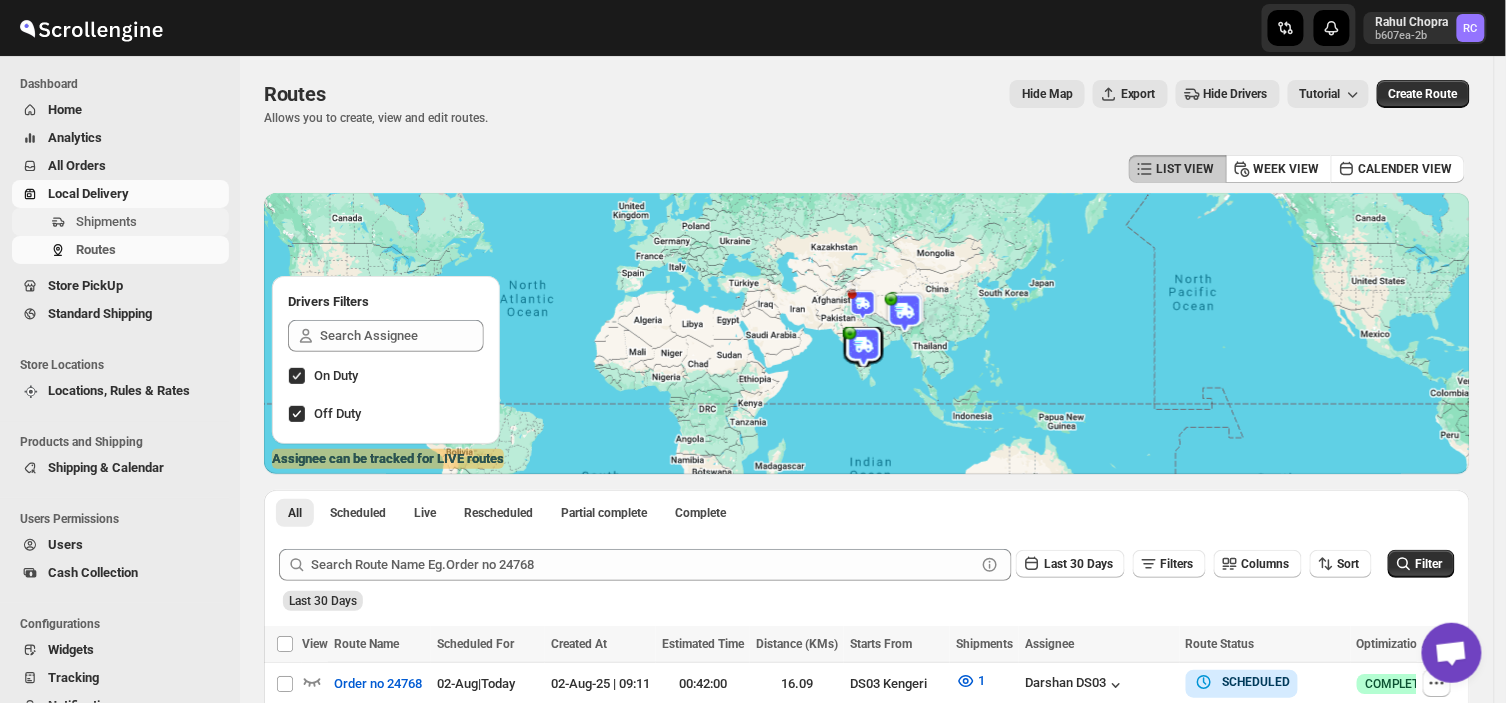 click on "Shipments" at bounding box center (150, 222) 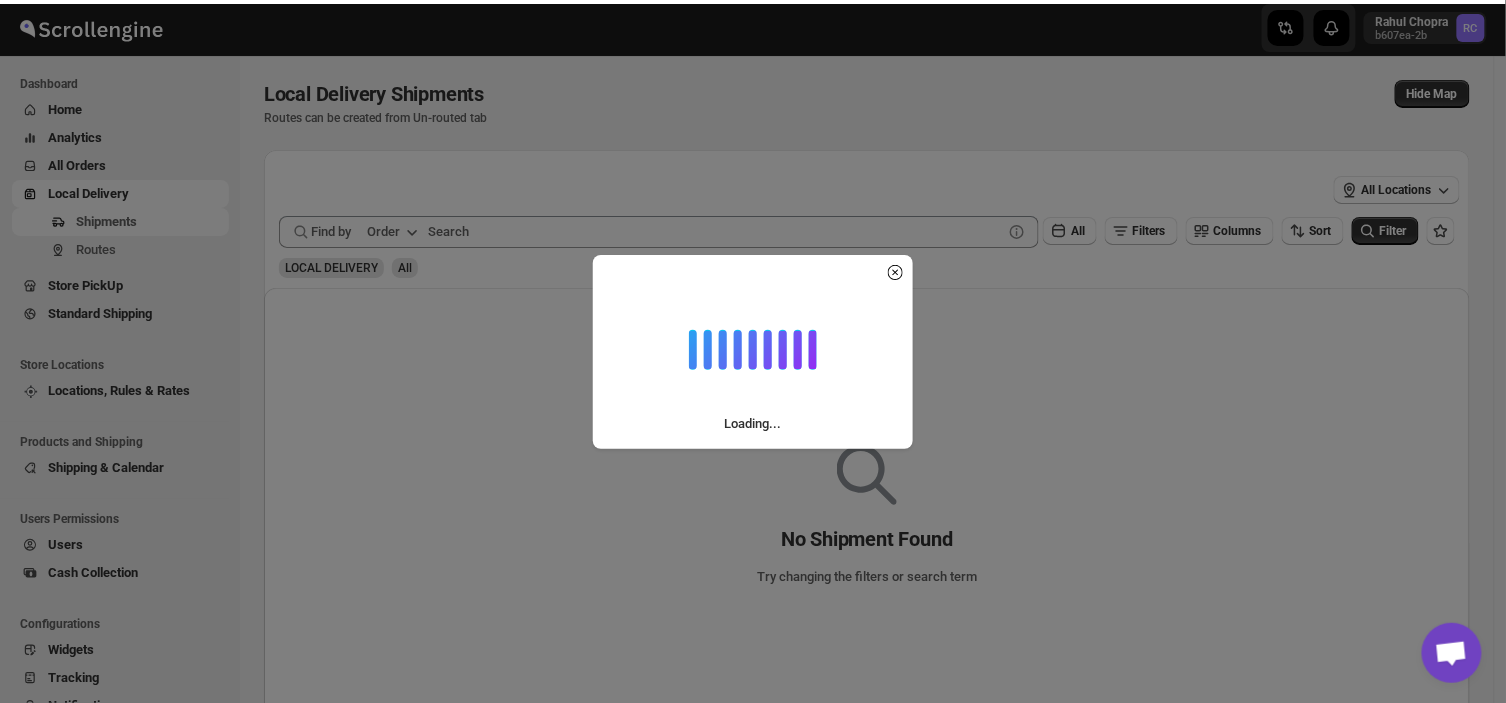 click on "Skip to content [FIRST] [LAST] b607ea-2b RC Dashboard Home Analytics All Orders Local Delivery Shipments Routes Store PickUp Standard Shipping Store Locations Locations, Rules & Rates Products and Shipping Shipping & Calendar Users Permissions Users Cash Collection Configurations Widgets Tracking Notifications Delivery Apps WorkFlow Billing Plans Settings Local Delivery Shipments. This page is ready Local Delivery Shipments Routes can be created from Un-routed tab View Routes Tutorial More actions Hide Map More Filters All Locations Submit Find by Order All Filters Columns Sort Filter LOCAL DELIVERY All No Shipment Found Try changing the filters or search term Developed by ScrollEngine Loading..." at bounding box center [753, 421] 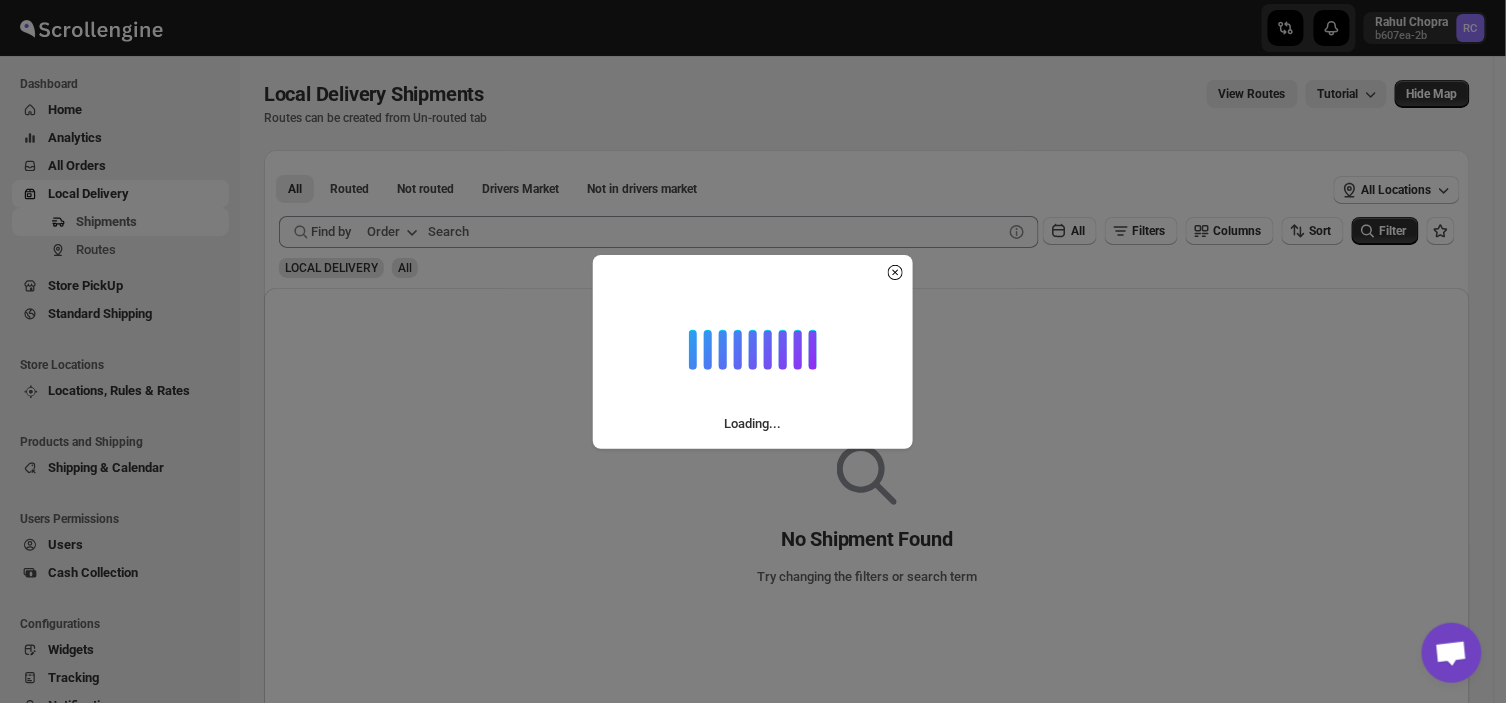 click on "Shipments" at bounding box center [150, 222] 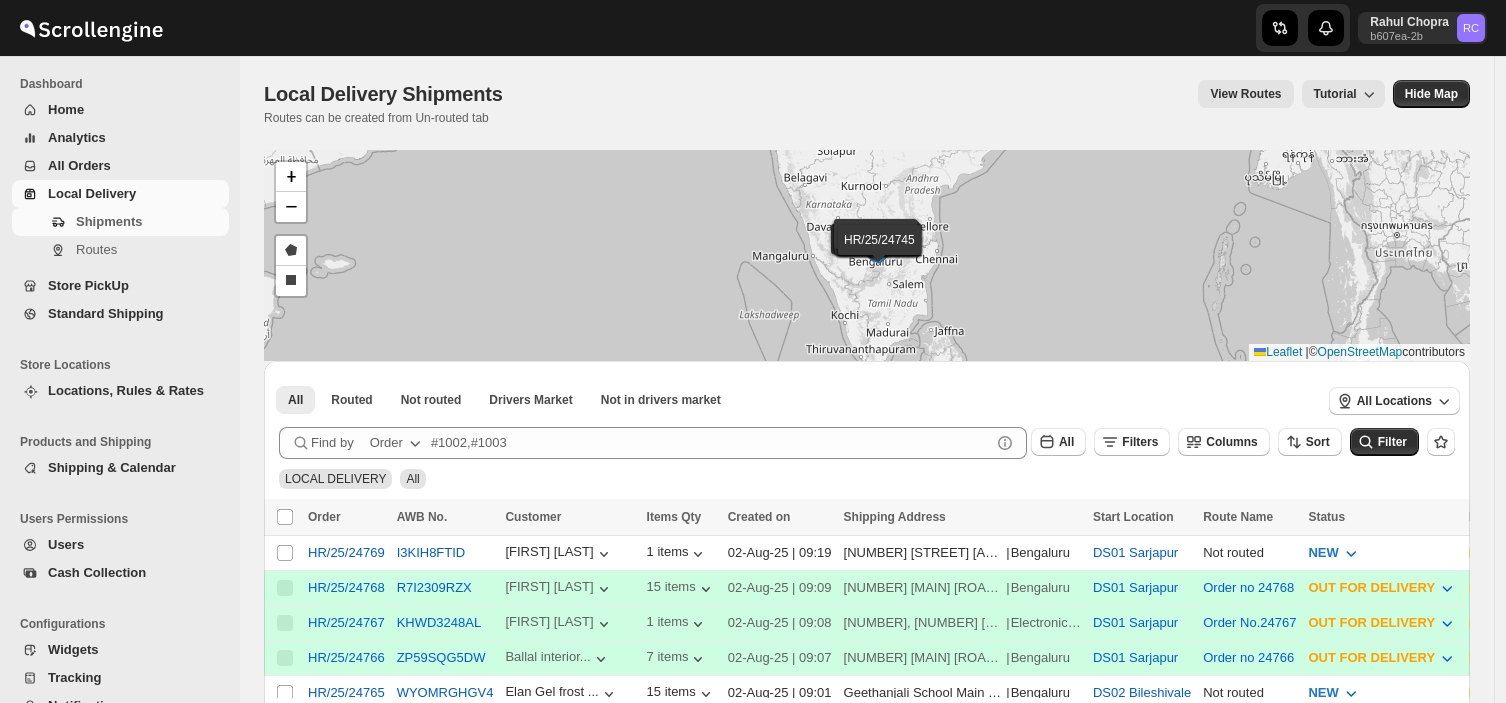 scroll, scrollTop: 0, scrollLeft: 0, axis: both 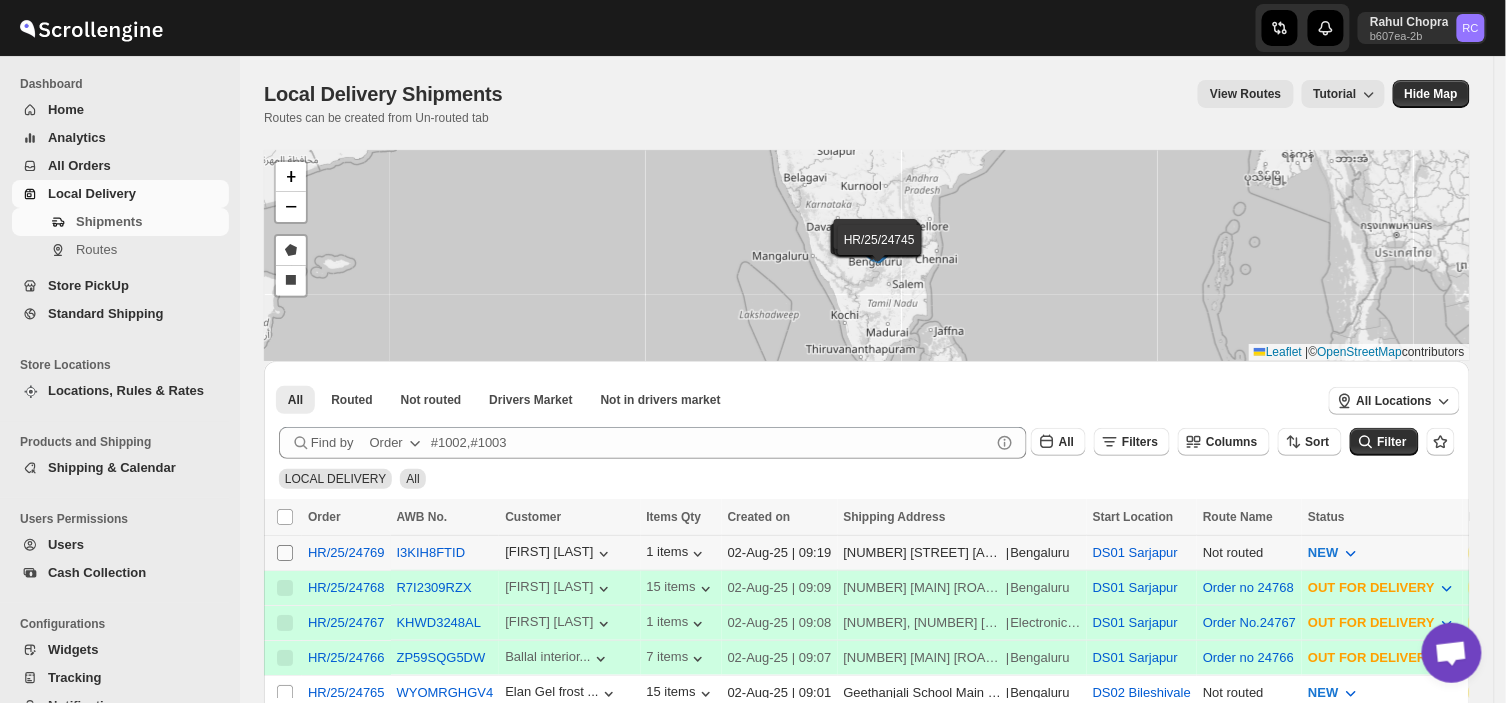 click on "Select shipment" at bounding box center (285, 553) 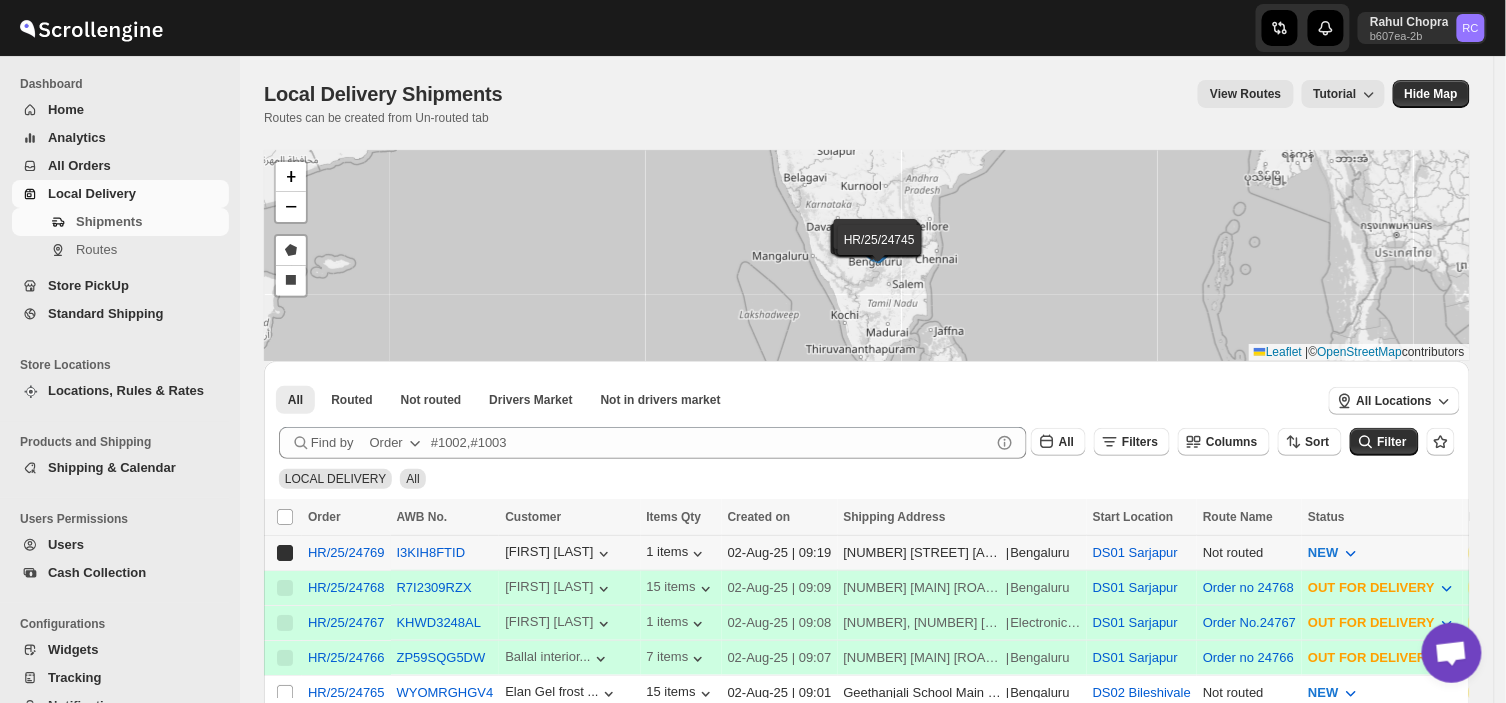 checkbox on "true" 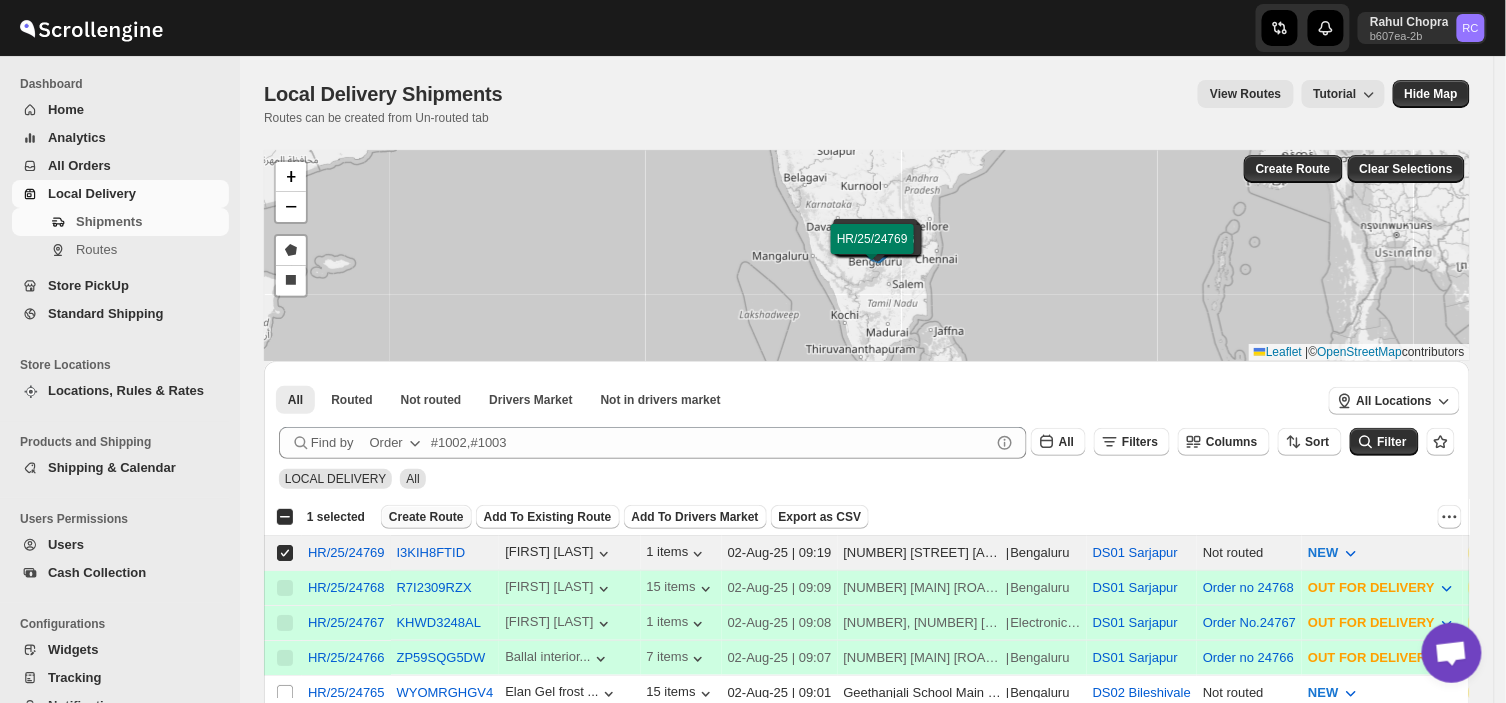 click on "Create Route" at bounding box center (426, 517) 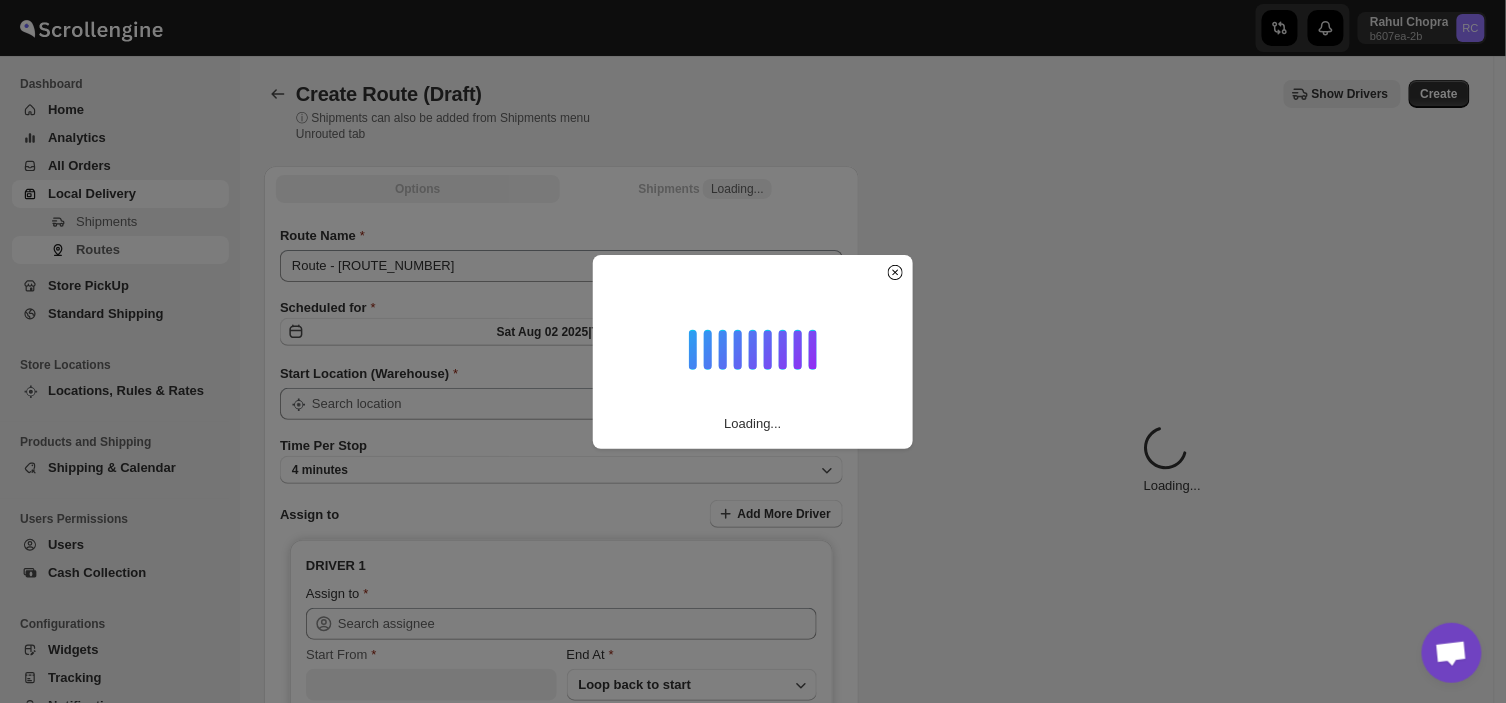 type on "DS01 Sarjapur" 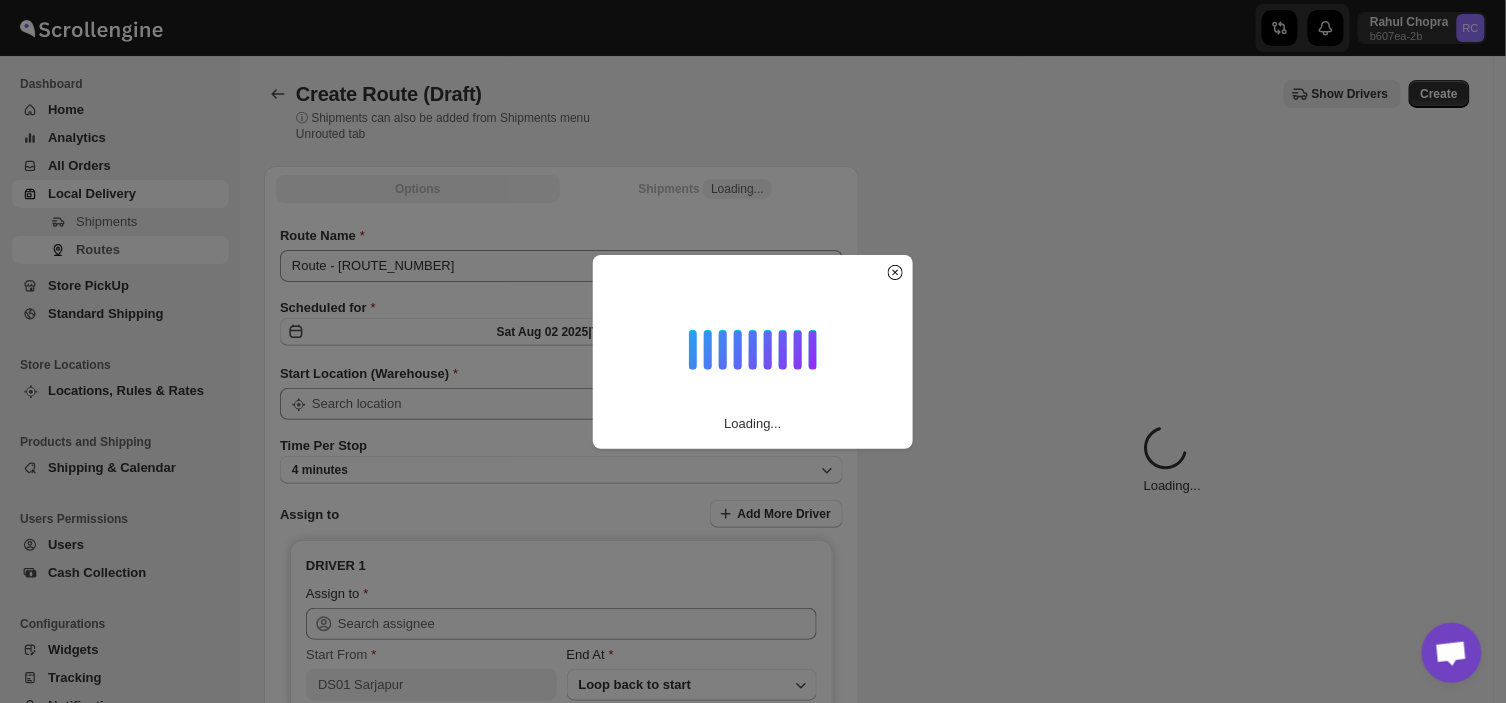type on "DS01 Sarjapur" 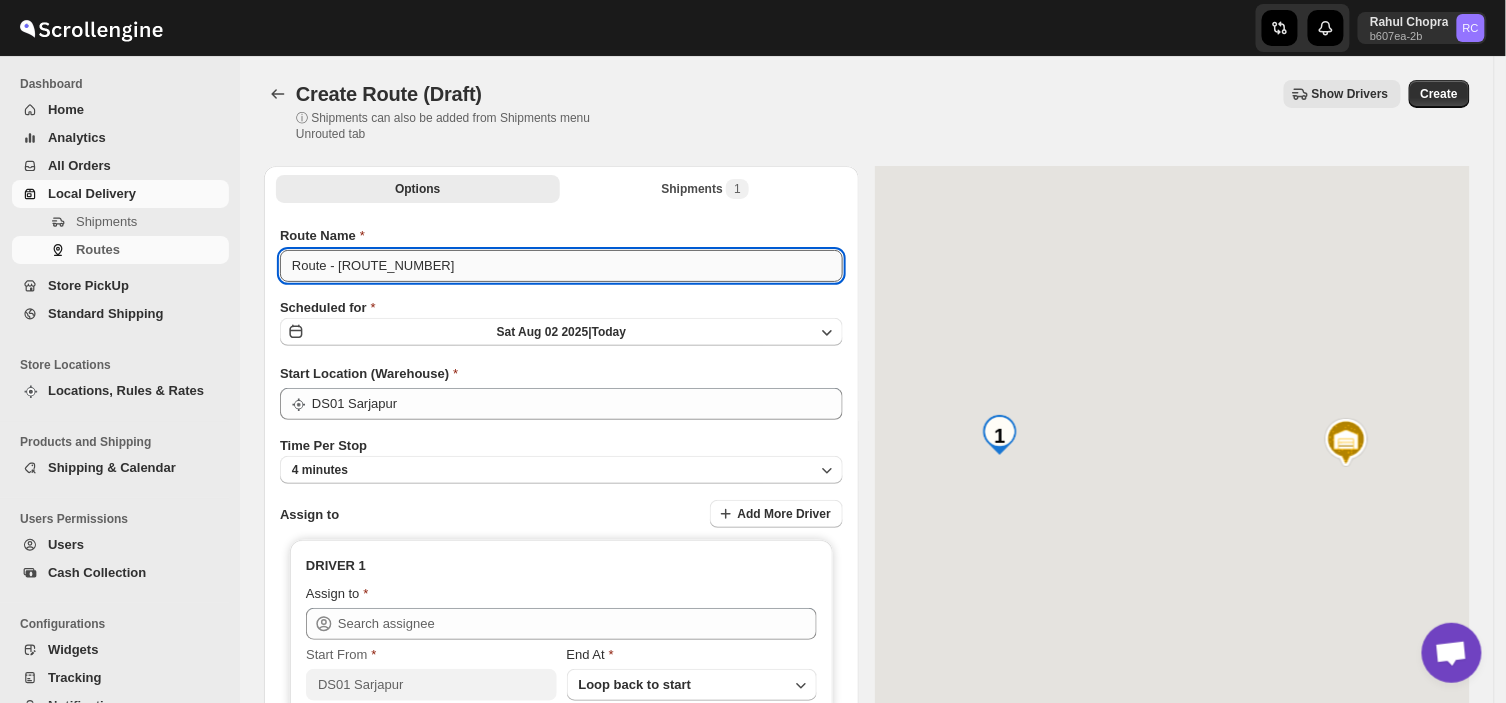 click on "Route - 02/08-0920" at bounding box center [561, 266] 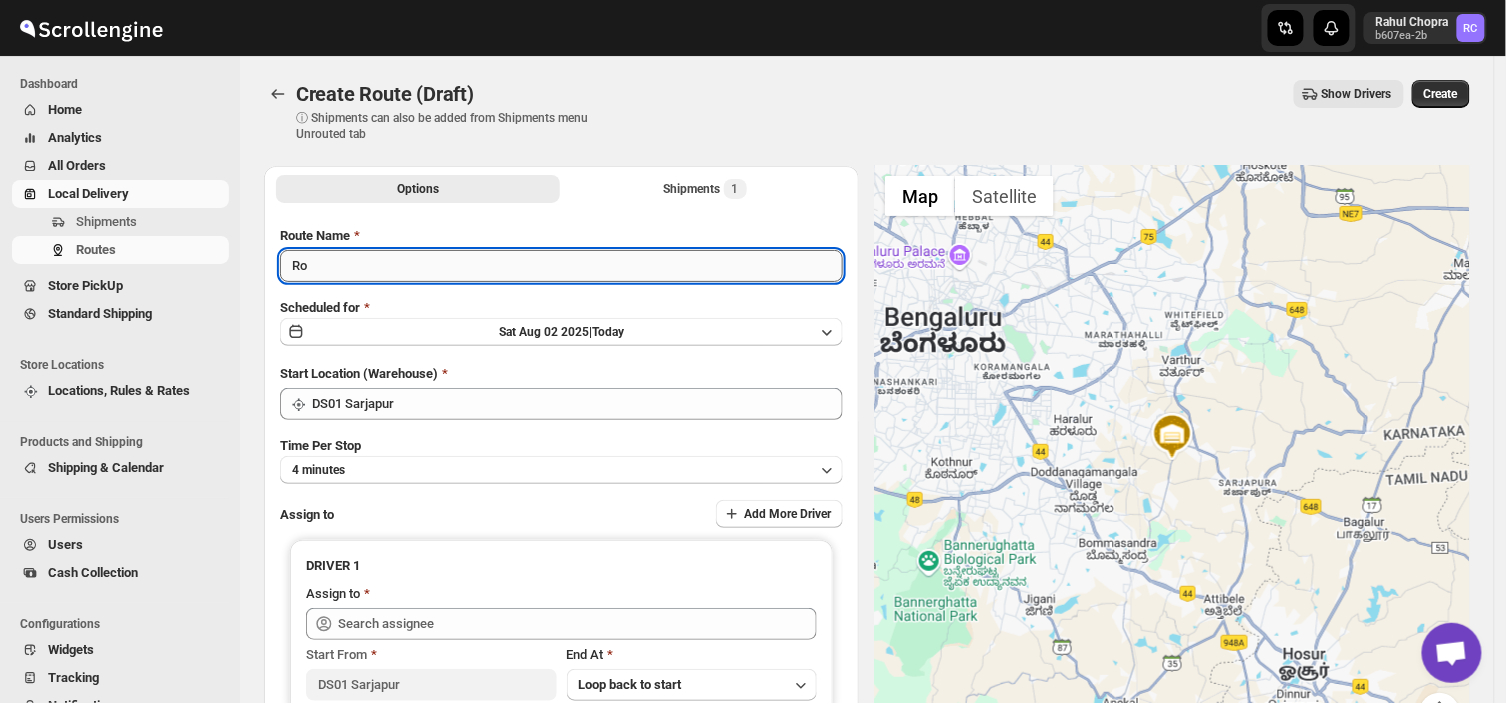 type on "R" 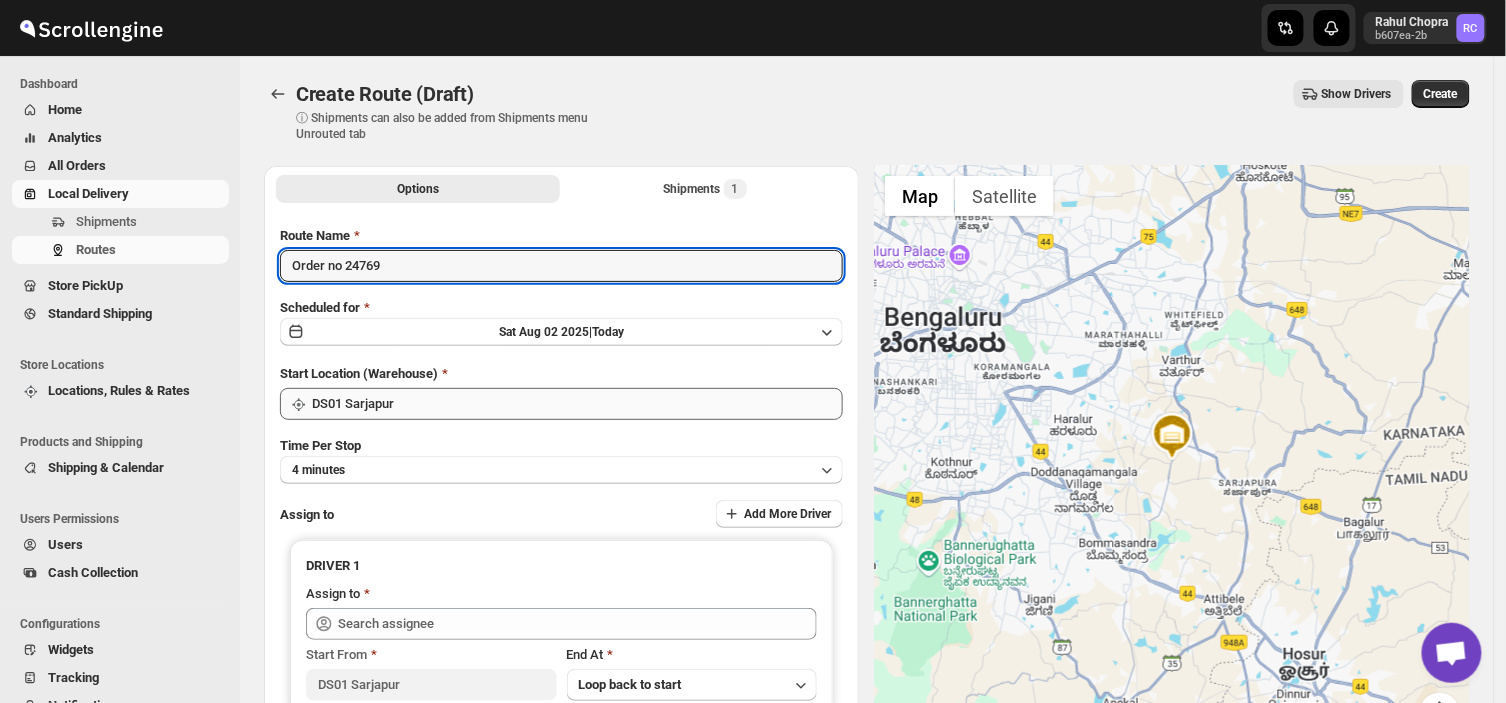 type on "Order no 24769" 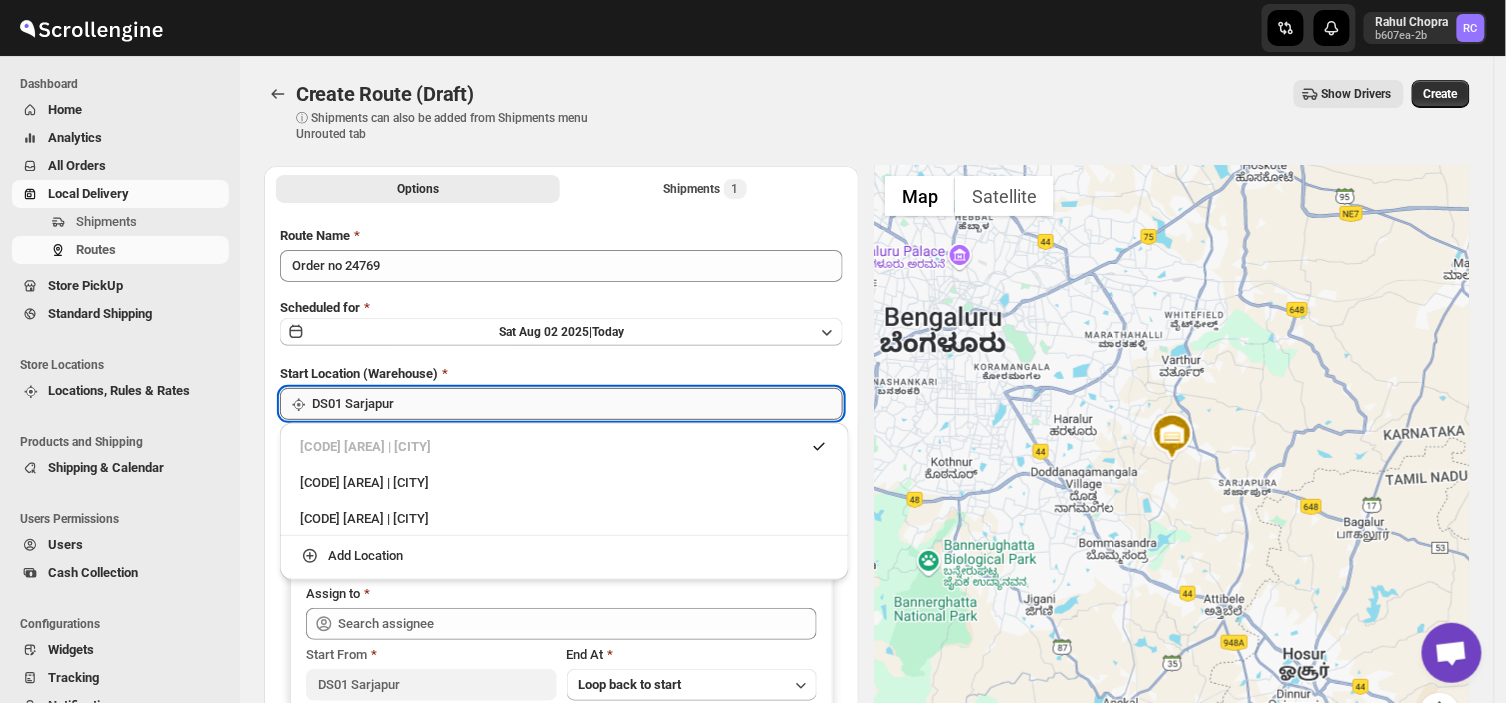 click on "DS01 Sarjapur" at bounding box center [577, 404] 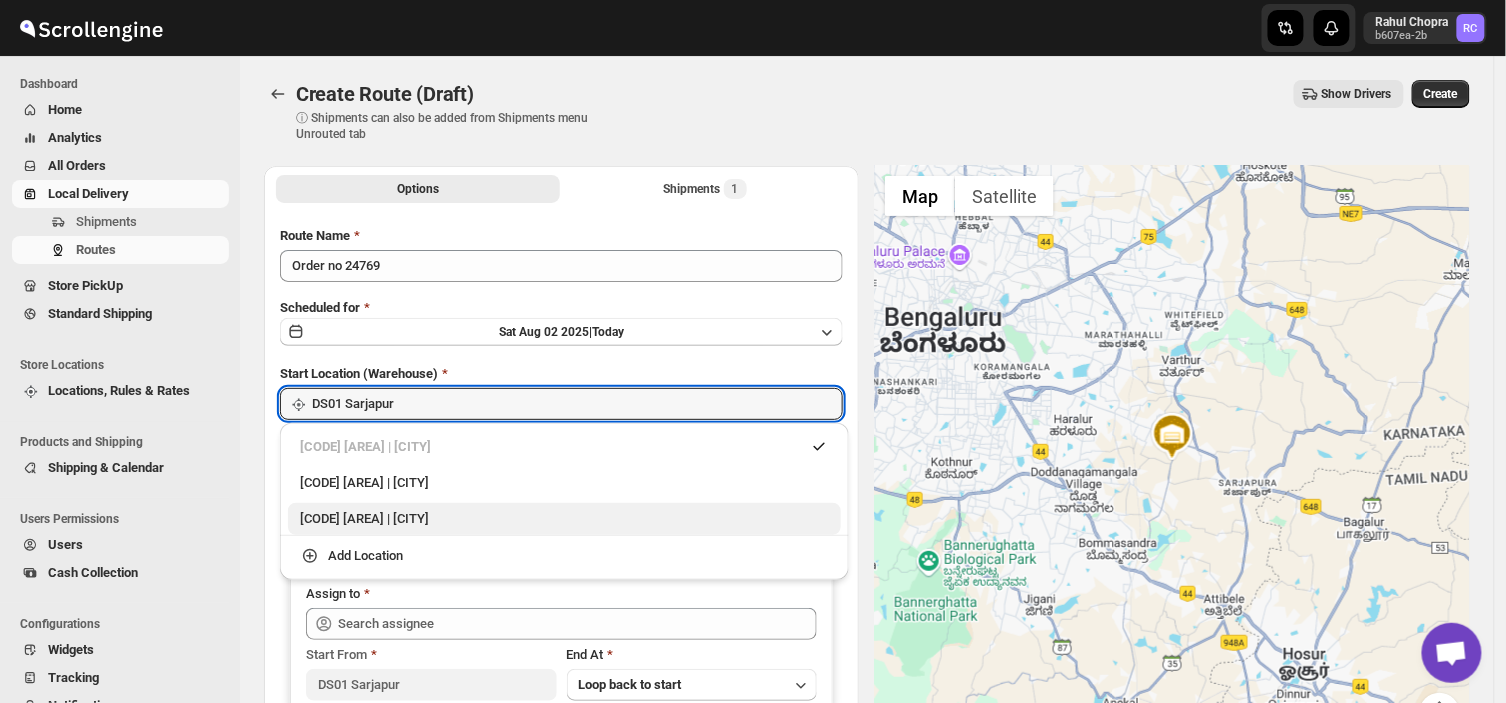 click on "DS03 Kengeri | [CITY]" at bounding box center (564, 519) 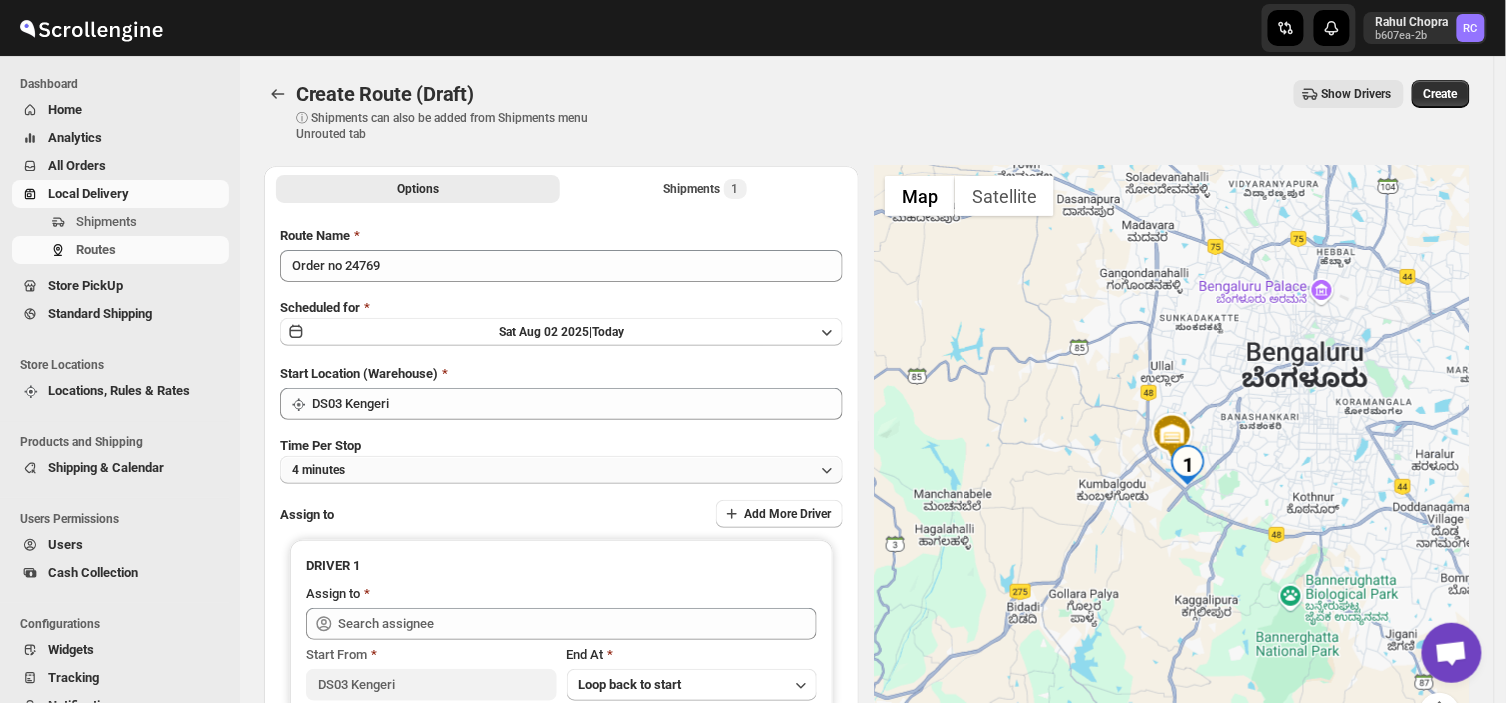 click on "4 minutes" at bounding box center (561, 470) 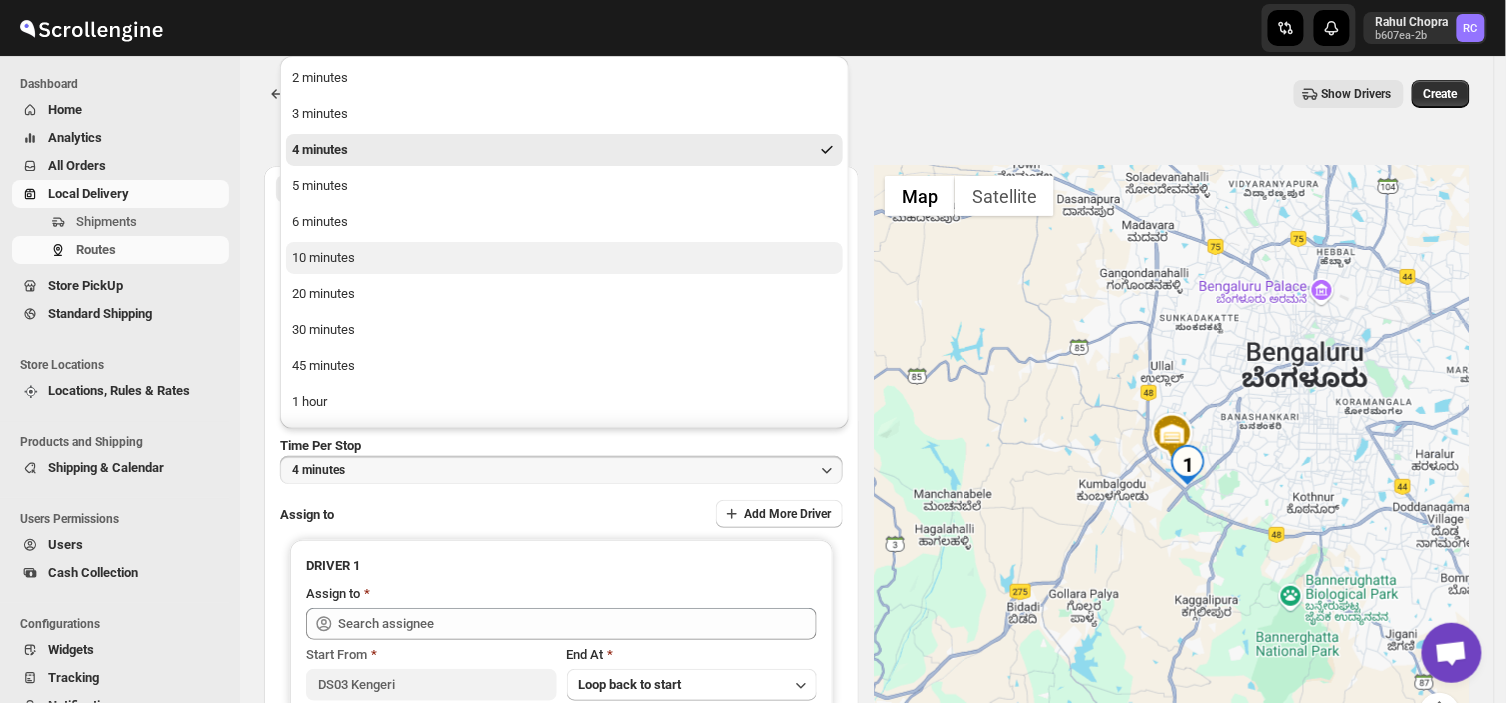 click on "10 minutes" at bounding box center [564, 258] 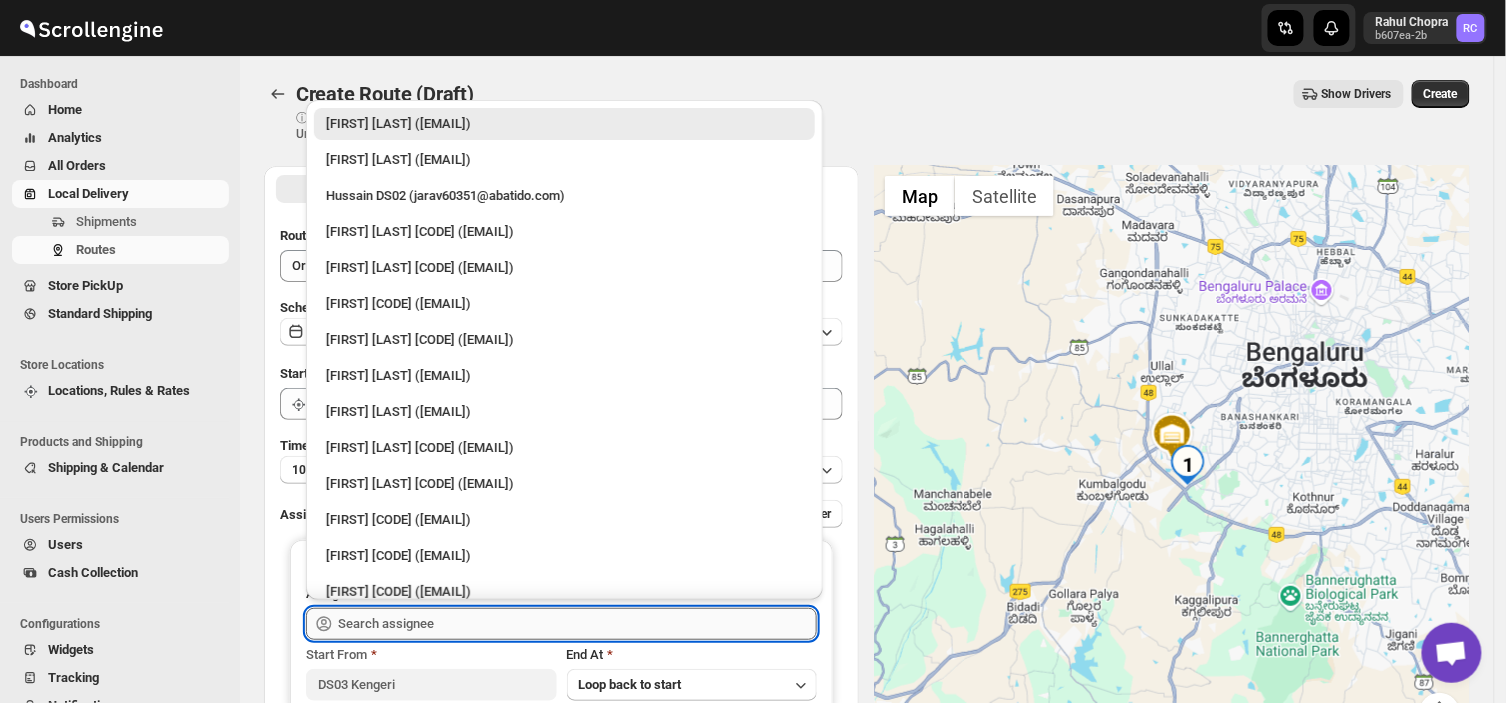 click at bounding box center (577, 624) 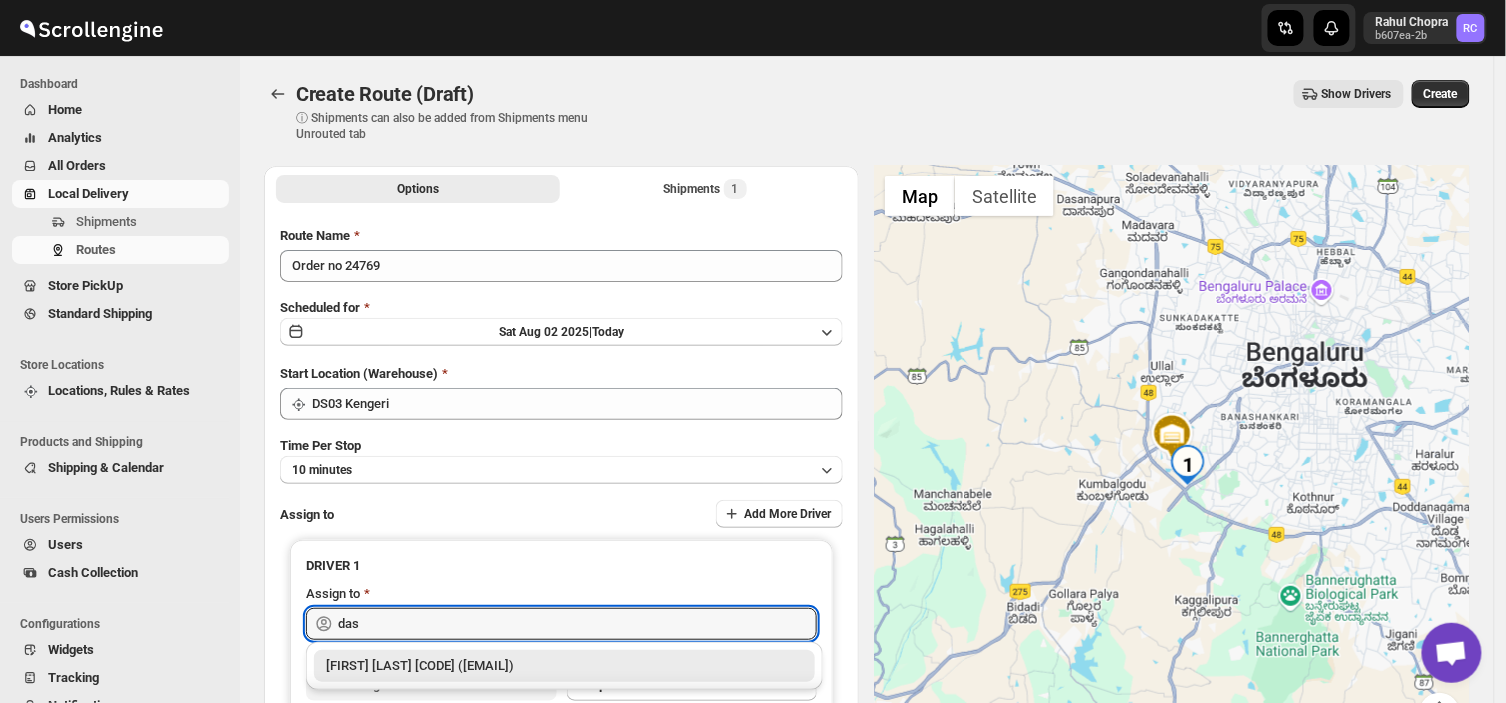 click on "[FIRST] [LAST] DS03 ([EMAIL])" at bounding box center (564, 666) 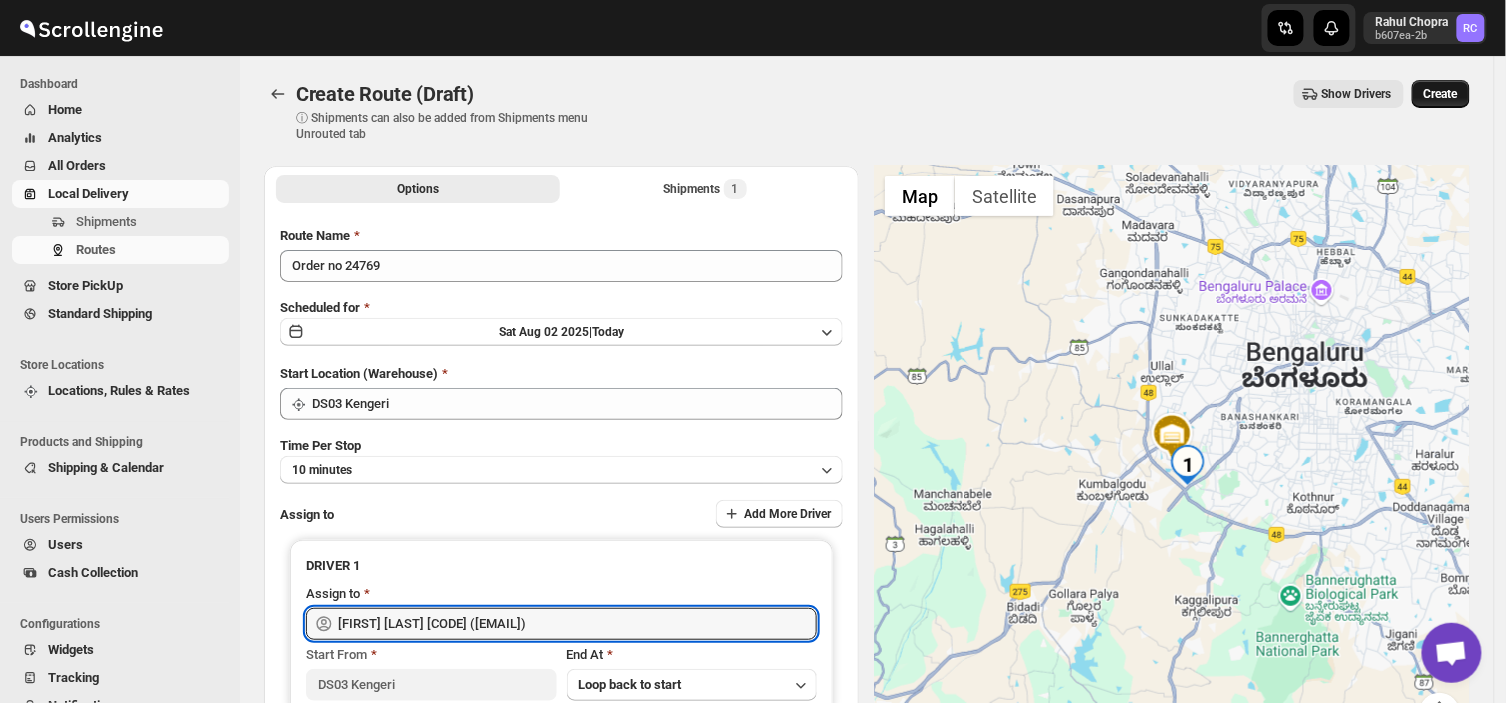 type on "[FIRST] [LAST] DS03 ([EMAIL])" 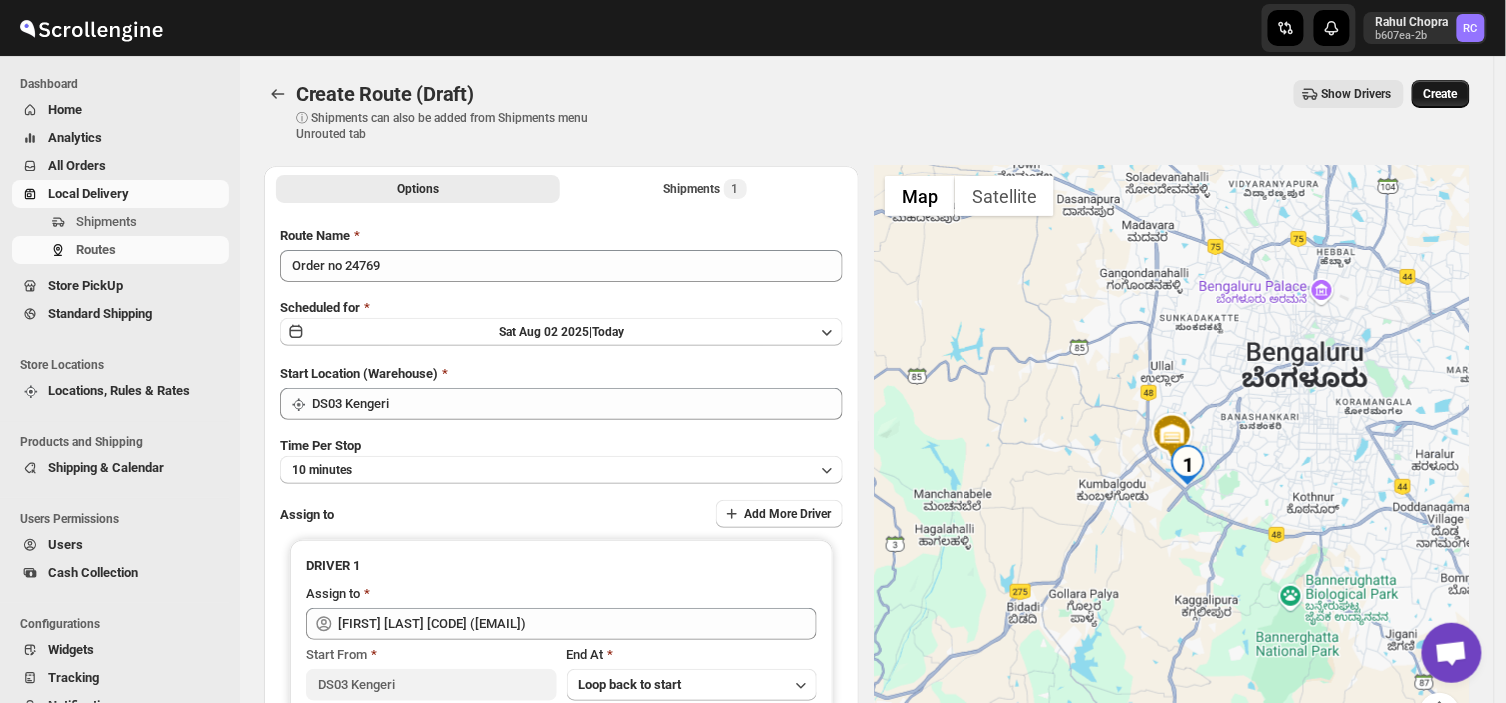 click on "Create" at bounding box center [1441, 94] 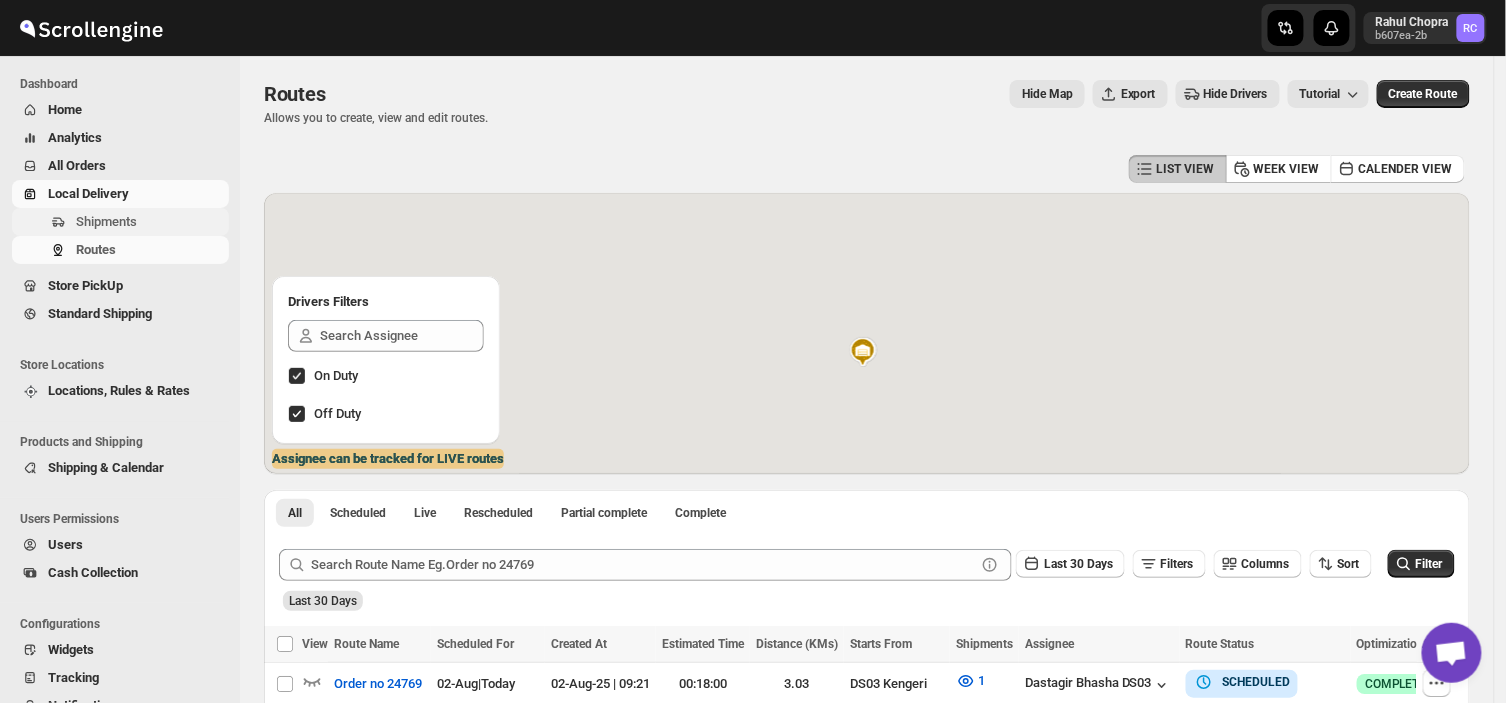click on "Shipments" at bounding box center (150, 222) 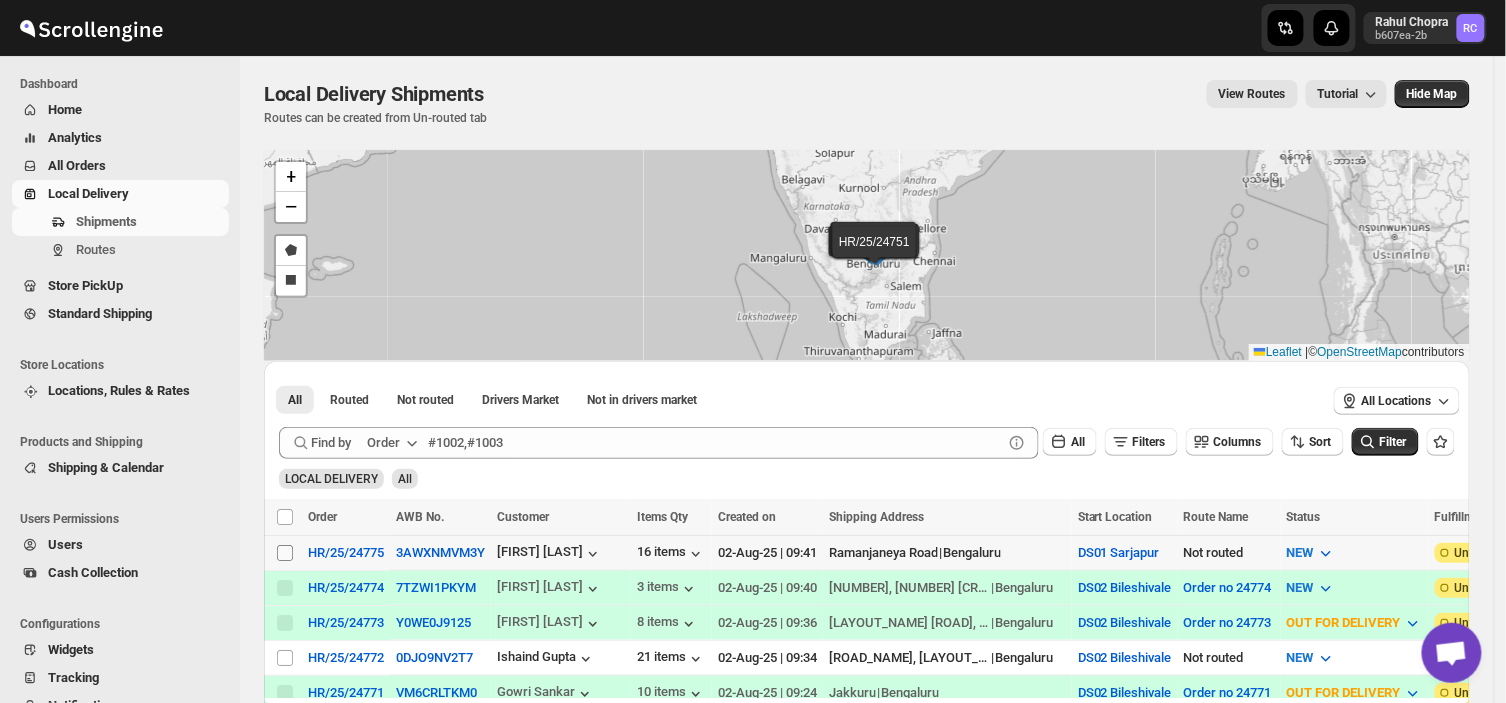 click on "Select shipment" at bounding box center (285, 553) 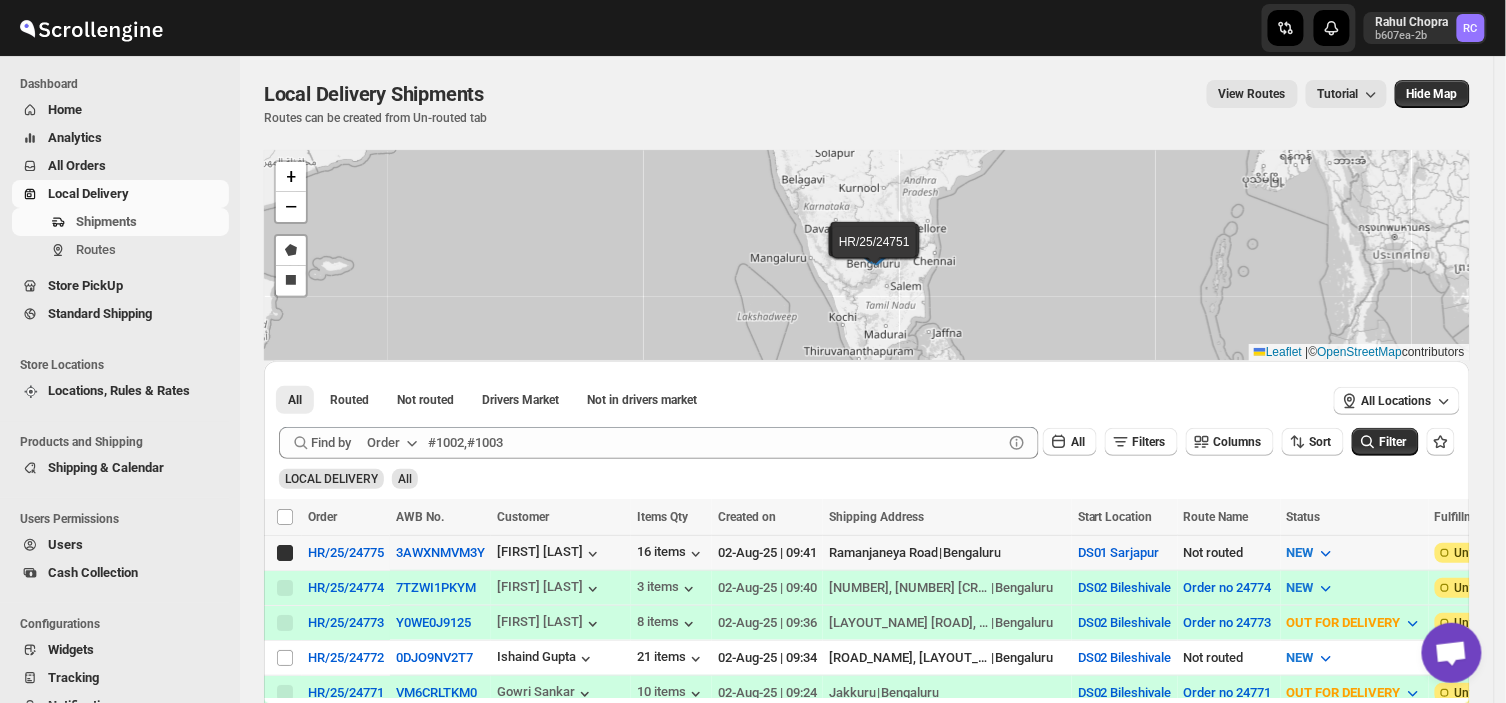 checkbox on "true" 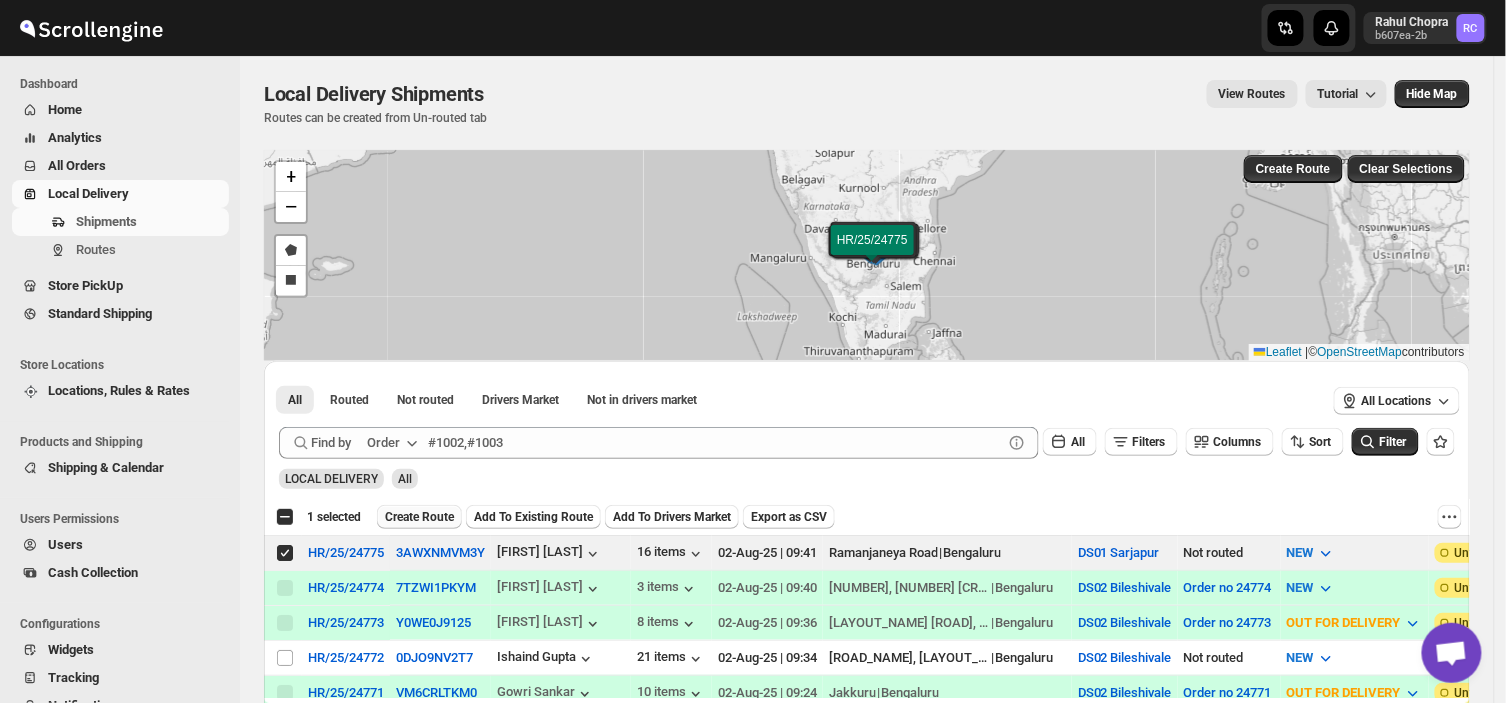 click on "Create Route" at bounding box center [419, 517] 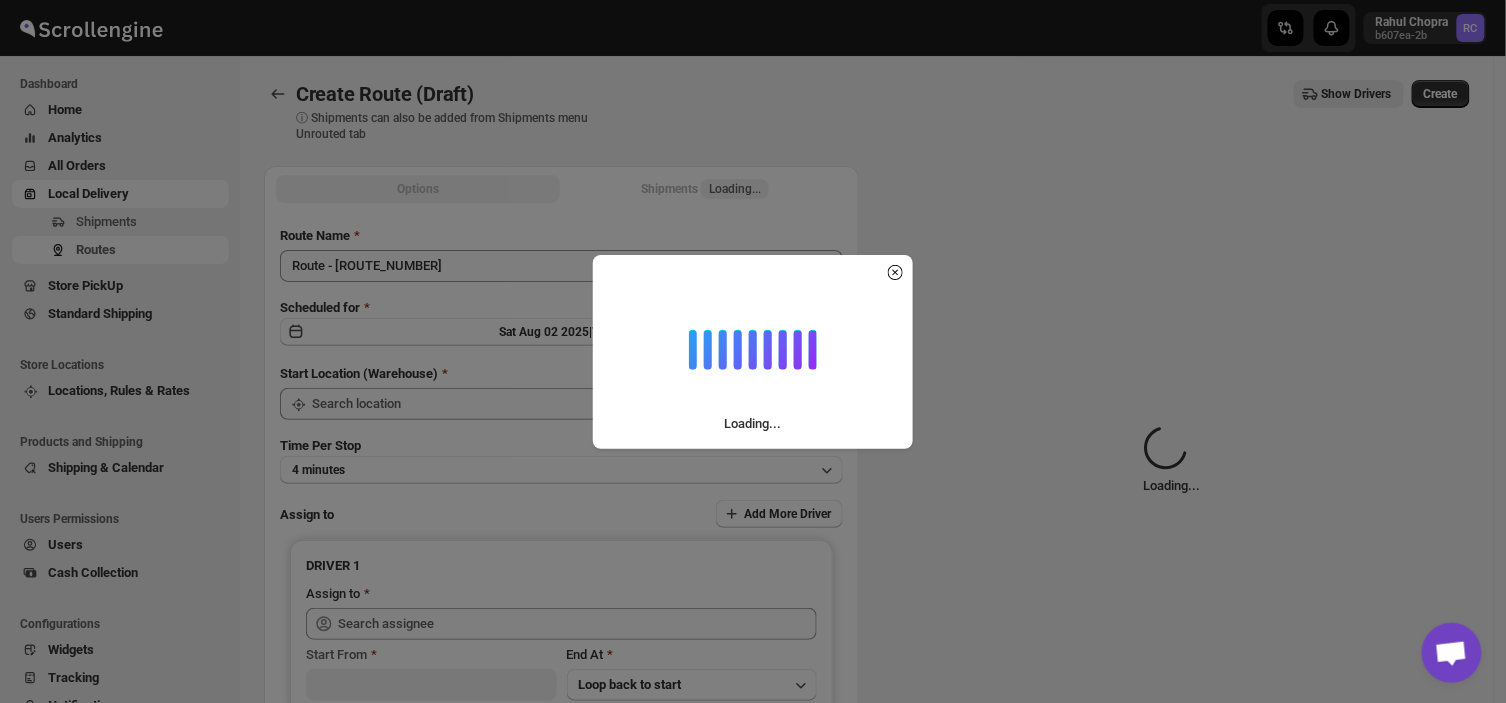type on "DS01 Sarjapur" 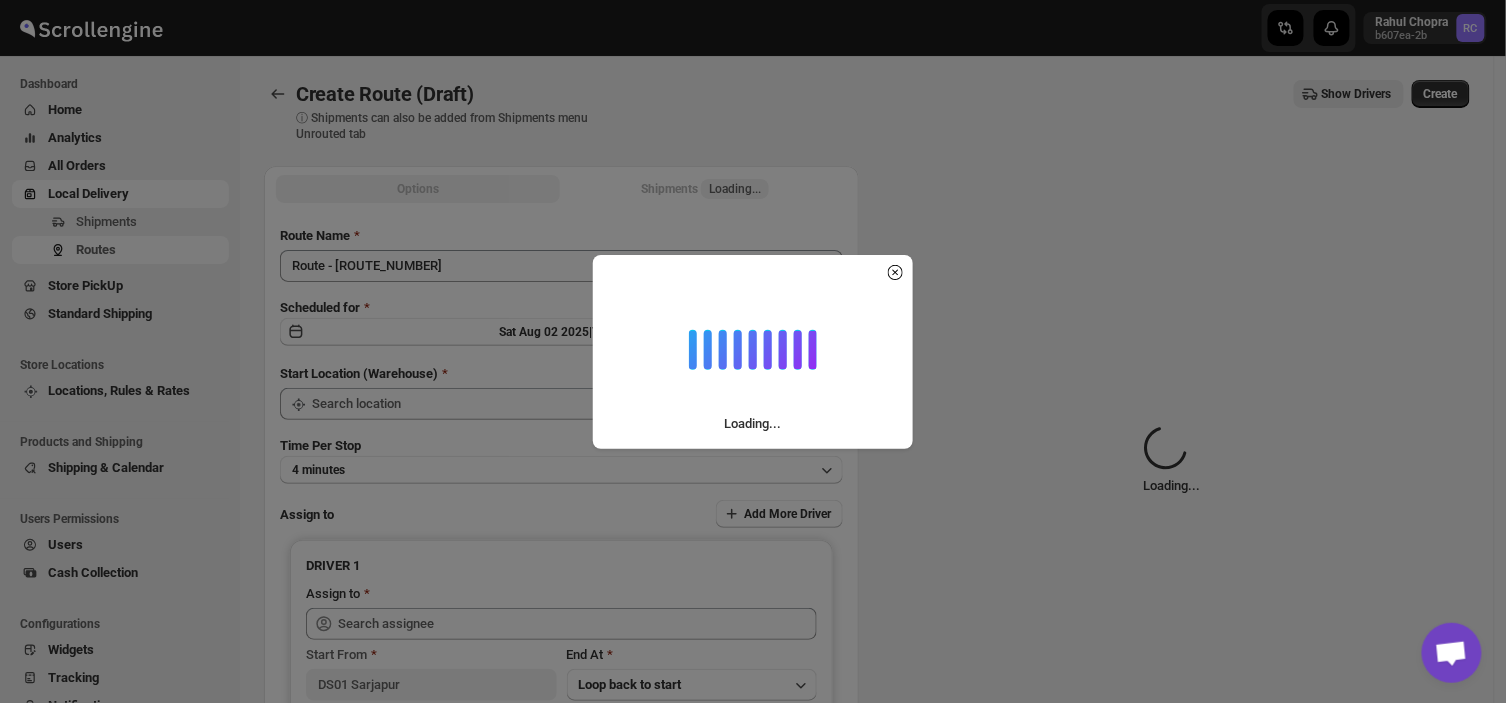 type on "DS01 Sarjapur" 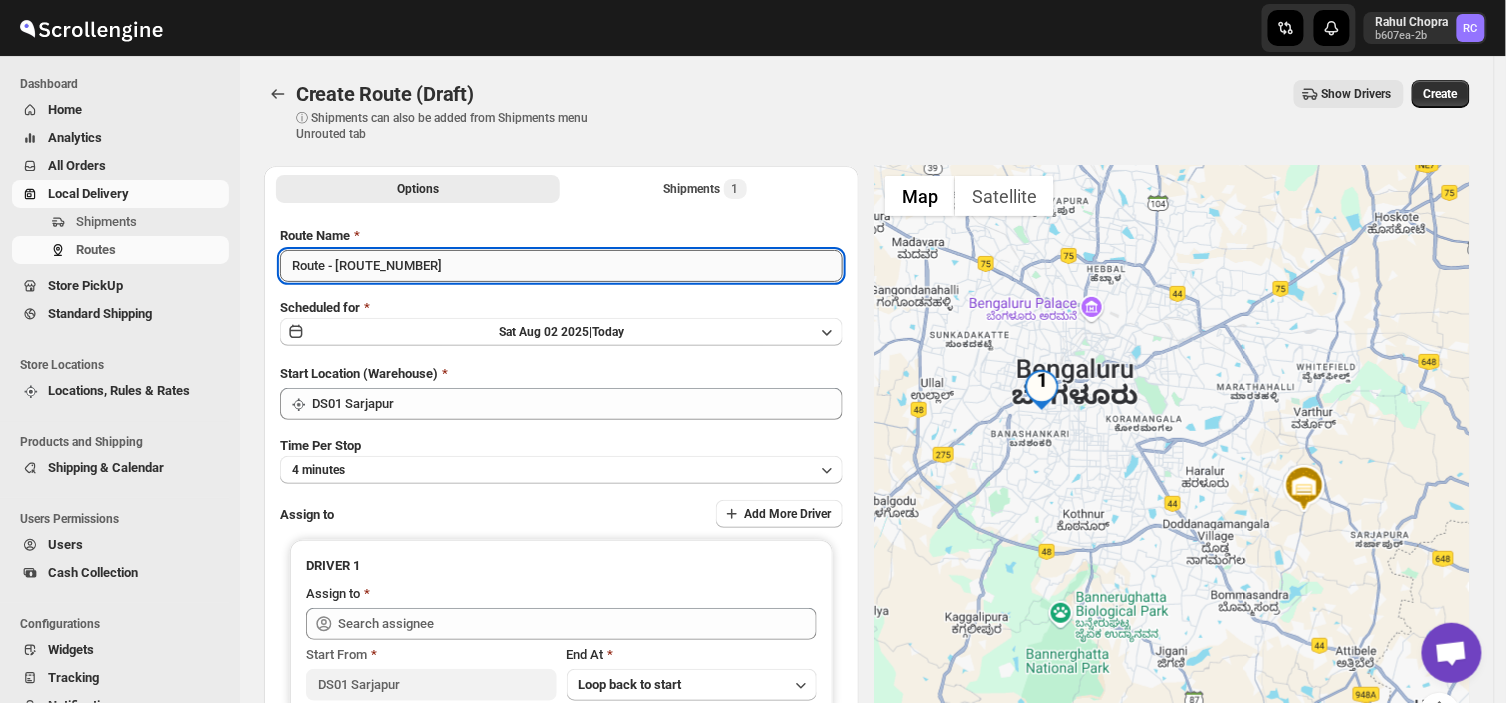 click on "Route - 02/08-0943" at bounding box center [561, 266] 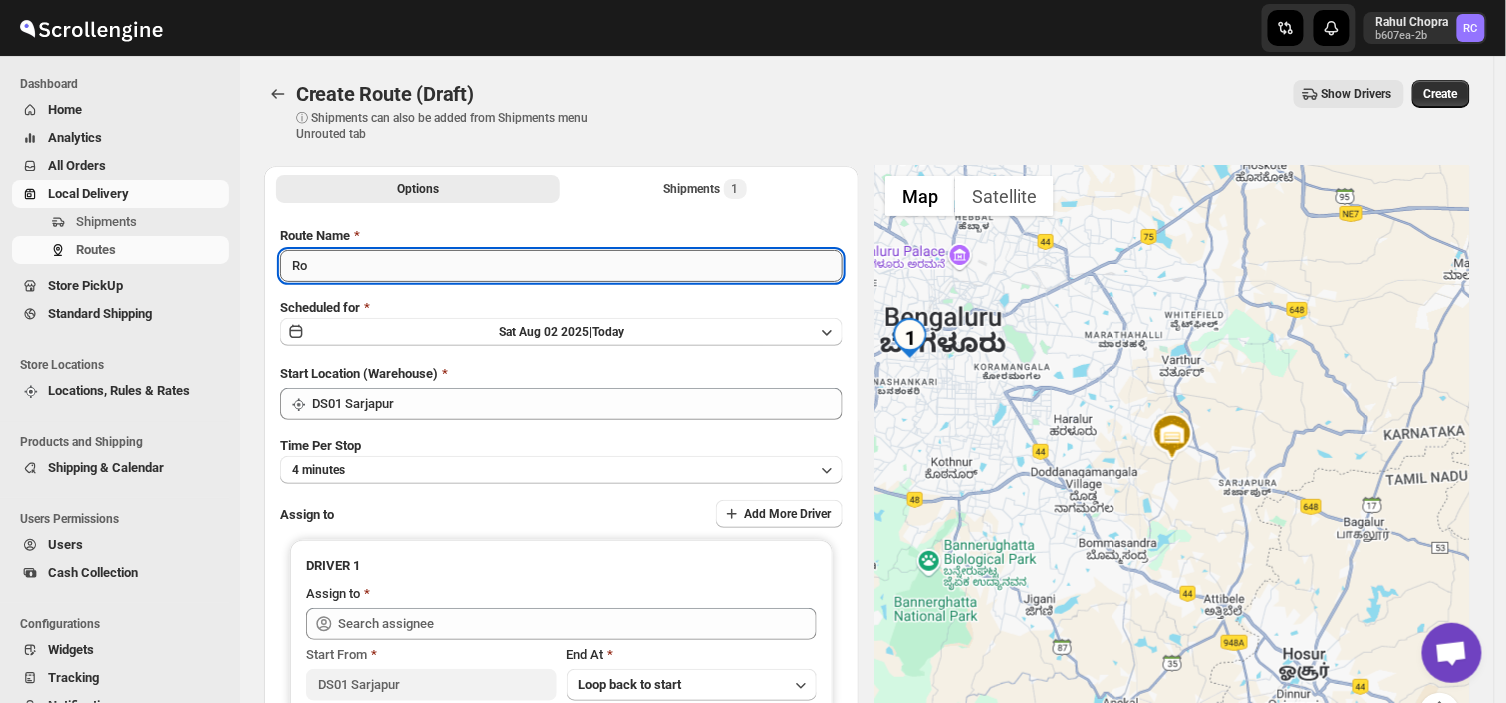 type on "R" 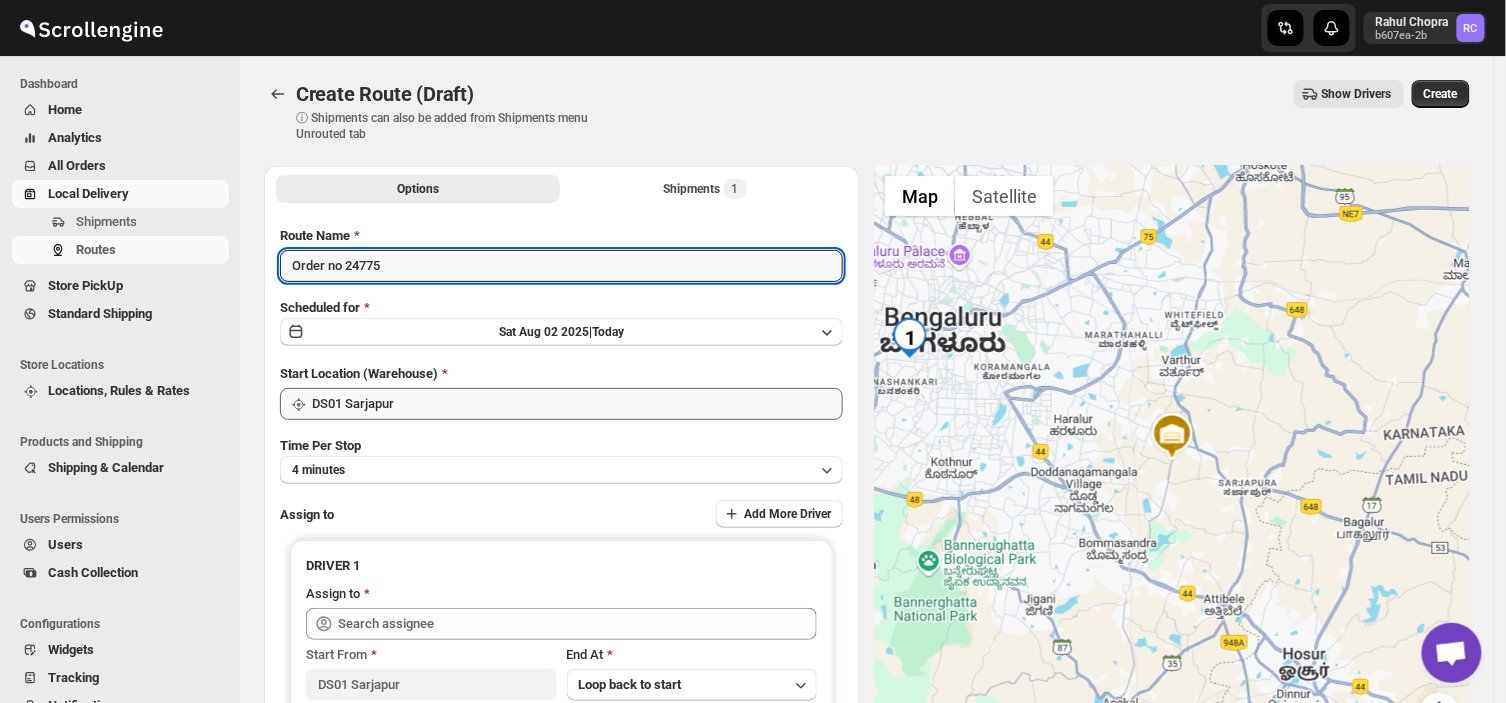 type on "Order no 24775" 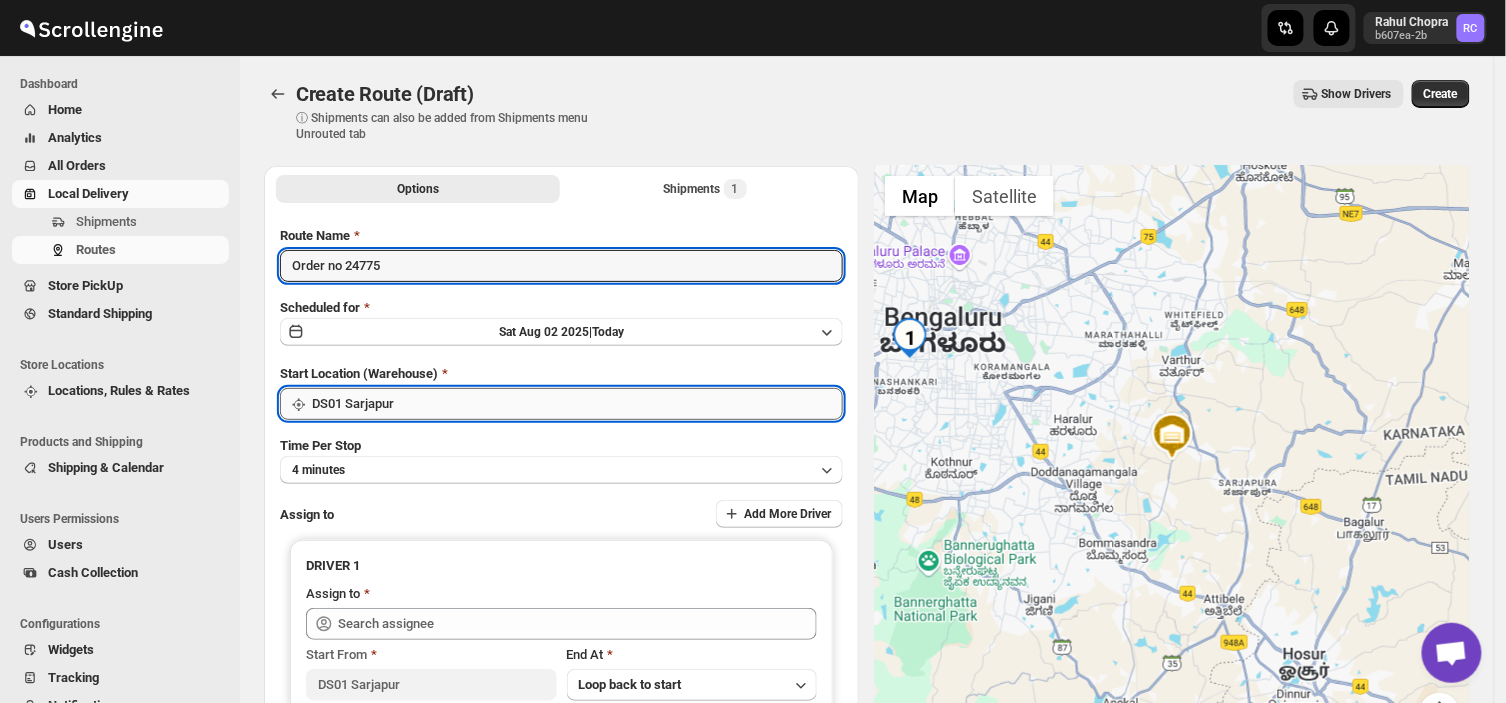 click on "DS01 Sarjapur" at bounding box center [577, 404] 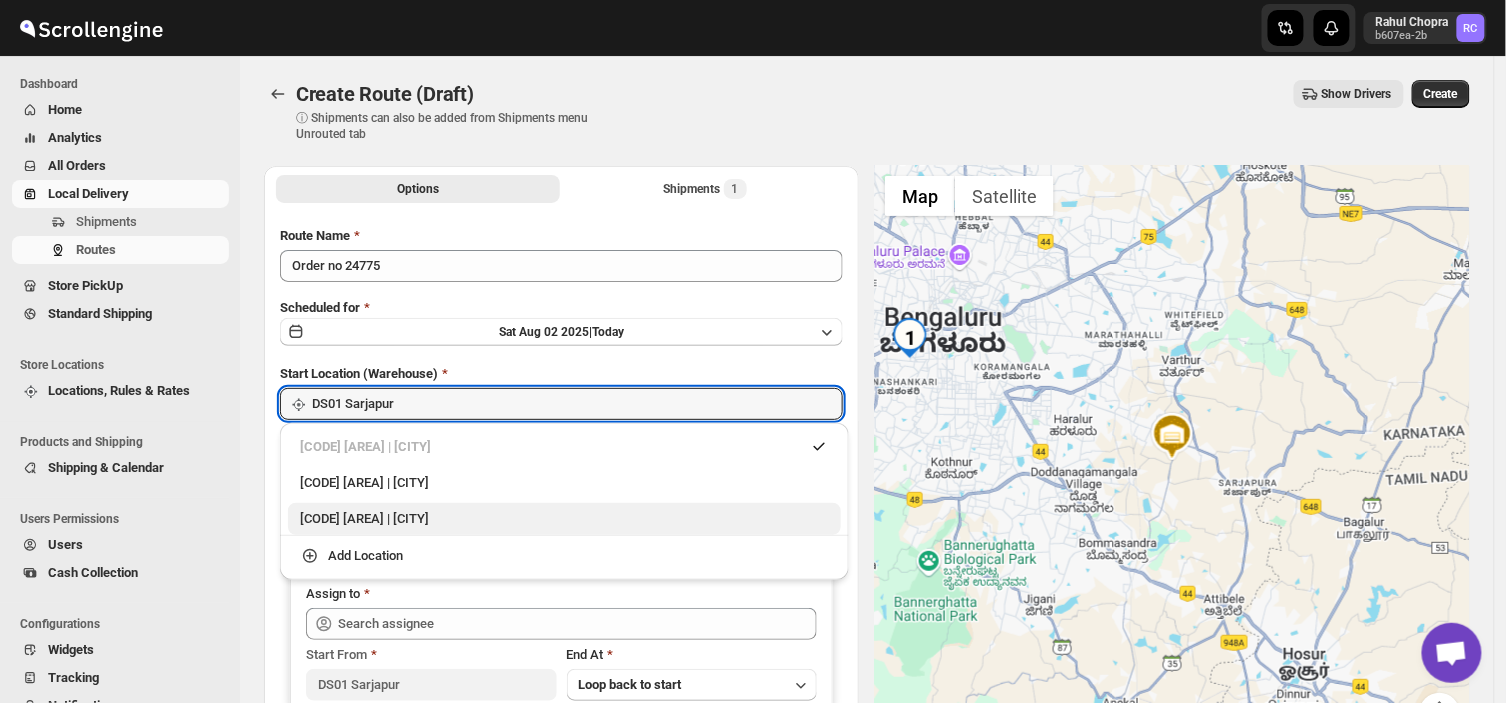 click on "DS03 Kengeri | [CITY]" at bounding box center [564, 519] 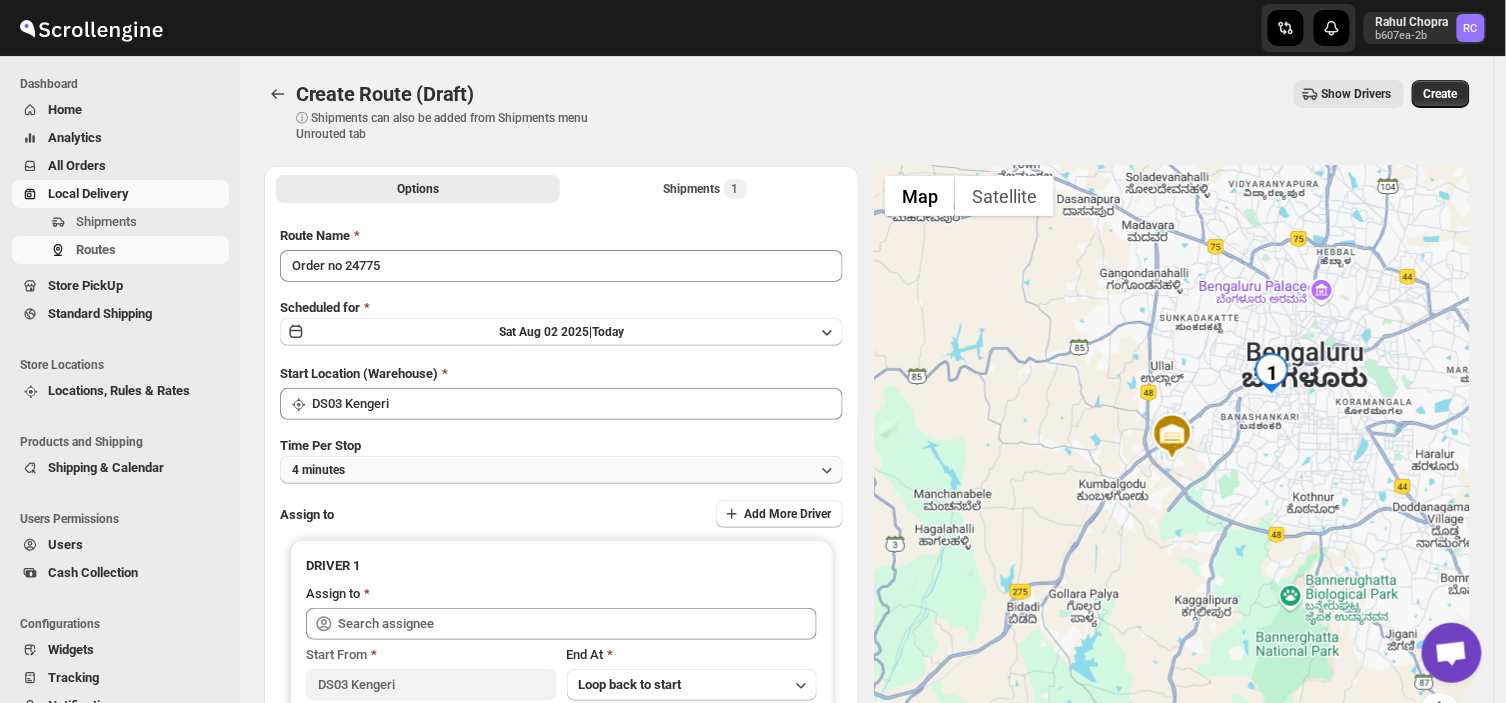 click on "4 minutes" at bounding box center [561, 470] 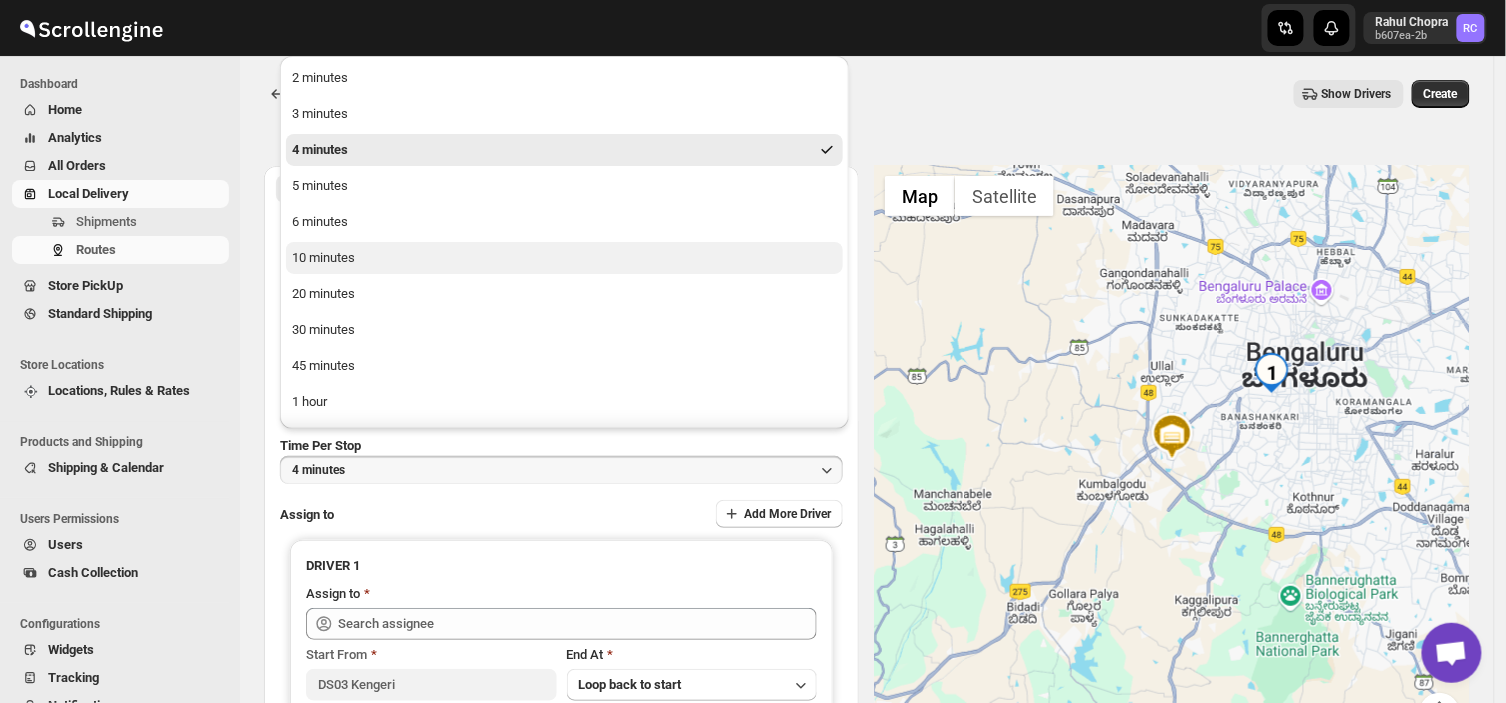 click on "10 minutes" at bounding box center (323, 258) 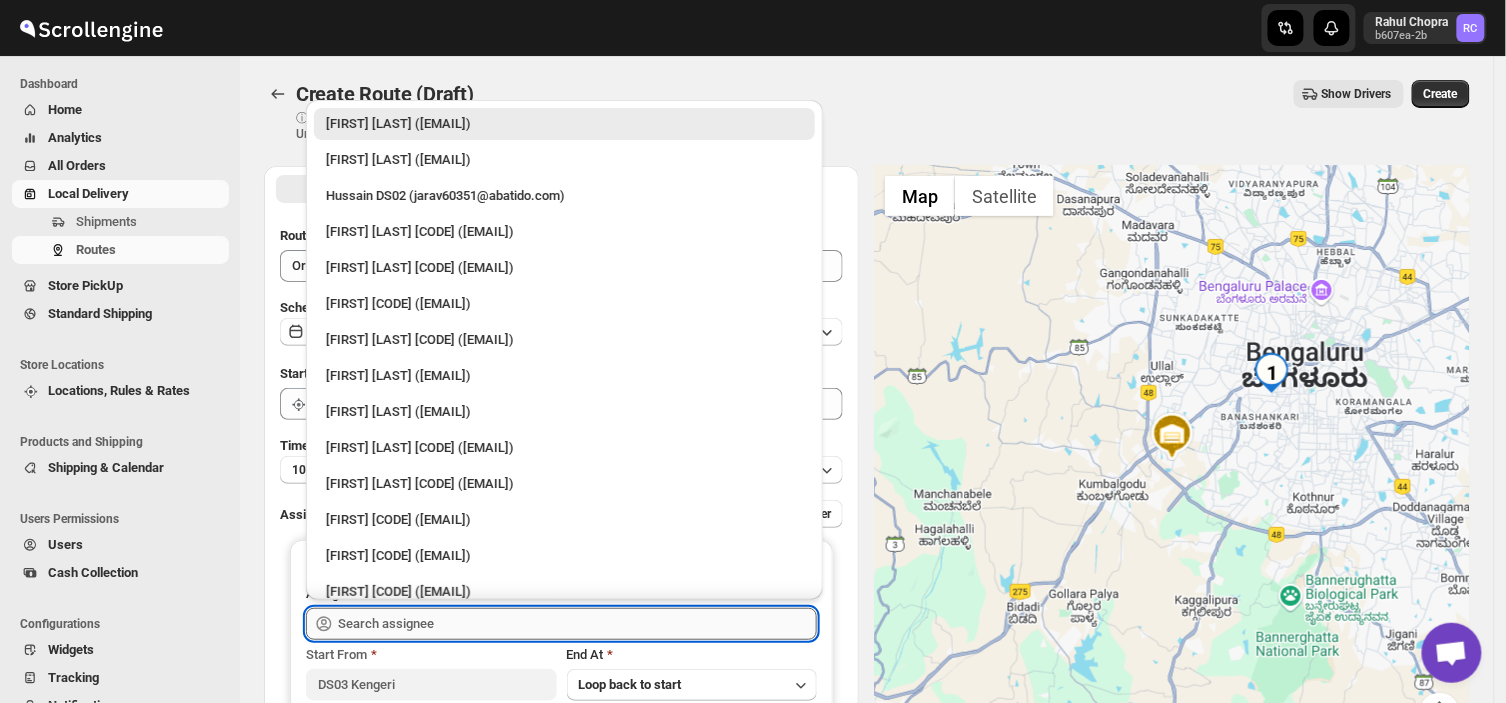 click at bounding box center [577, 624] 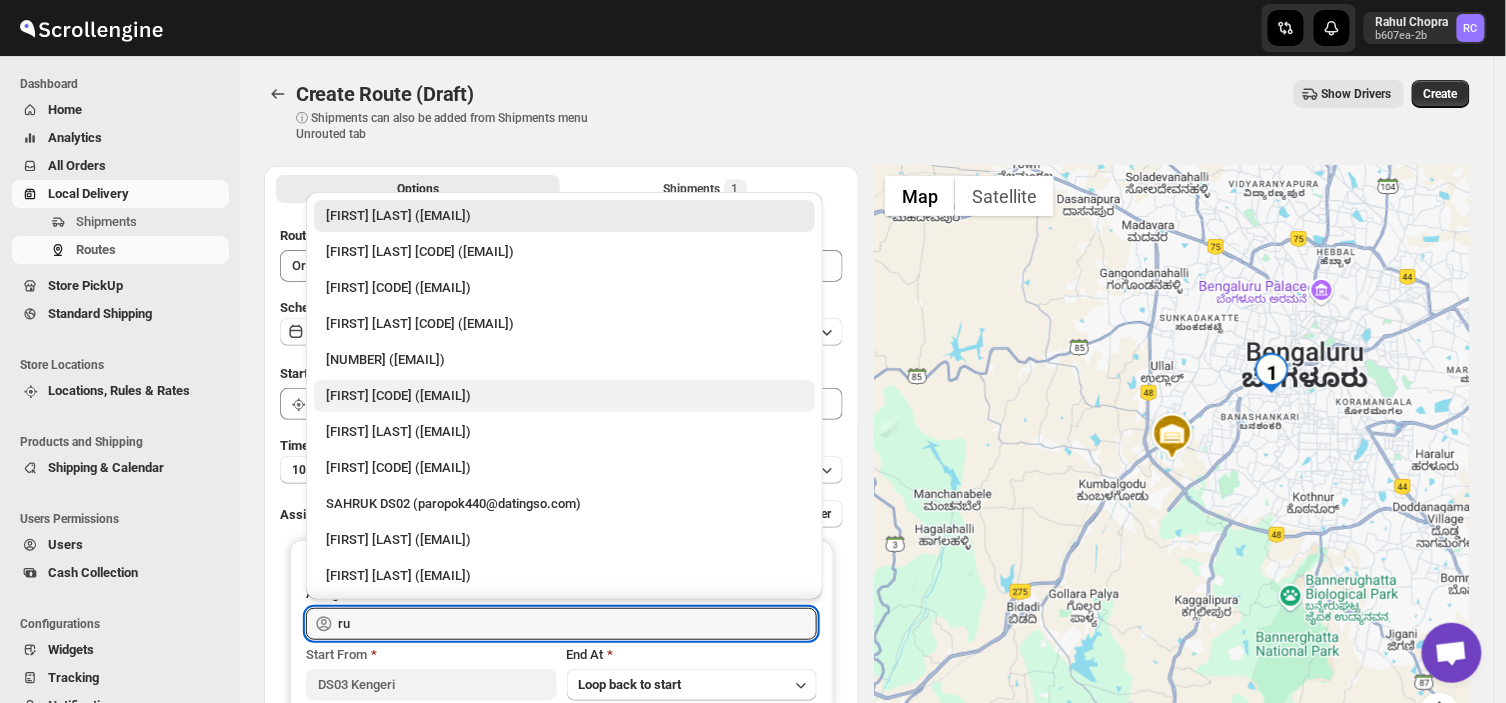 click on "[FIRST] DS03 ([EMAIL])" at bounding box center (564, 396) 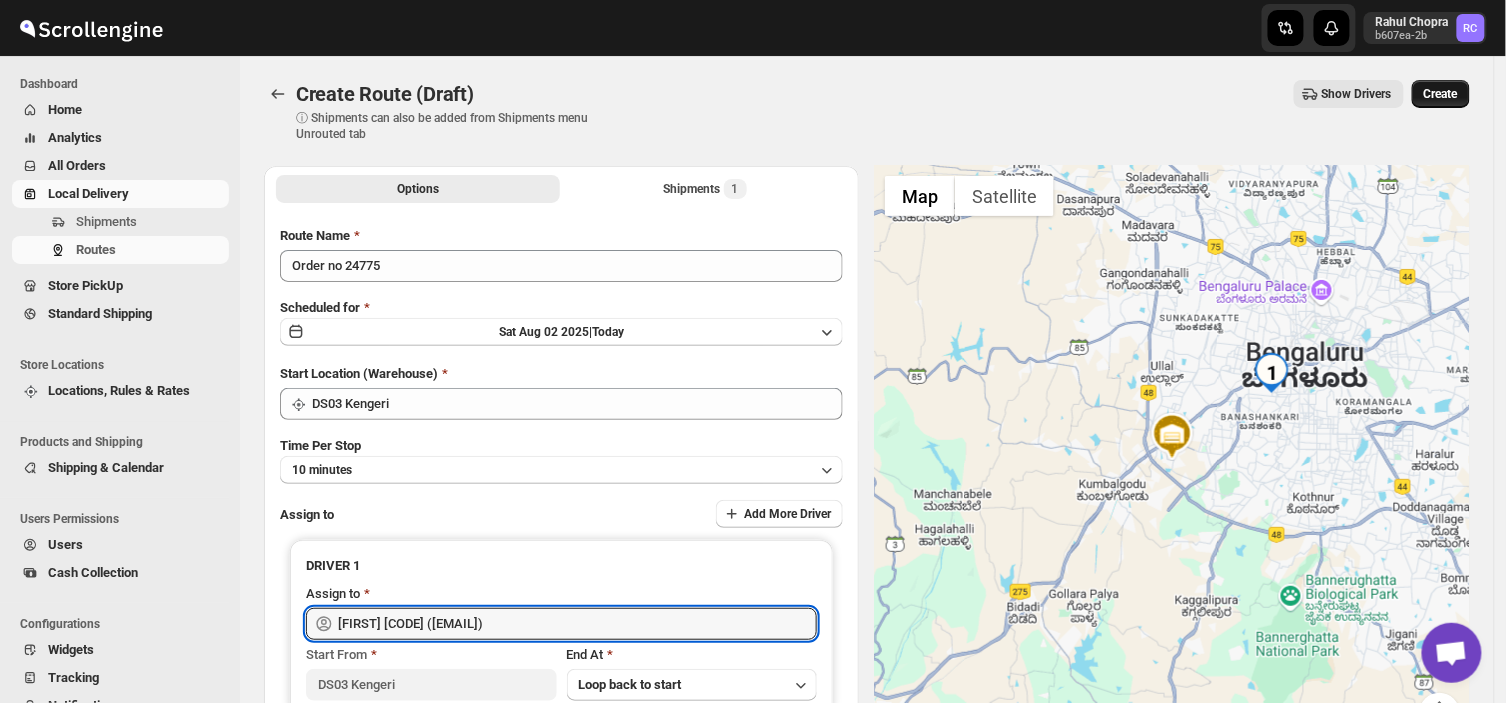 type on "[FIRST] DS03 ([EMAIL])" 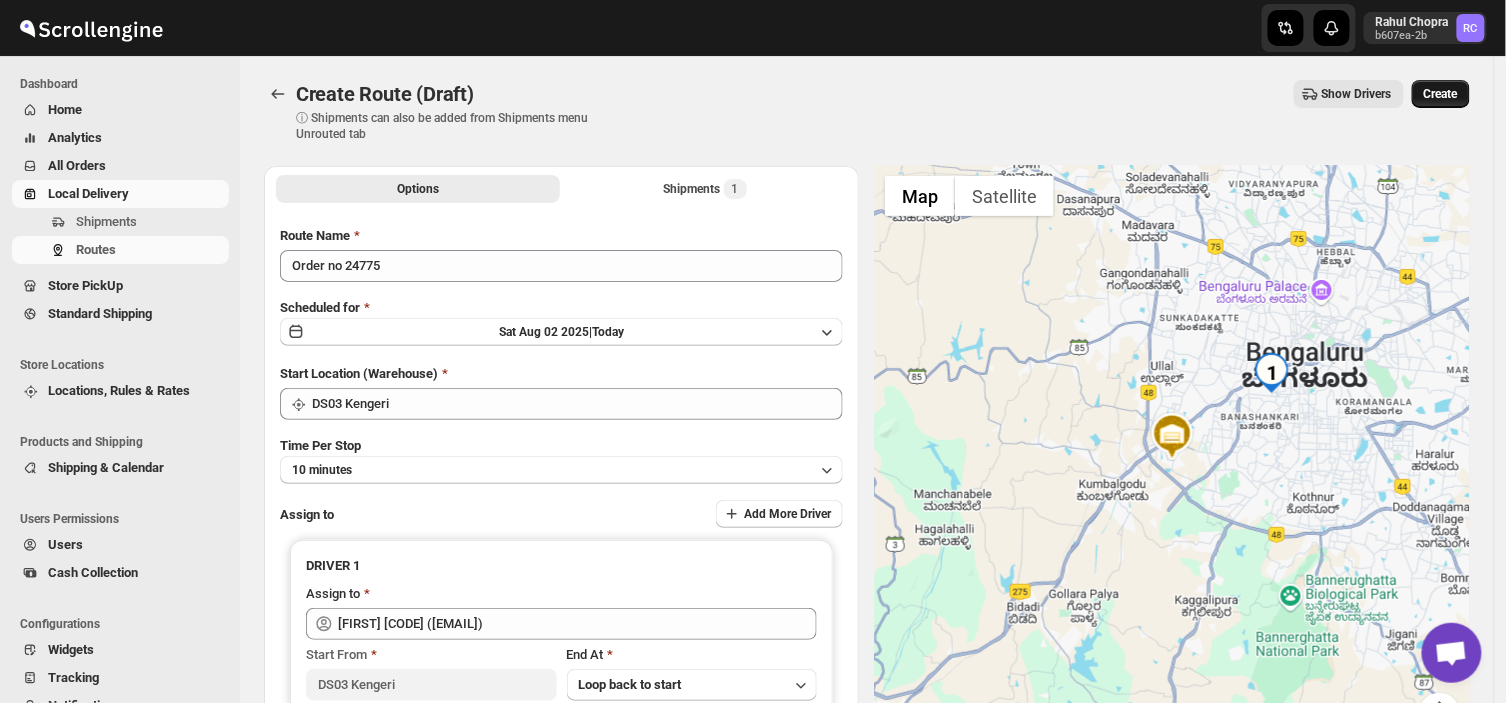 click on "Create" at bounding box center (1441, 94) 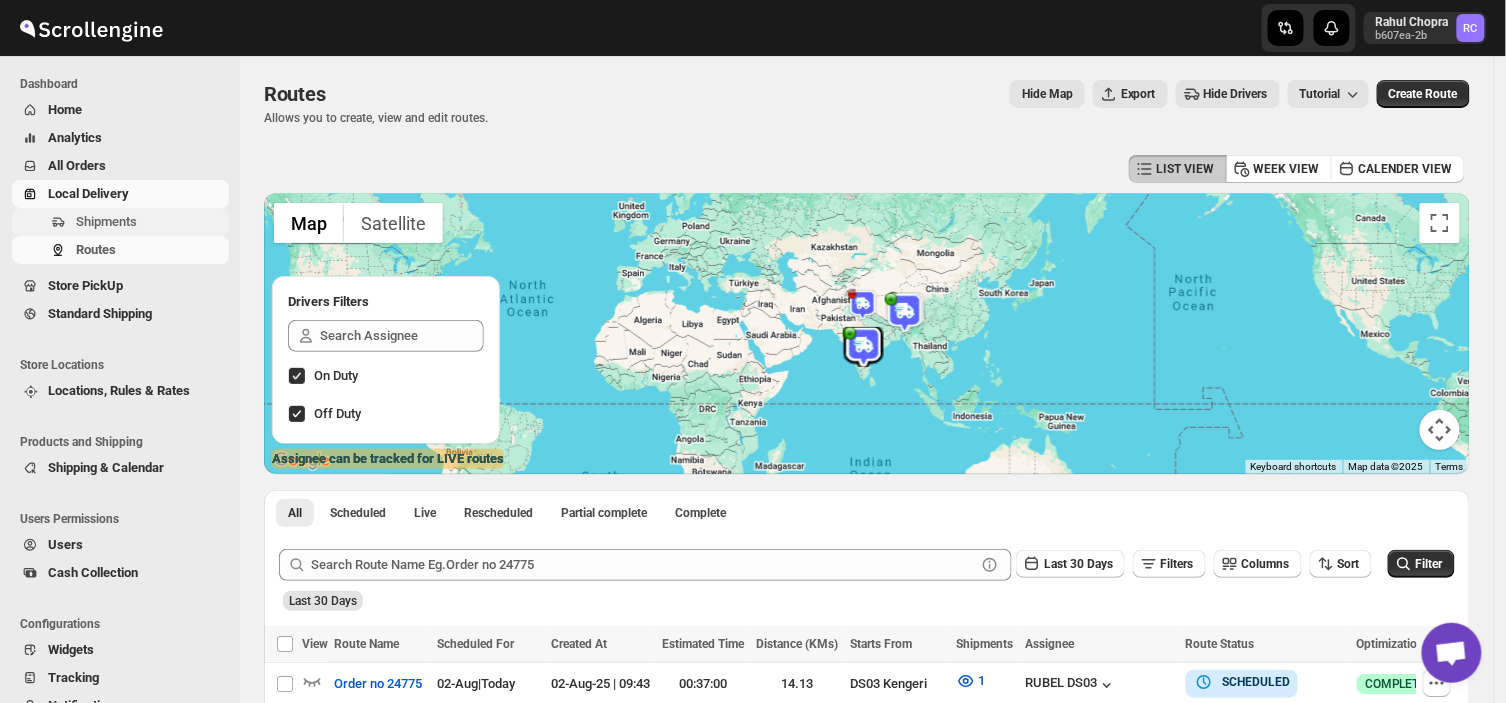 click on "Shipments" at bounding box center [150, 222] 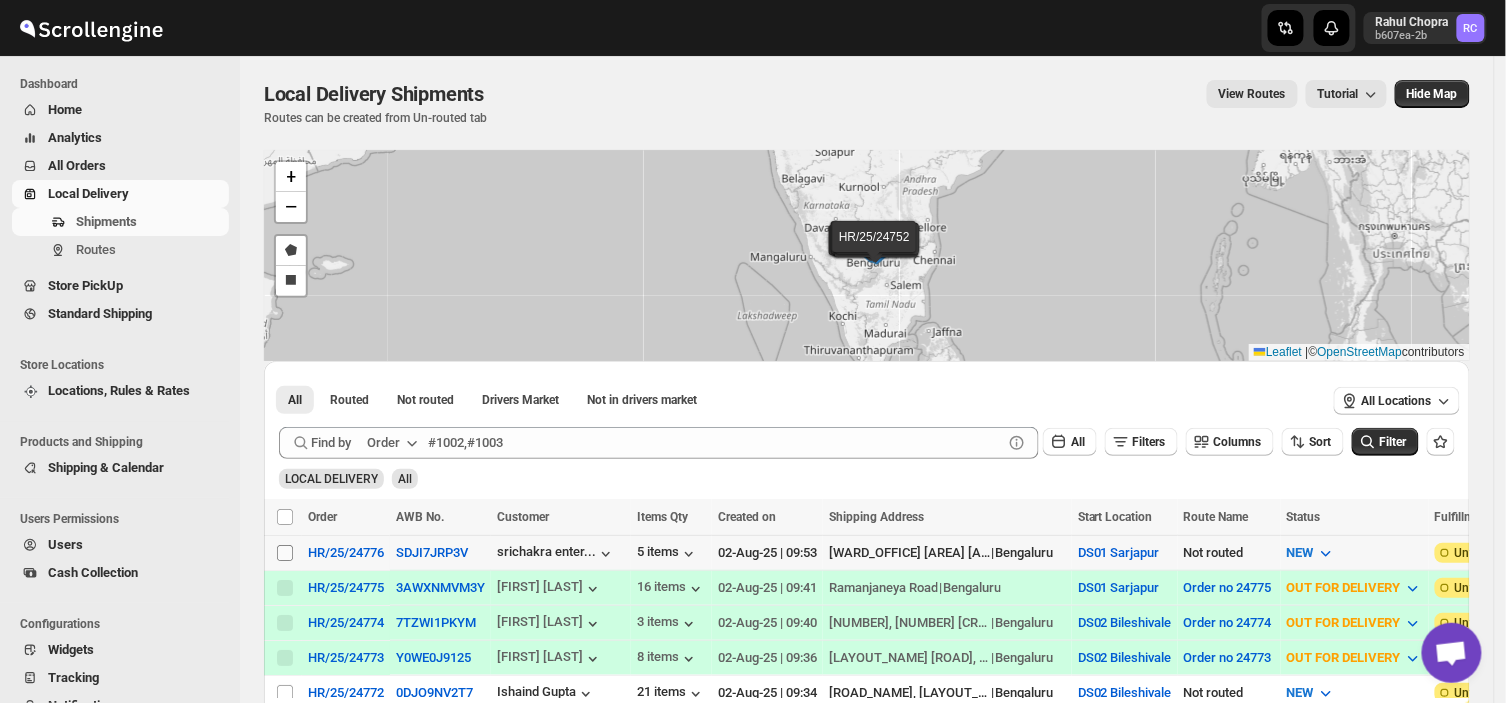 click on "Select shipment" at bounding box center (285, 553) 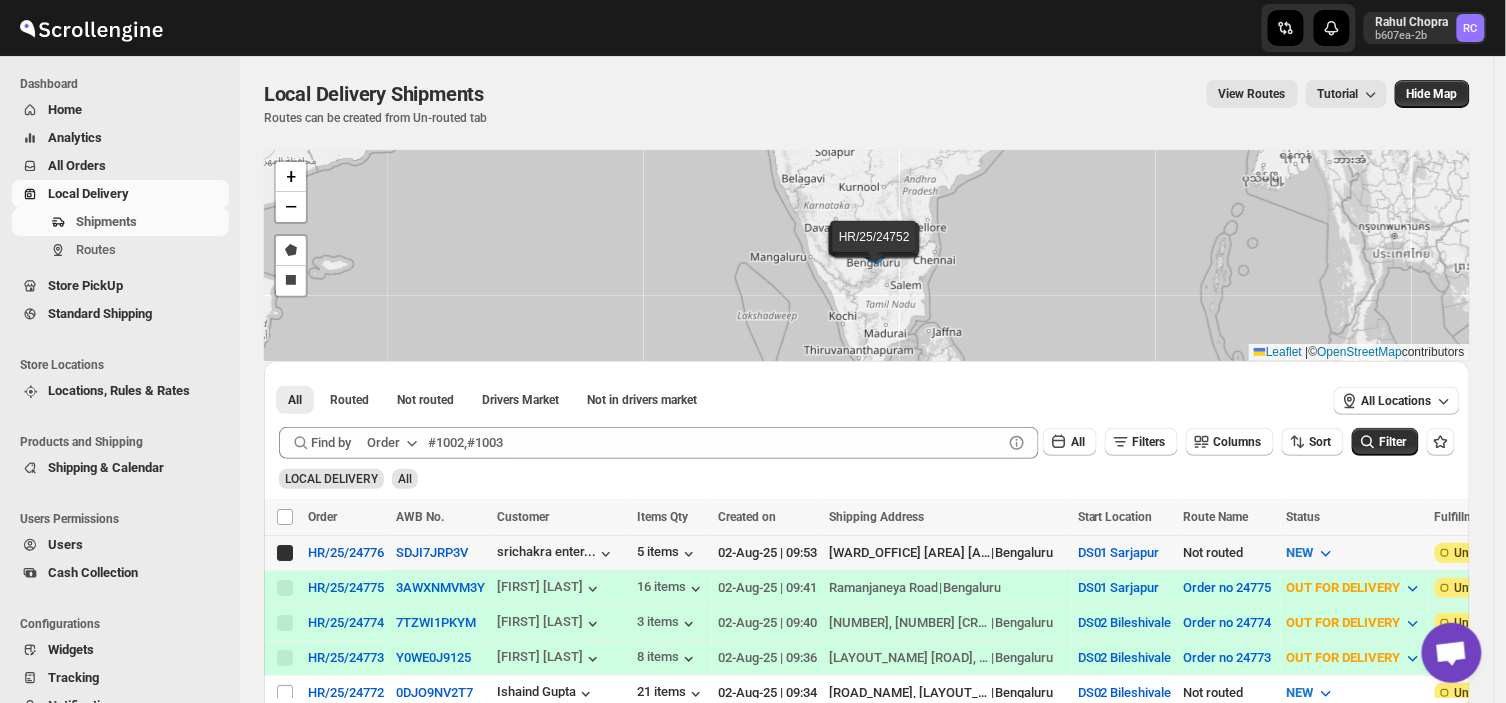 checkbox on "true" 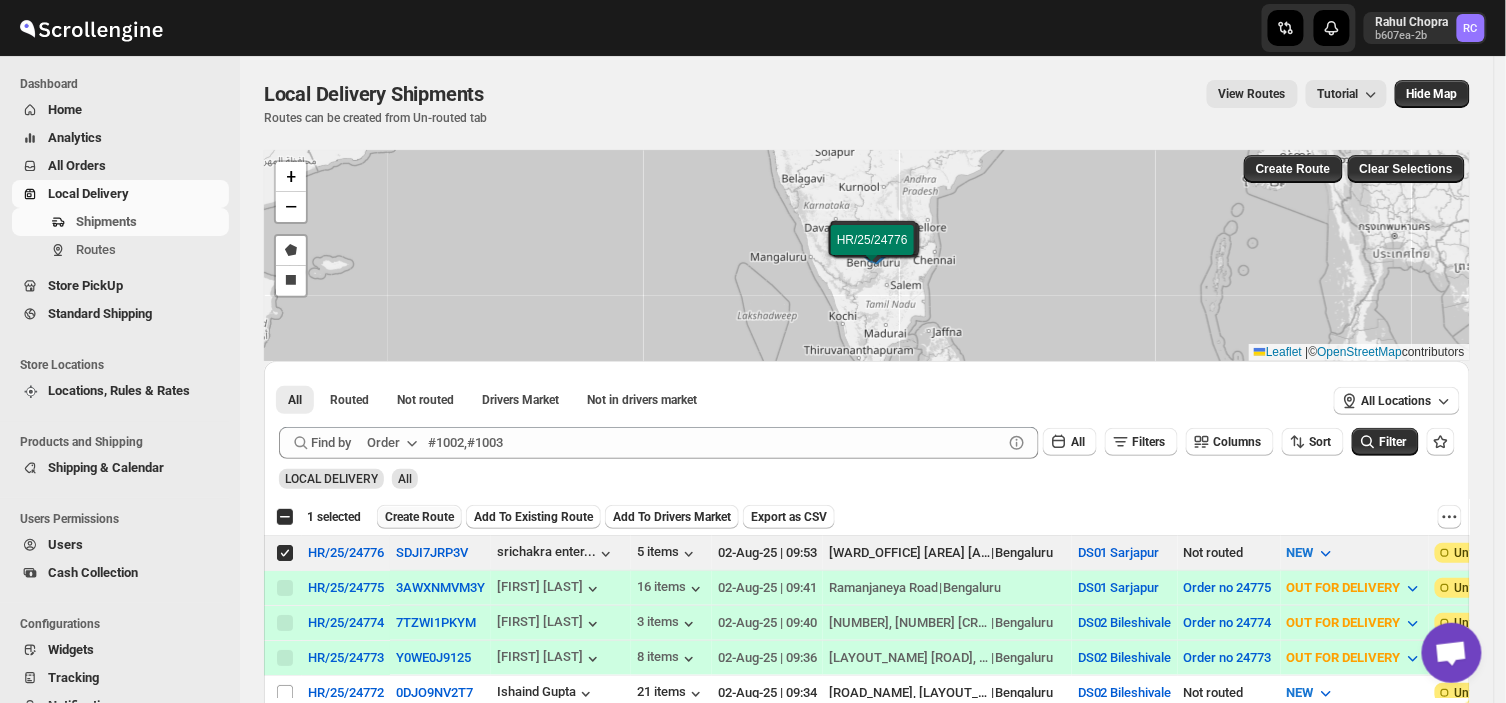click on "Create Route" at bounding box center (419, 517) 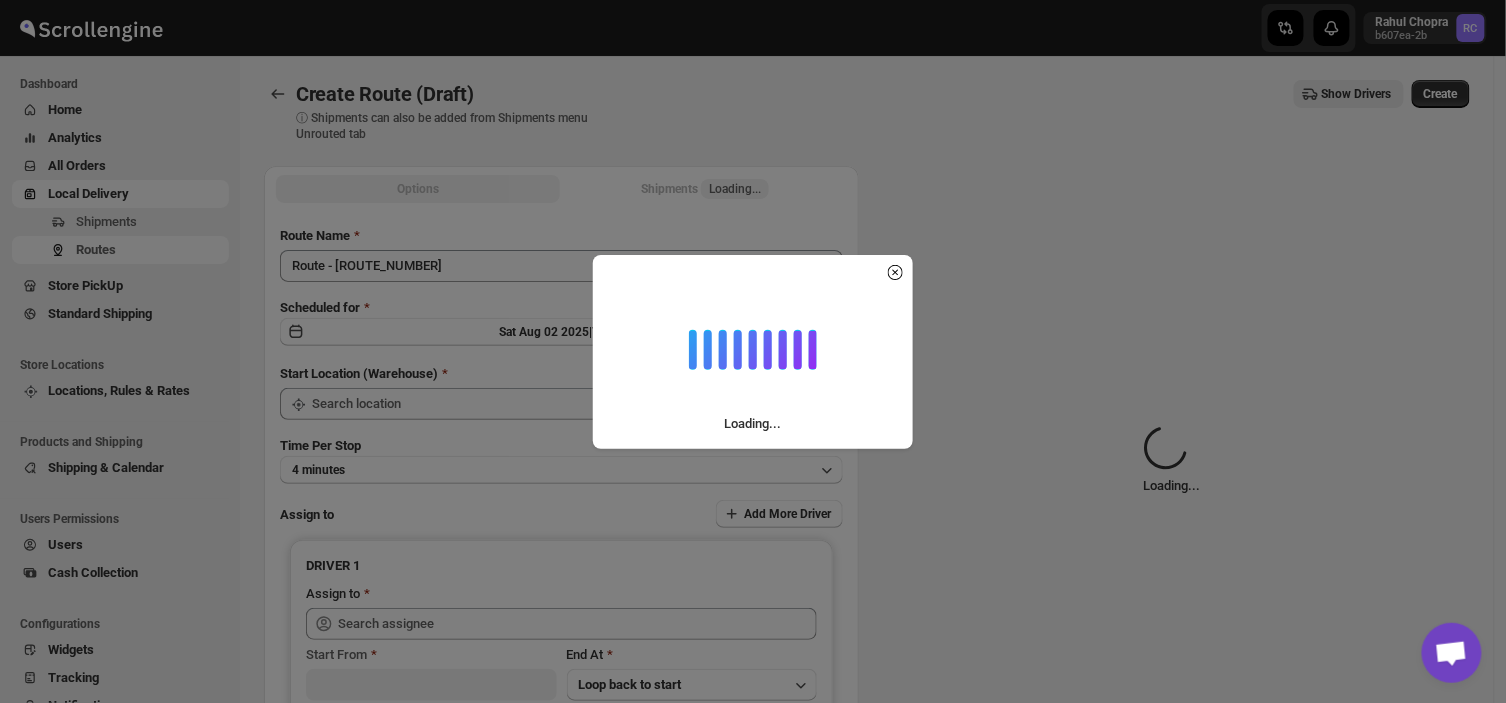 type on "DS01 Sarjapur" 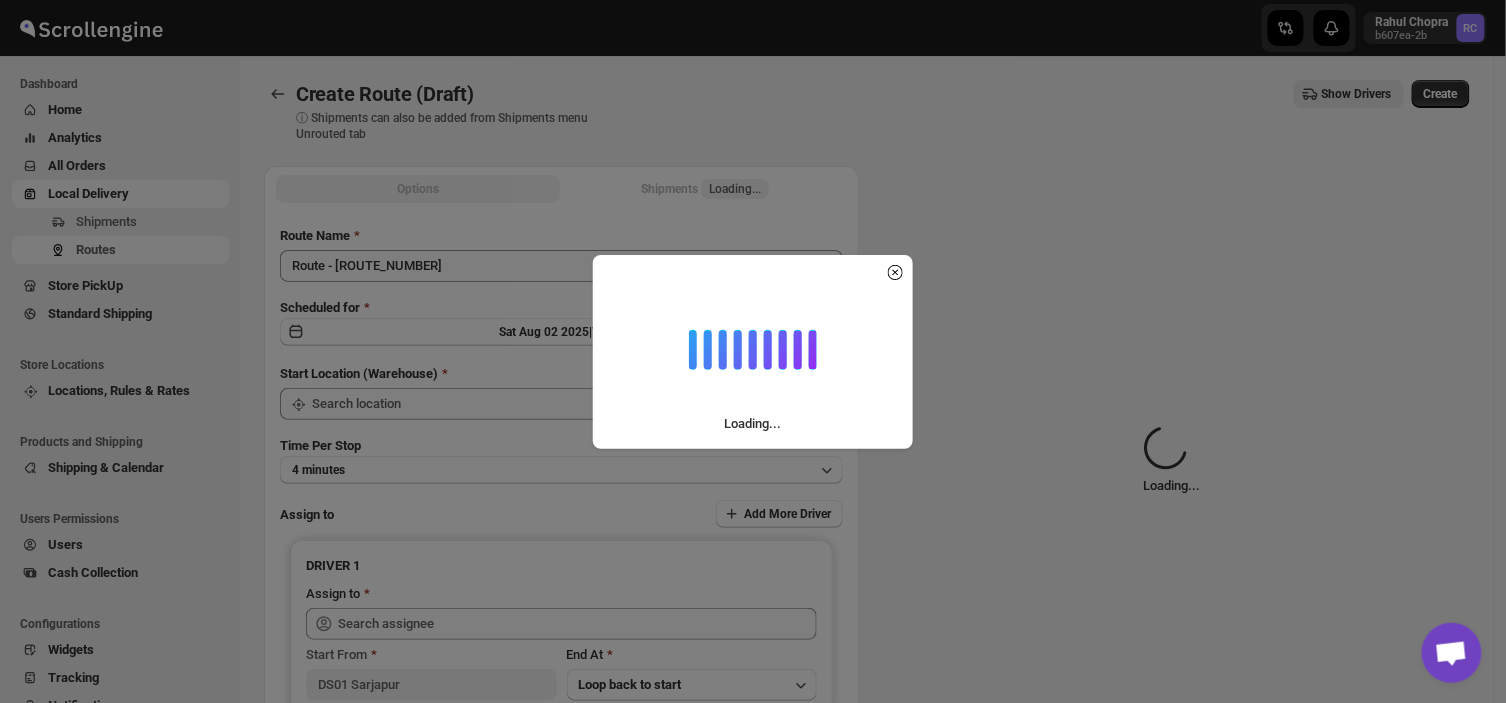 type on "DS01 Sarjapur" 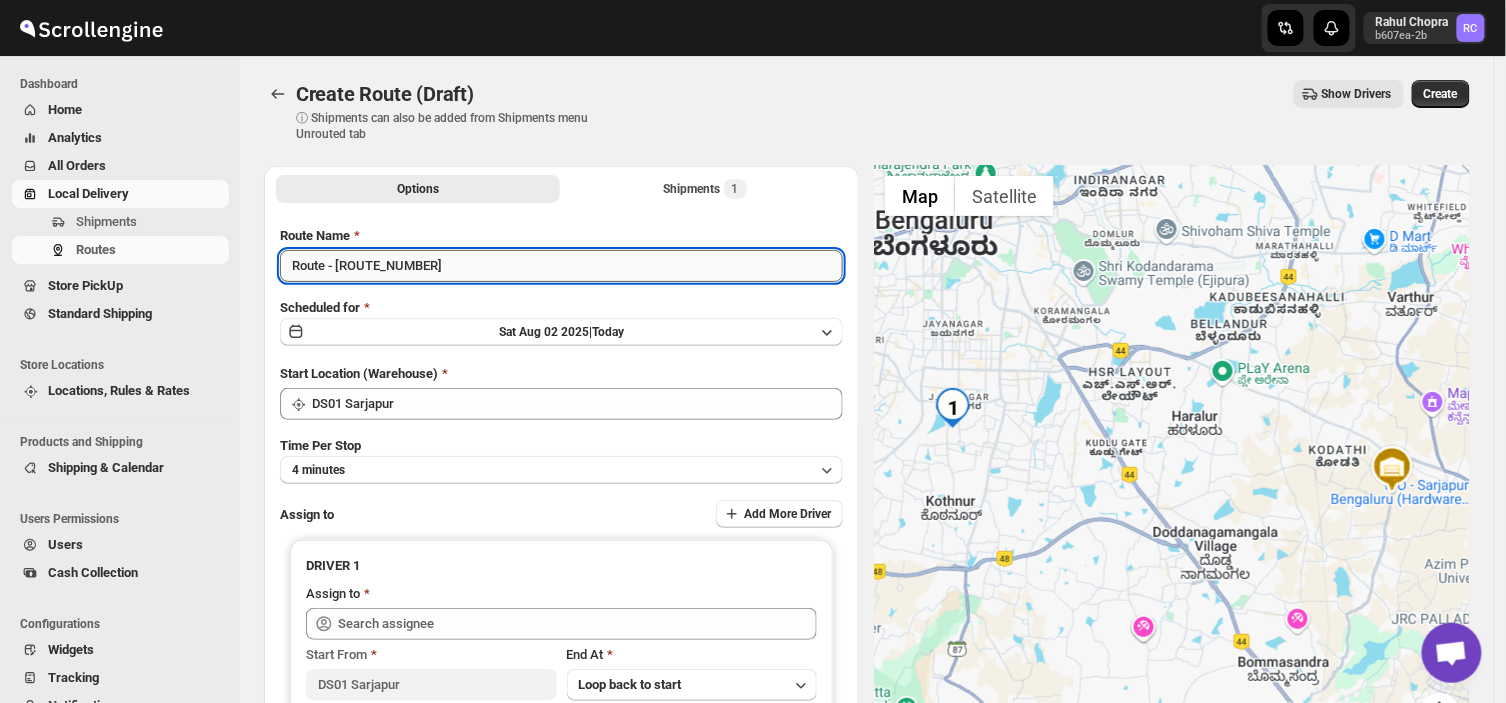 click on "Route - 02/08-0954" at bounding box center (561, 266) 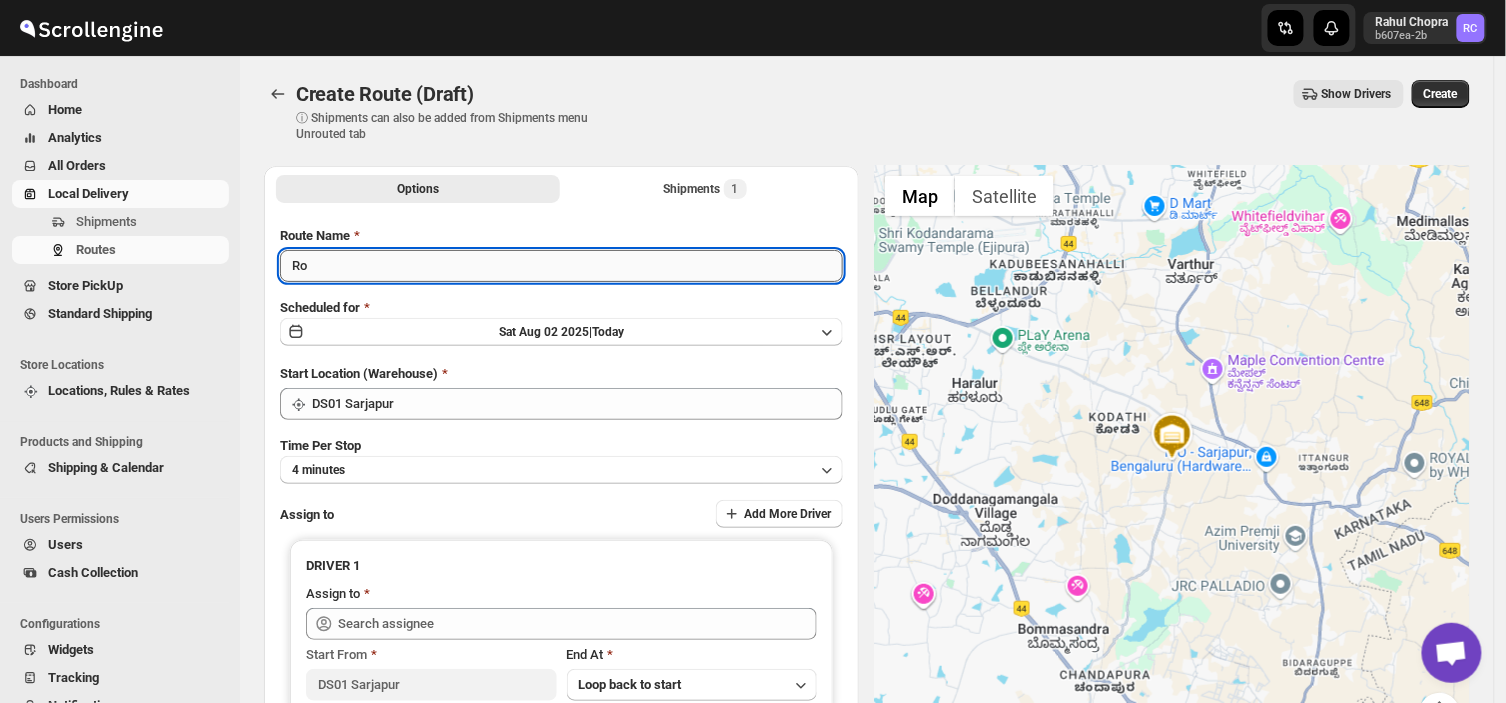 type on "R" 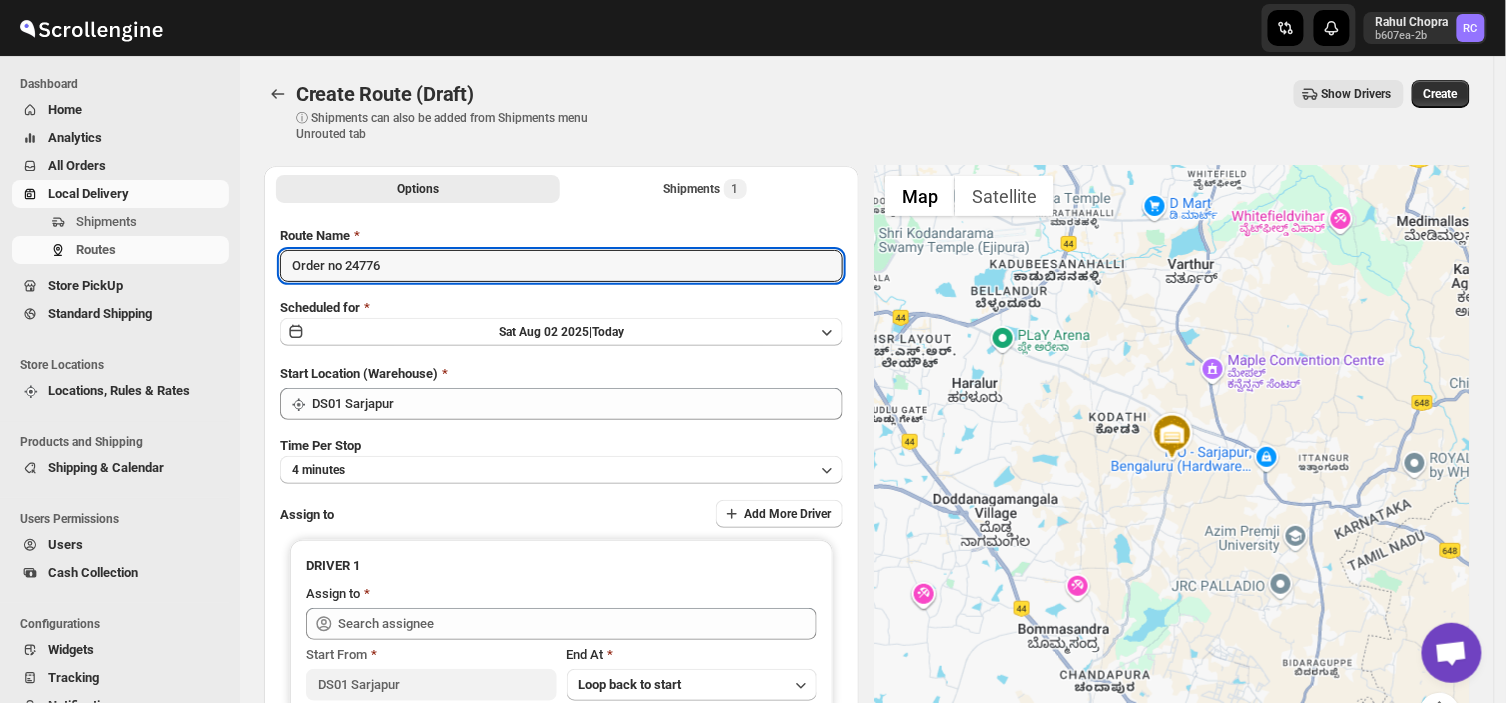 type on "Order no 24776" 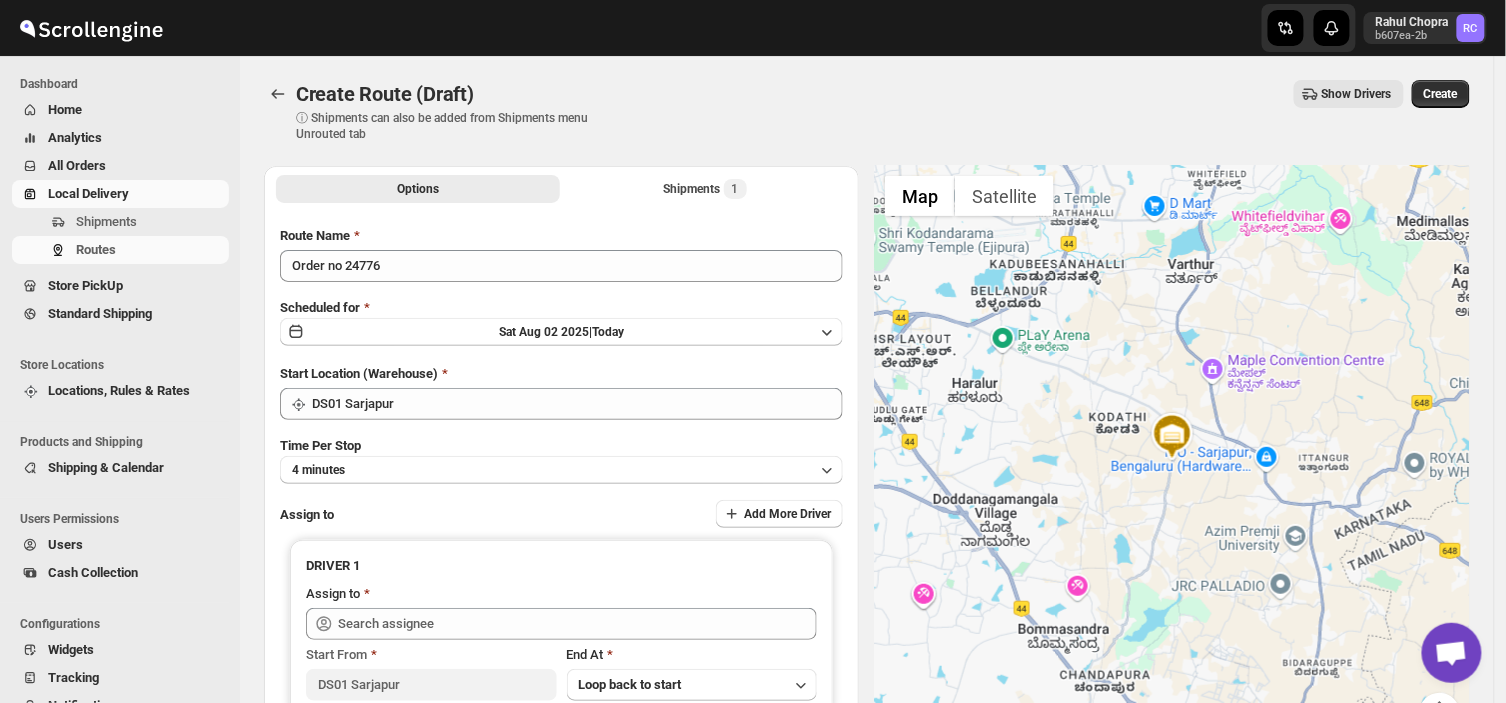 click on "Route Name Order no 24776 Scheduled for Sat Aug 02 2025   |   Today Start Location (Warehouse) DS01 Sarjapur Time Per Stop 4 minutes   Assign to Add More Driver DRIVER 1 Assign to Start From DS01 Sarjapur End At Loop back to start" at bounding box center (561, 494) 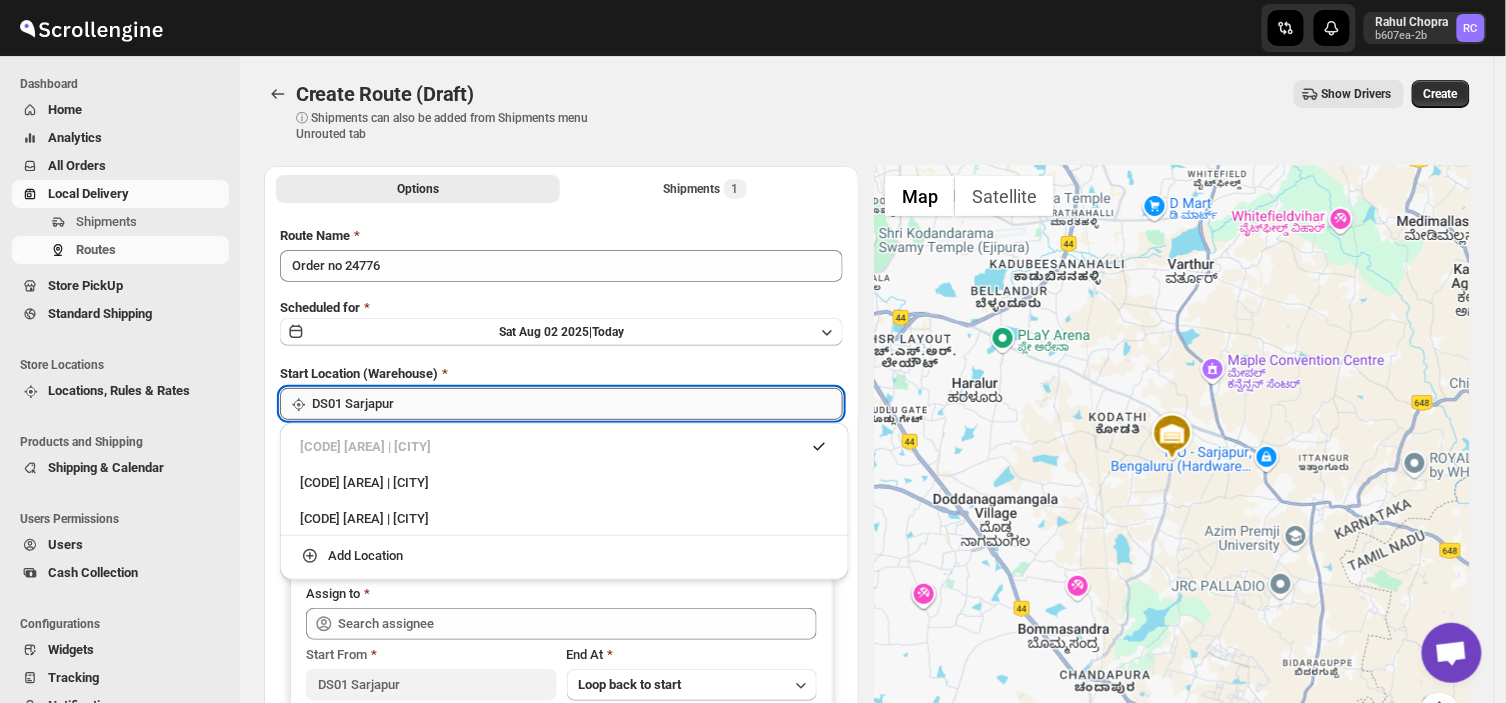 click on "DS01 Sarjapur" at bounding box center [577, 404] 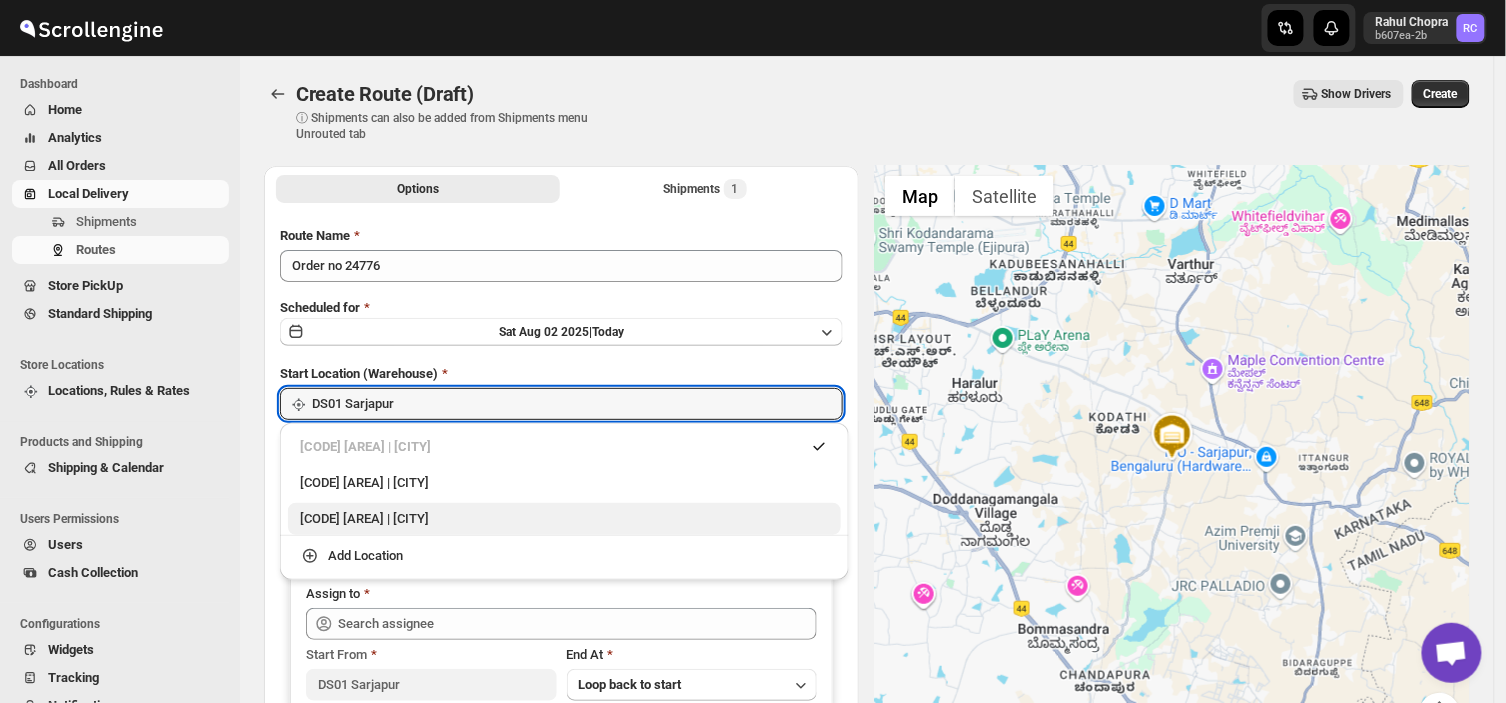 click on "DS03 Kengeri | [CITY]" at bounding box center [564, 519] 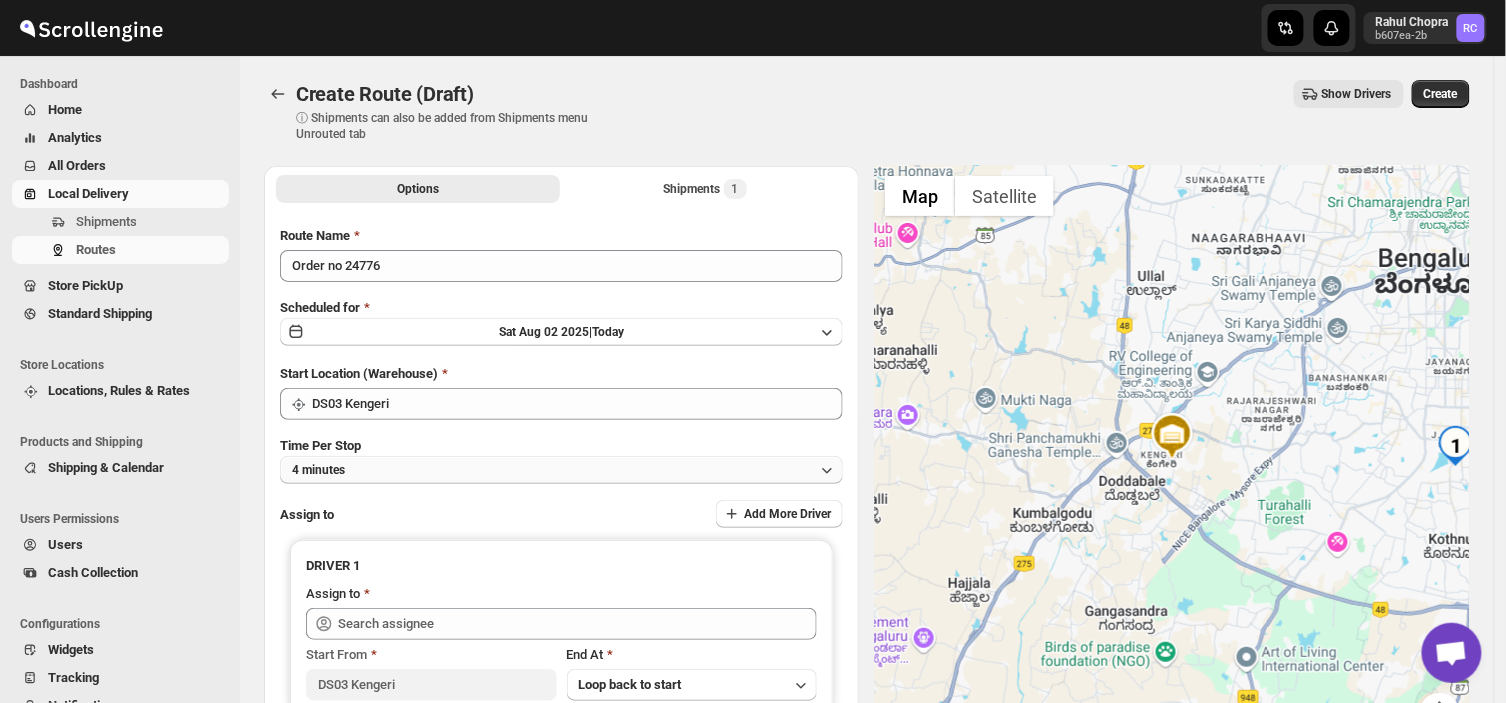 click on "4 minutes" at bounding box center (561, 470) 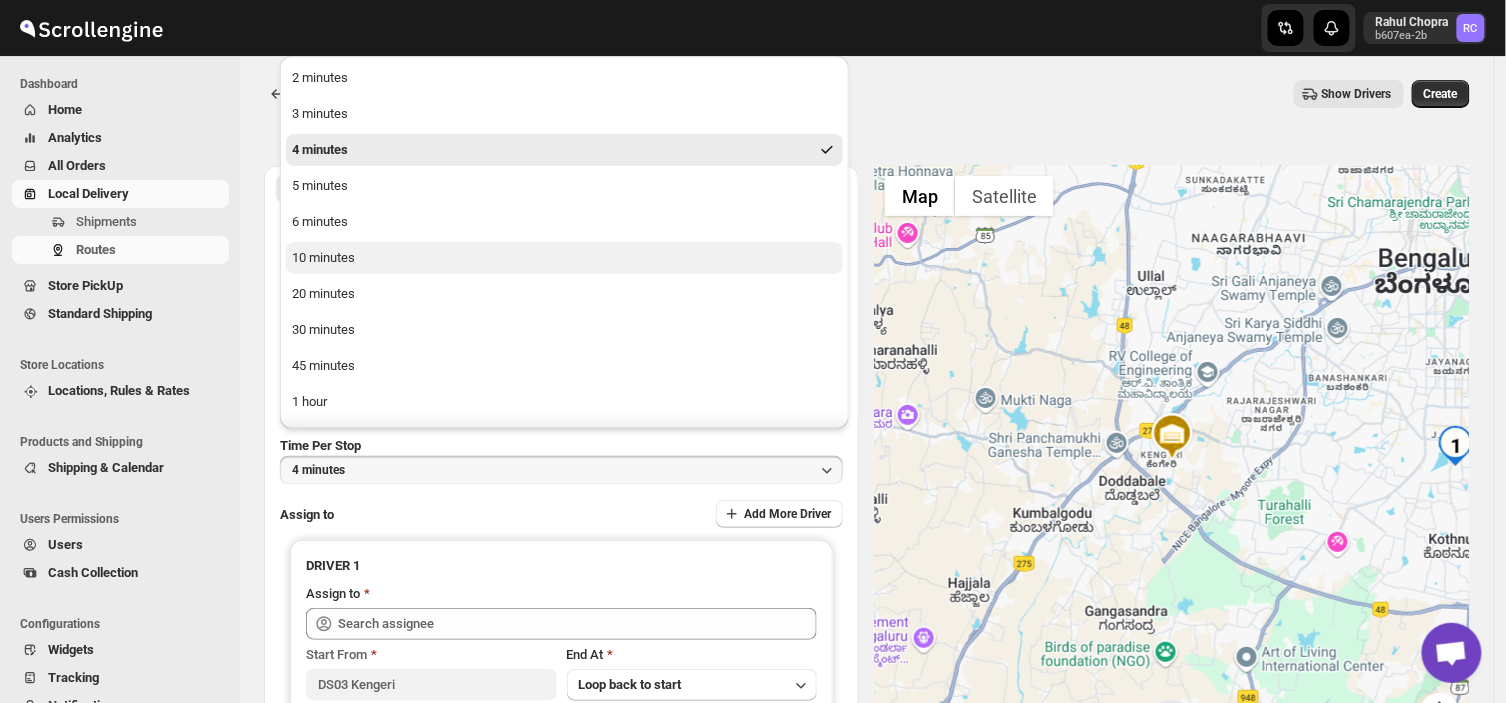 click on "10 minutes" at bounding box center [323, 258] 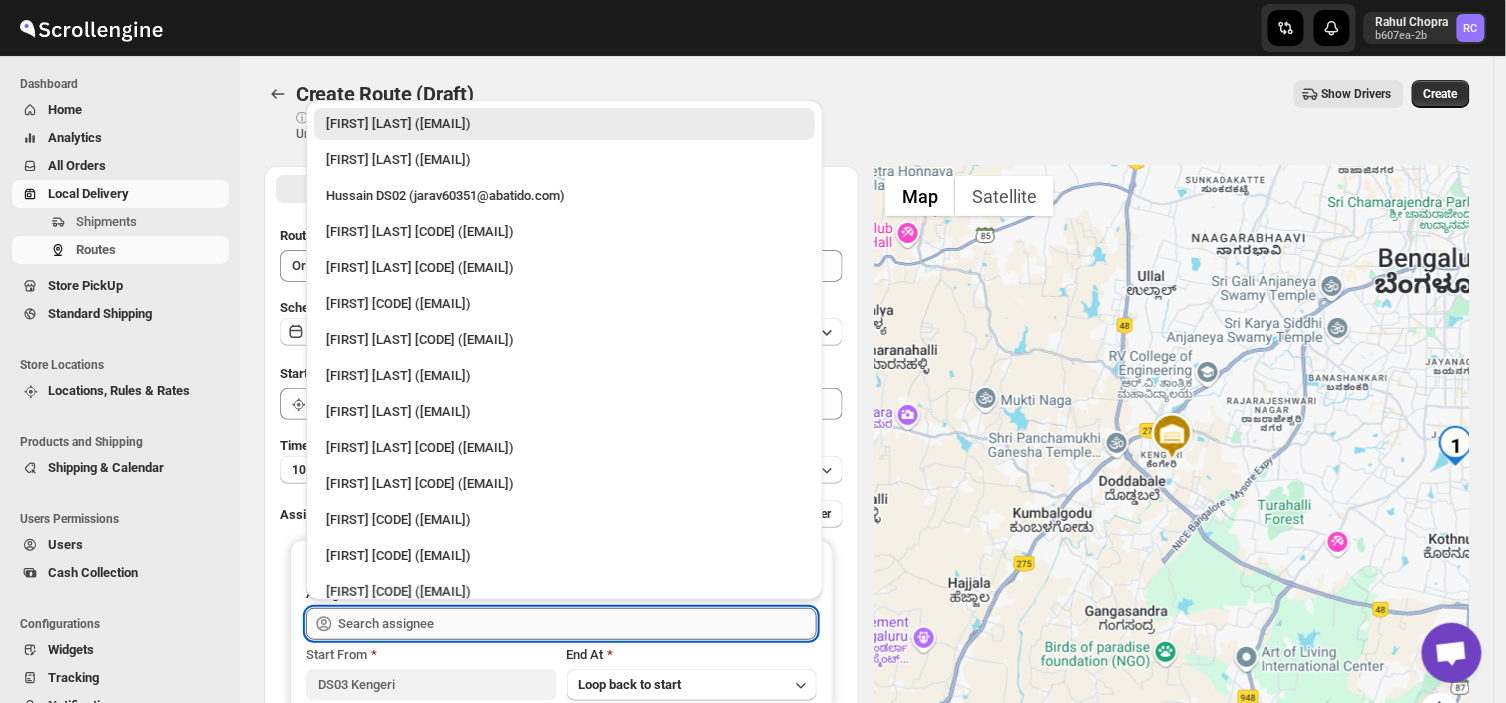 click at bounding box center [577, 624] 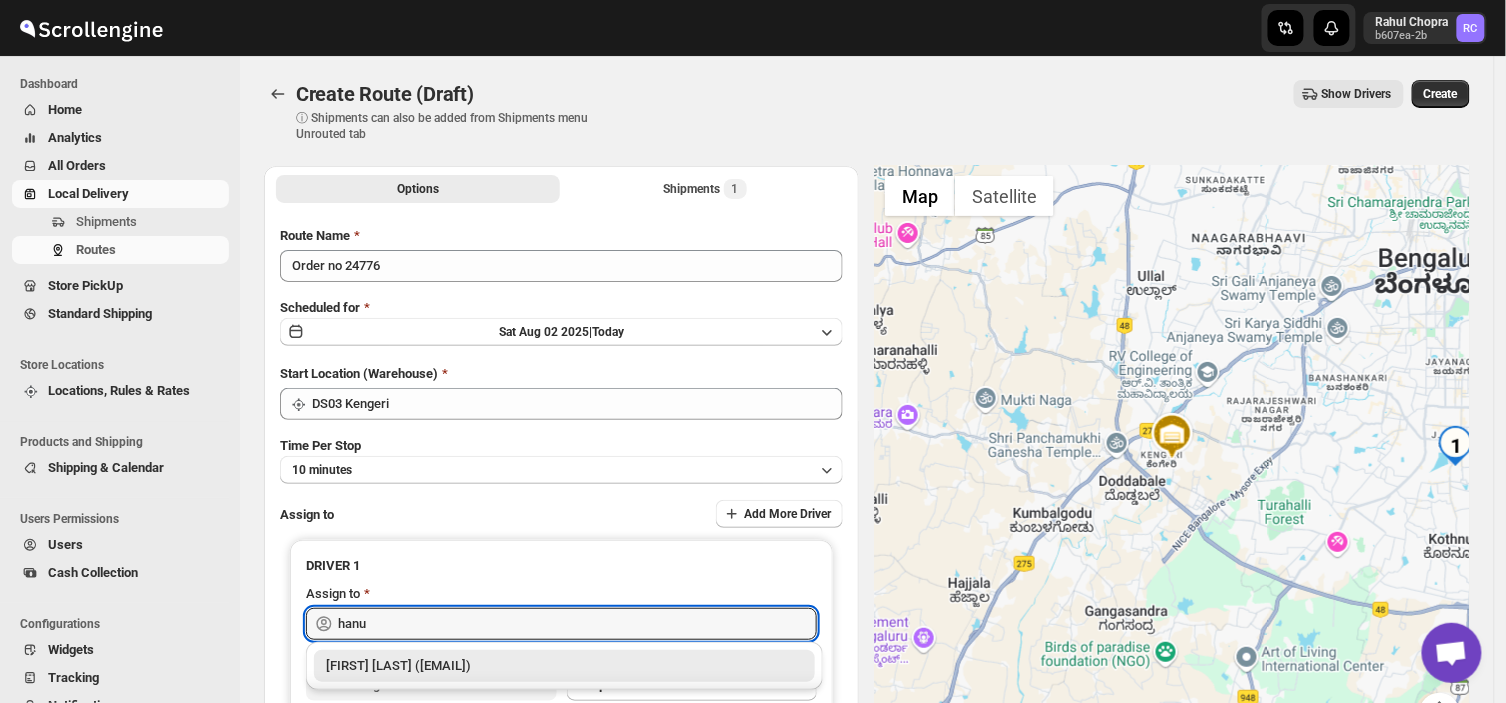 click on "[FIRST] [LAST] DS03 ([EMAIL])" at bounding box center (564, 666) 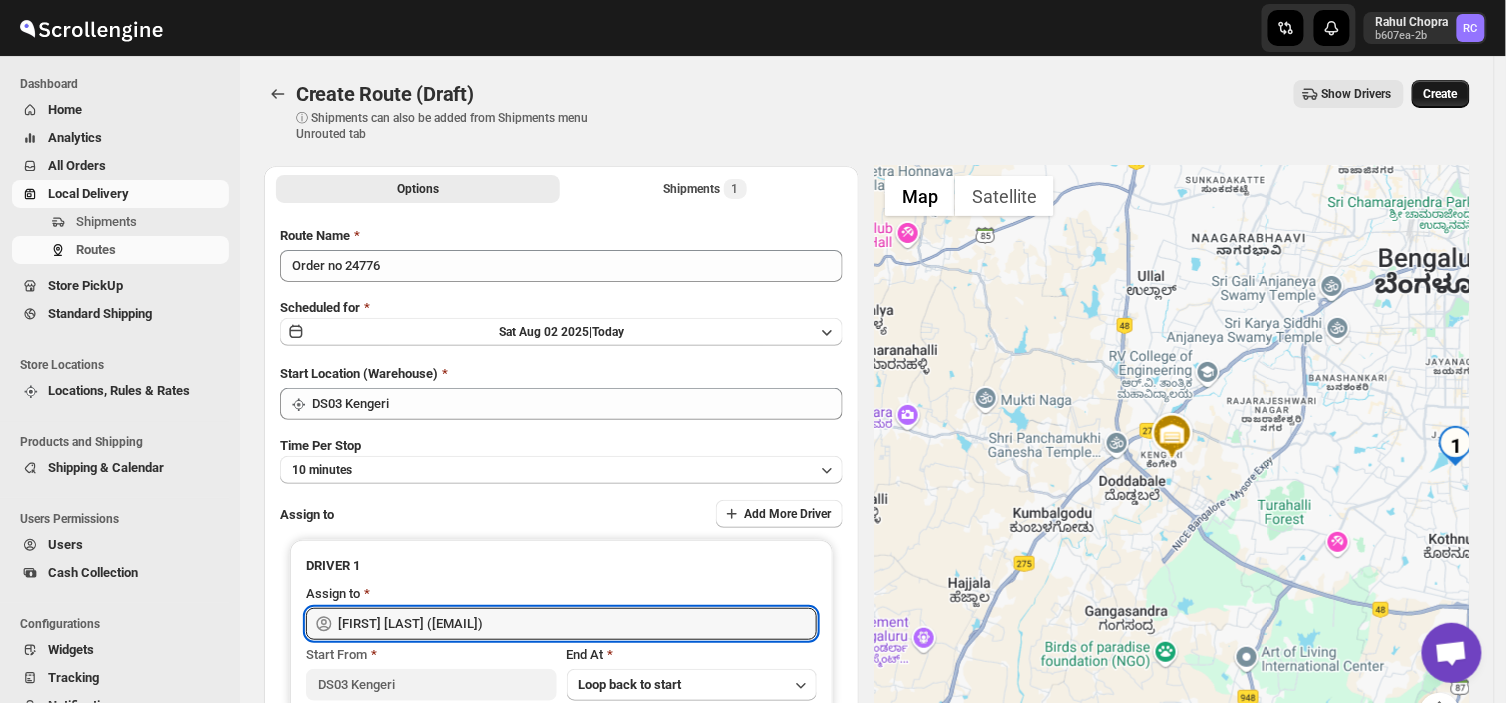 type on "[FIRST] [LAST] DS03 ([EMAIL])" 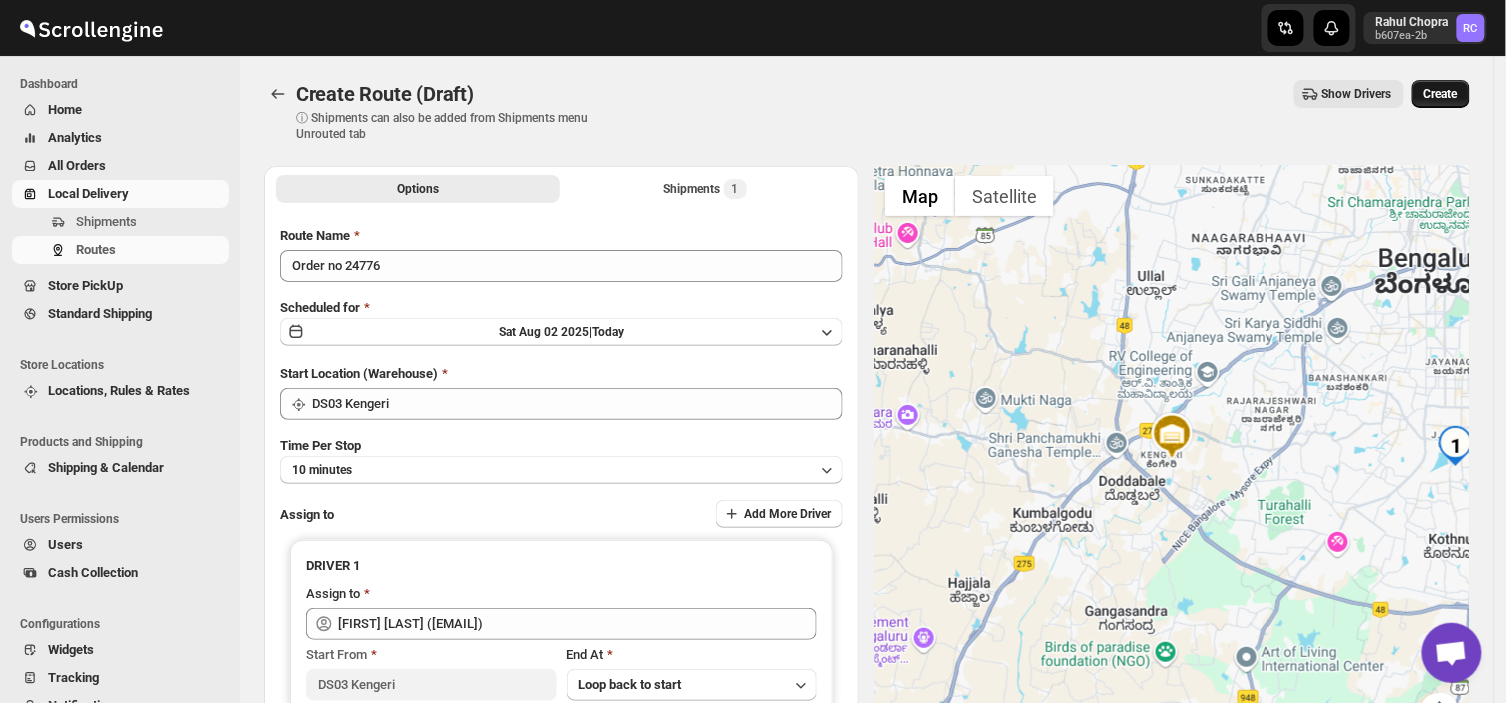 click on "Create" at bounding box center [1441, 94] 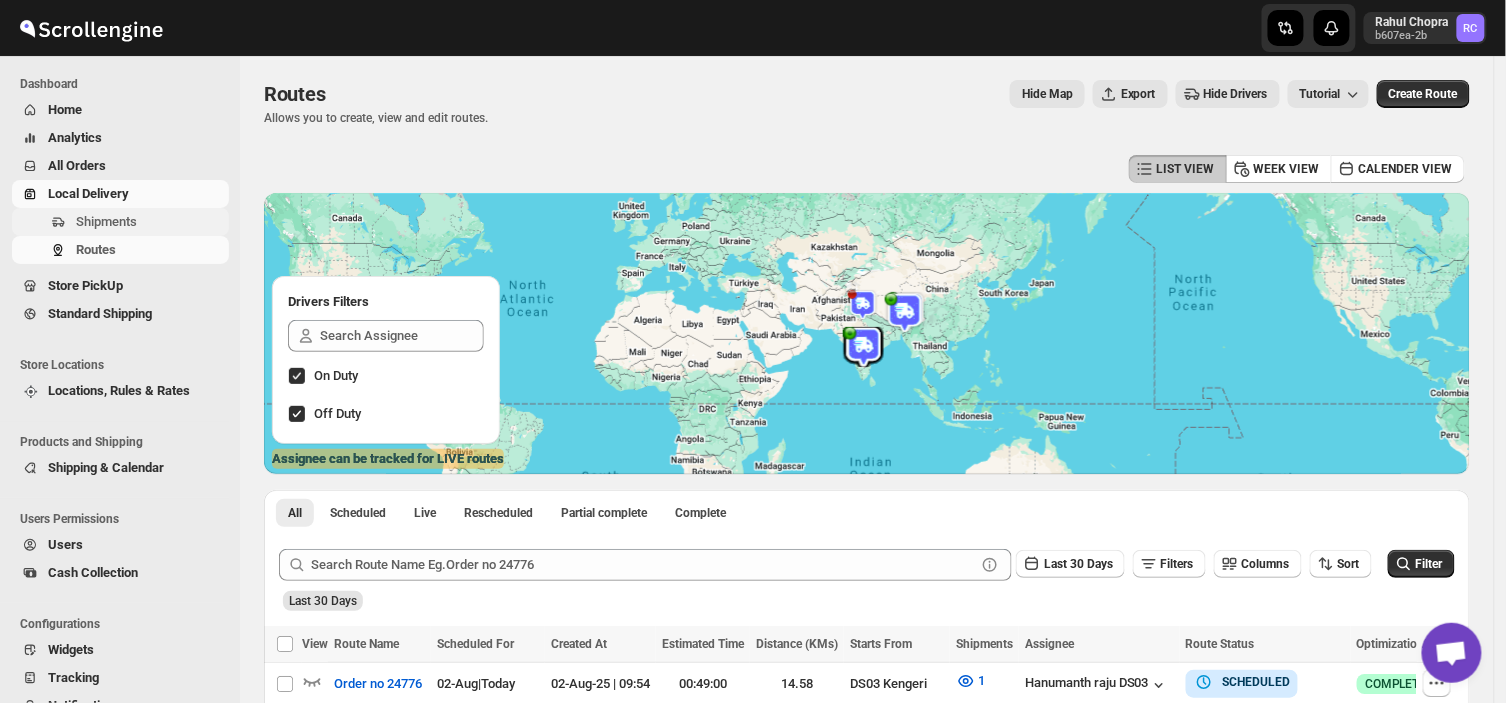 click on "Shipments" at bounding box center [150, 222] 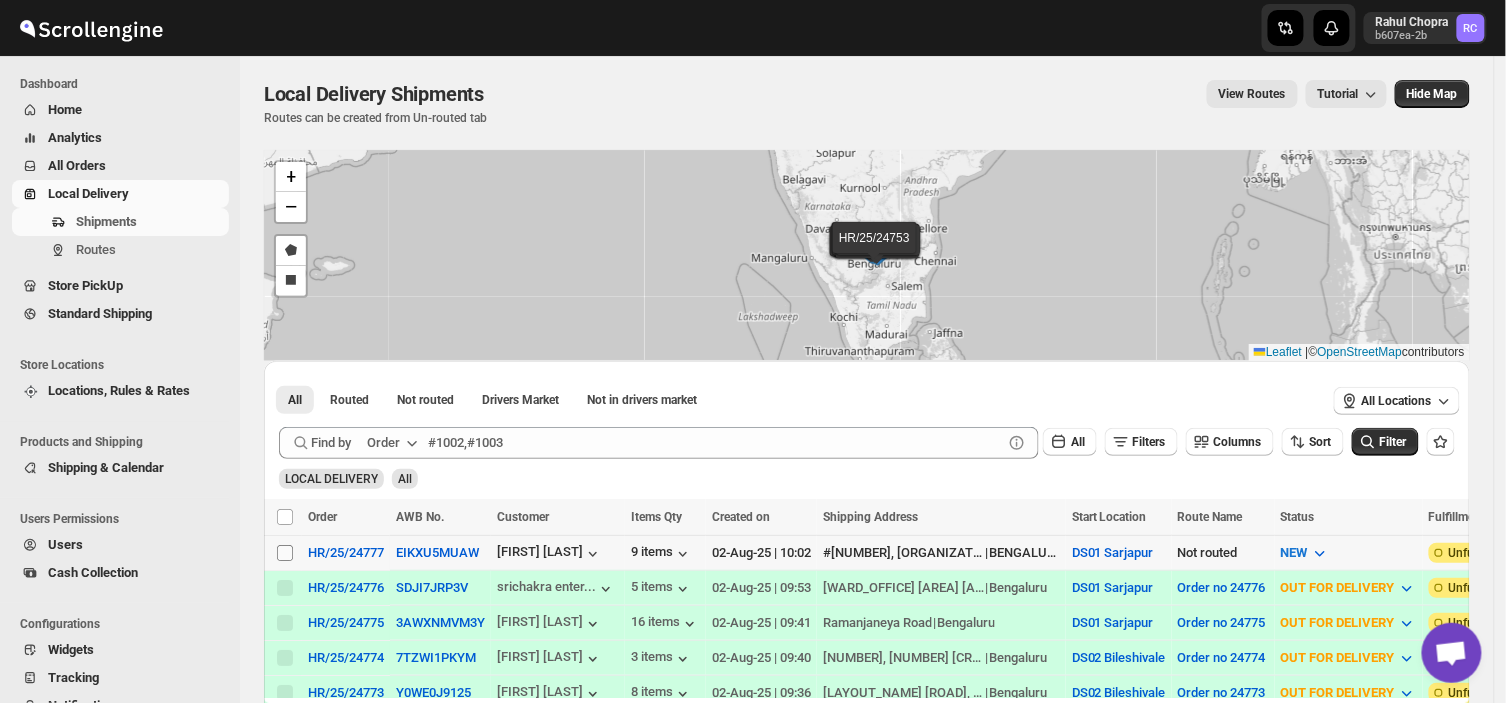 click on "Select shipment" at bounding box center [285, 553] 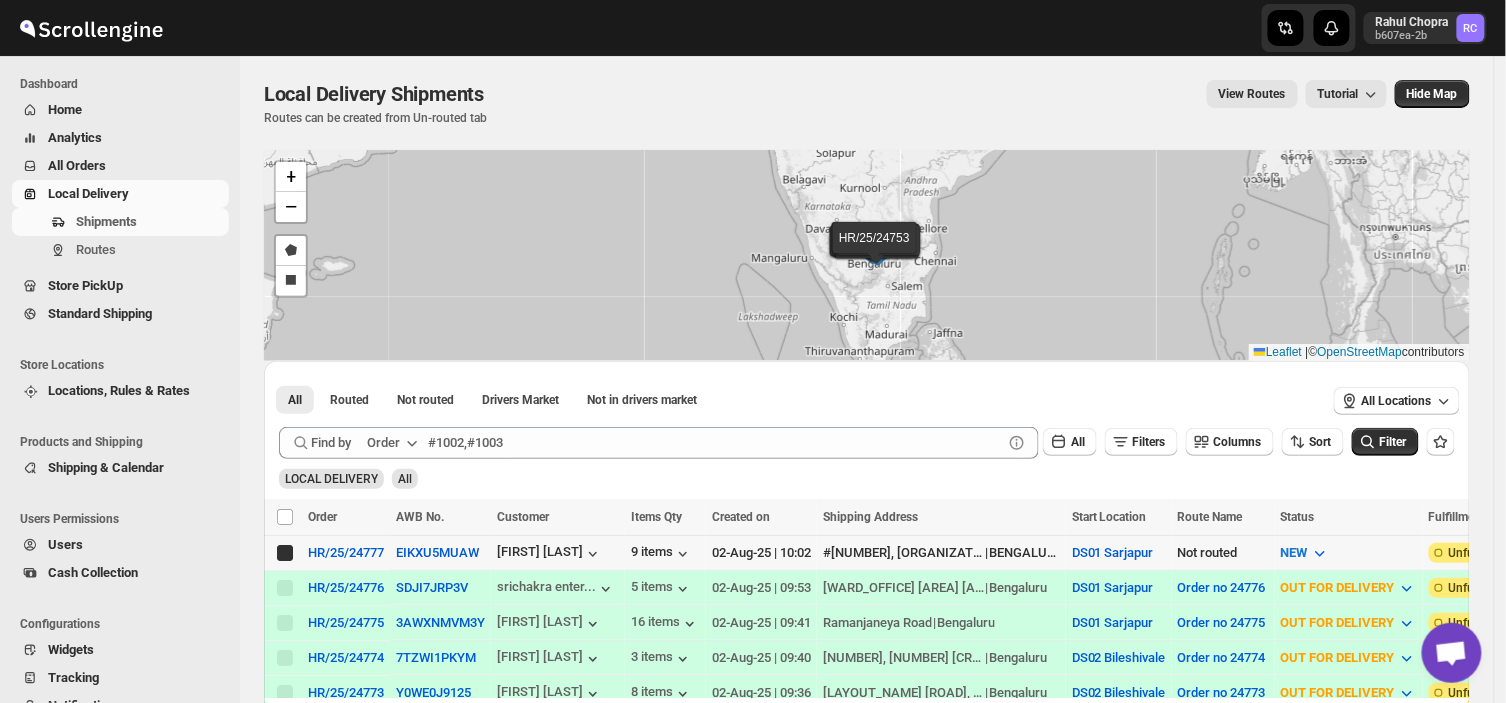 checkbox on "true" 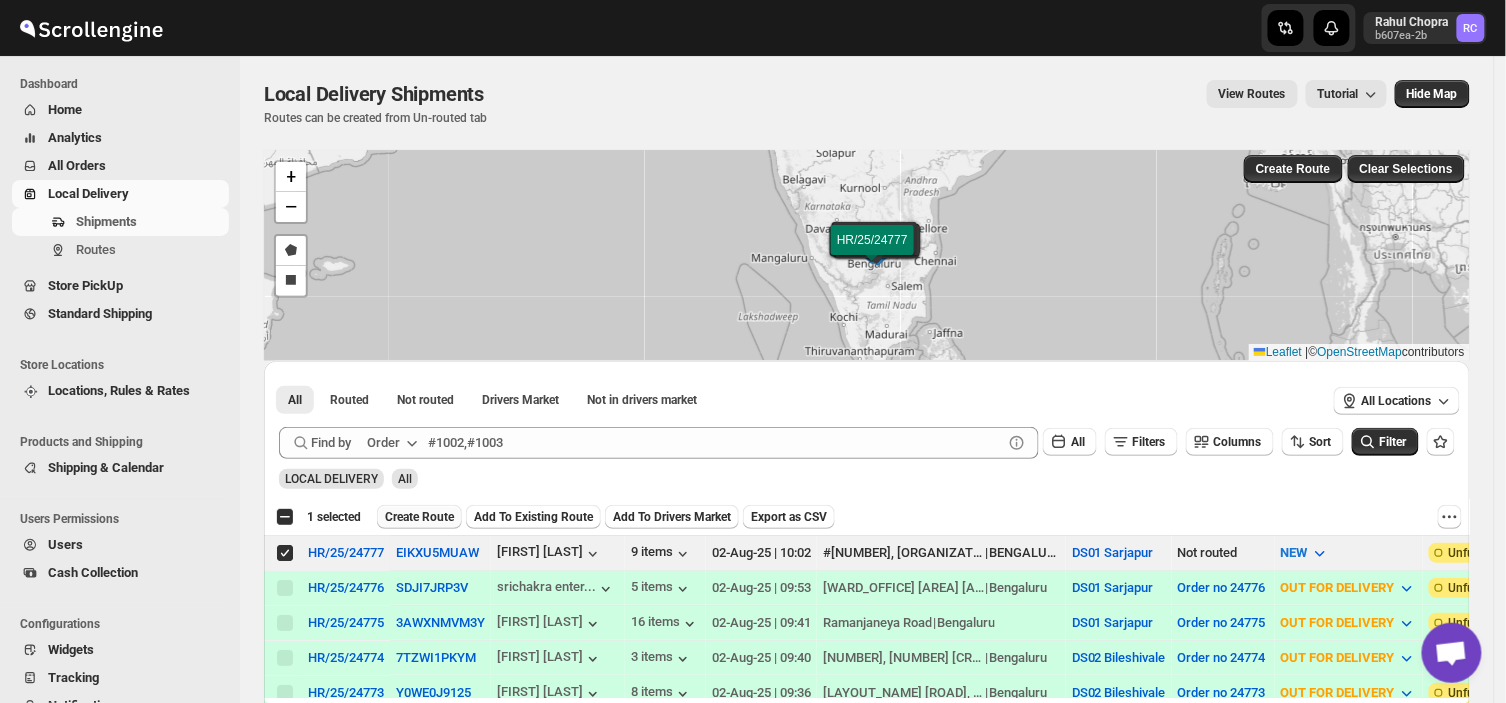 click on "Create Route" at bounding box center [419, 517] 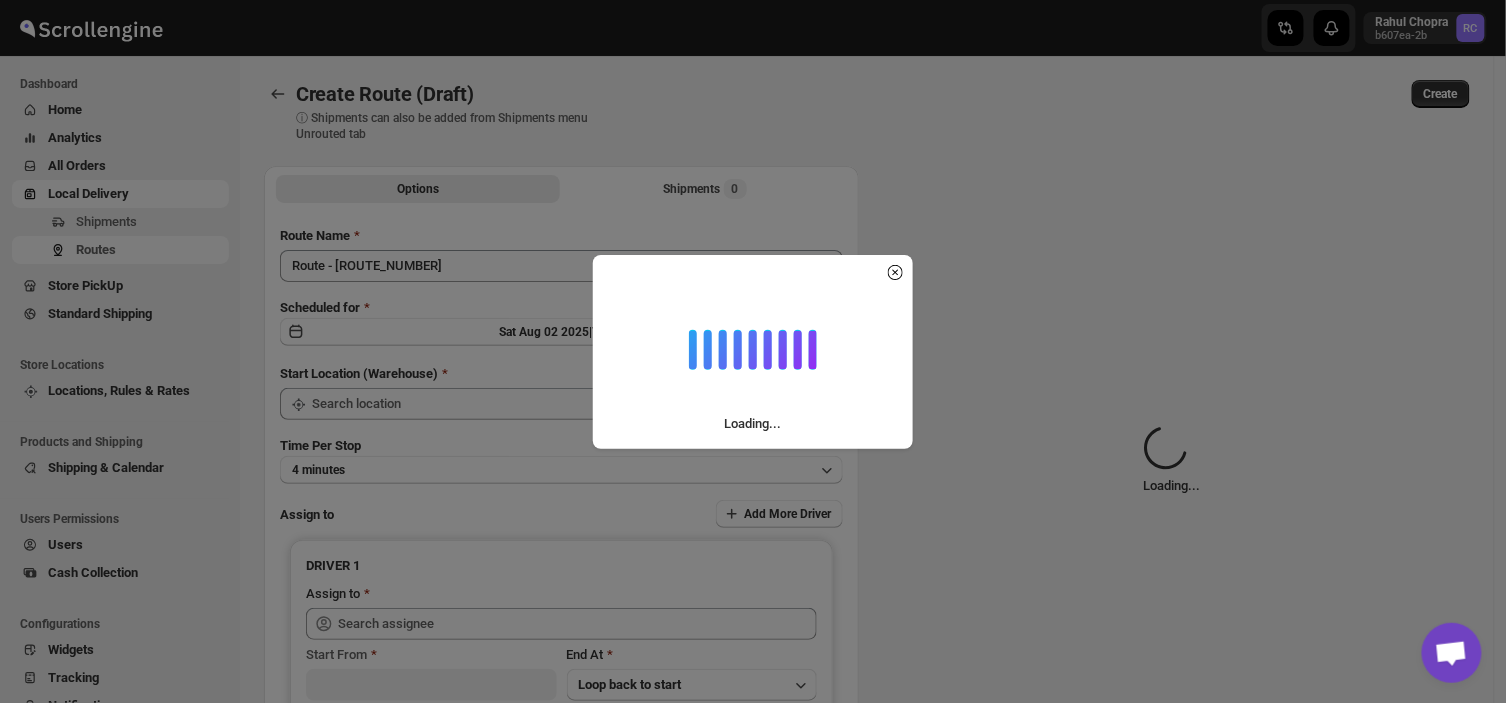 type on "DS01 Sarjapur" 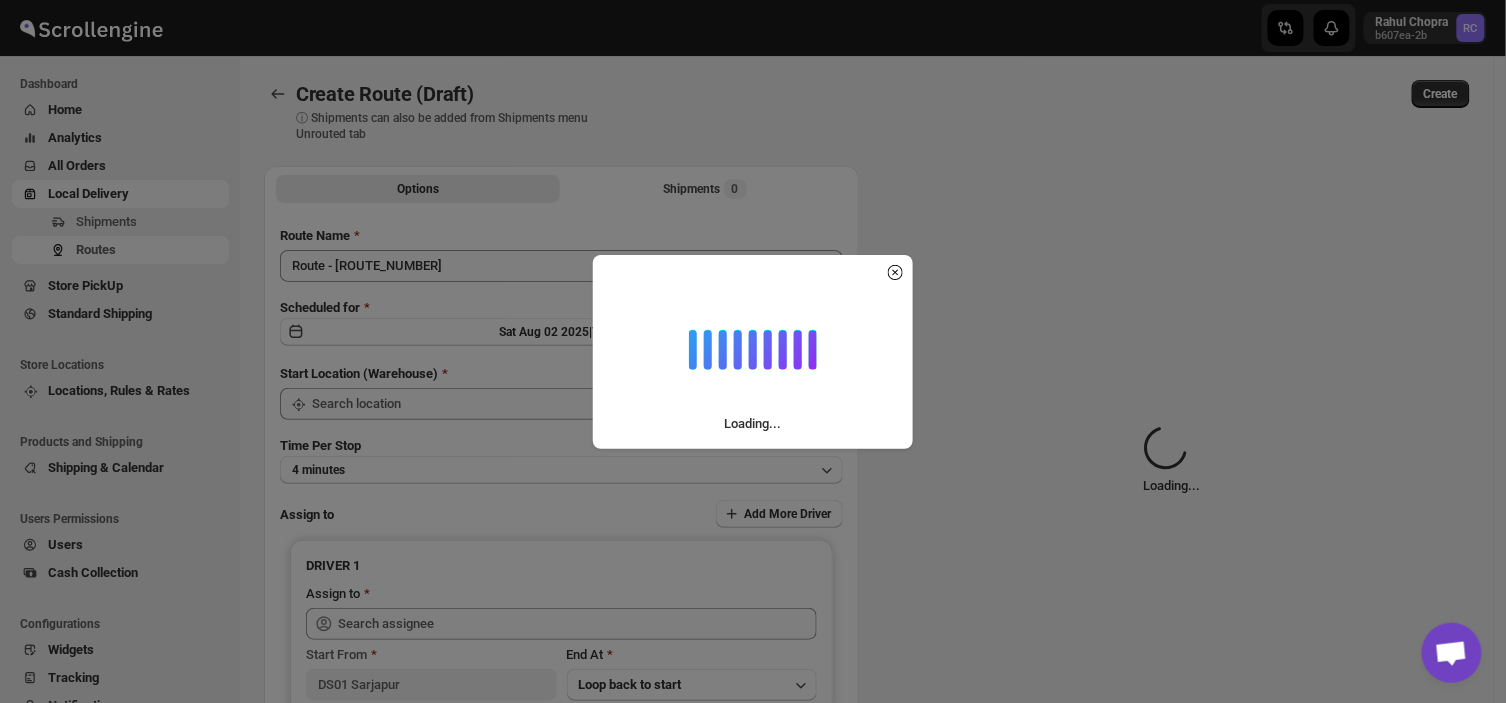 type on "DS01 Sarjapur" 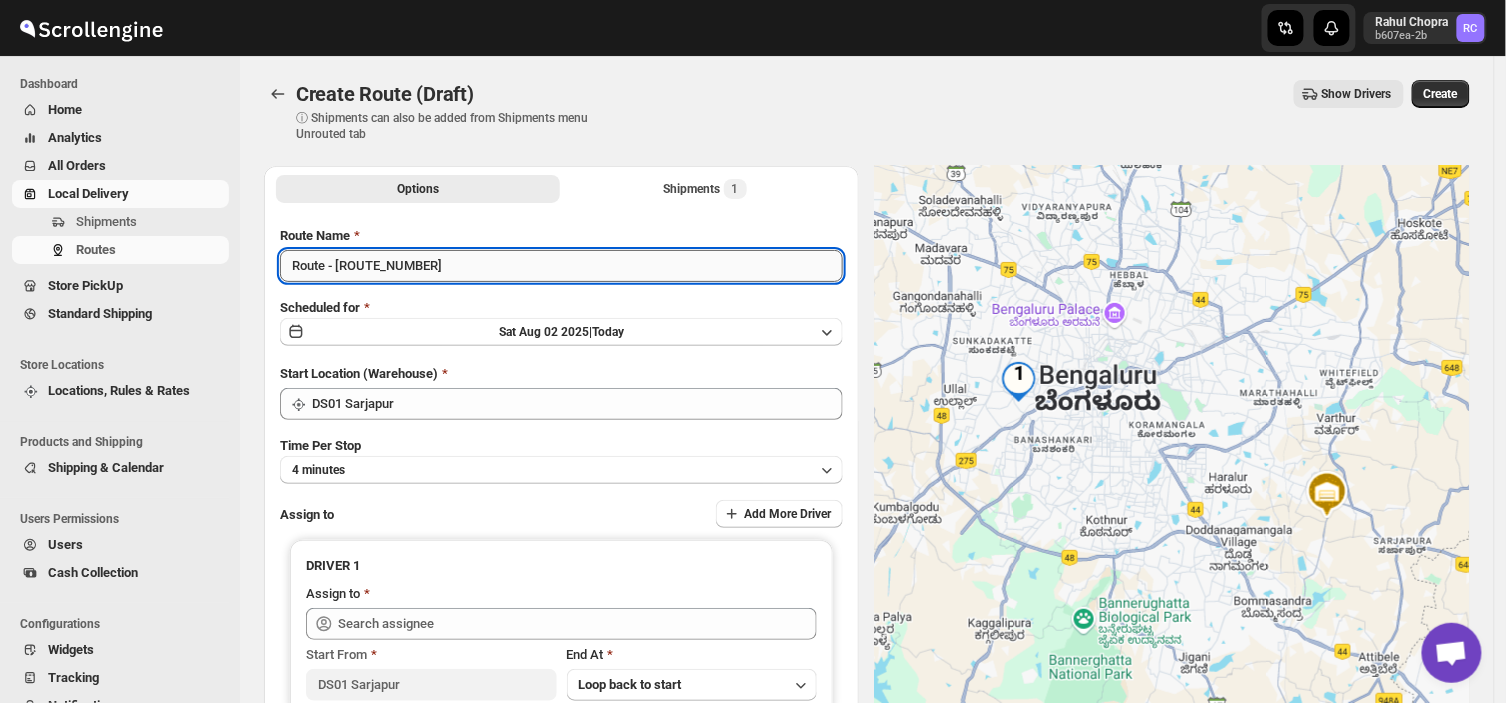 click on "Route - 02/08-1004" at bounding box center (561, 266) 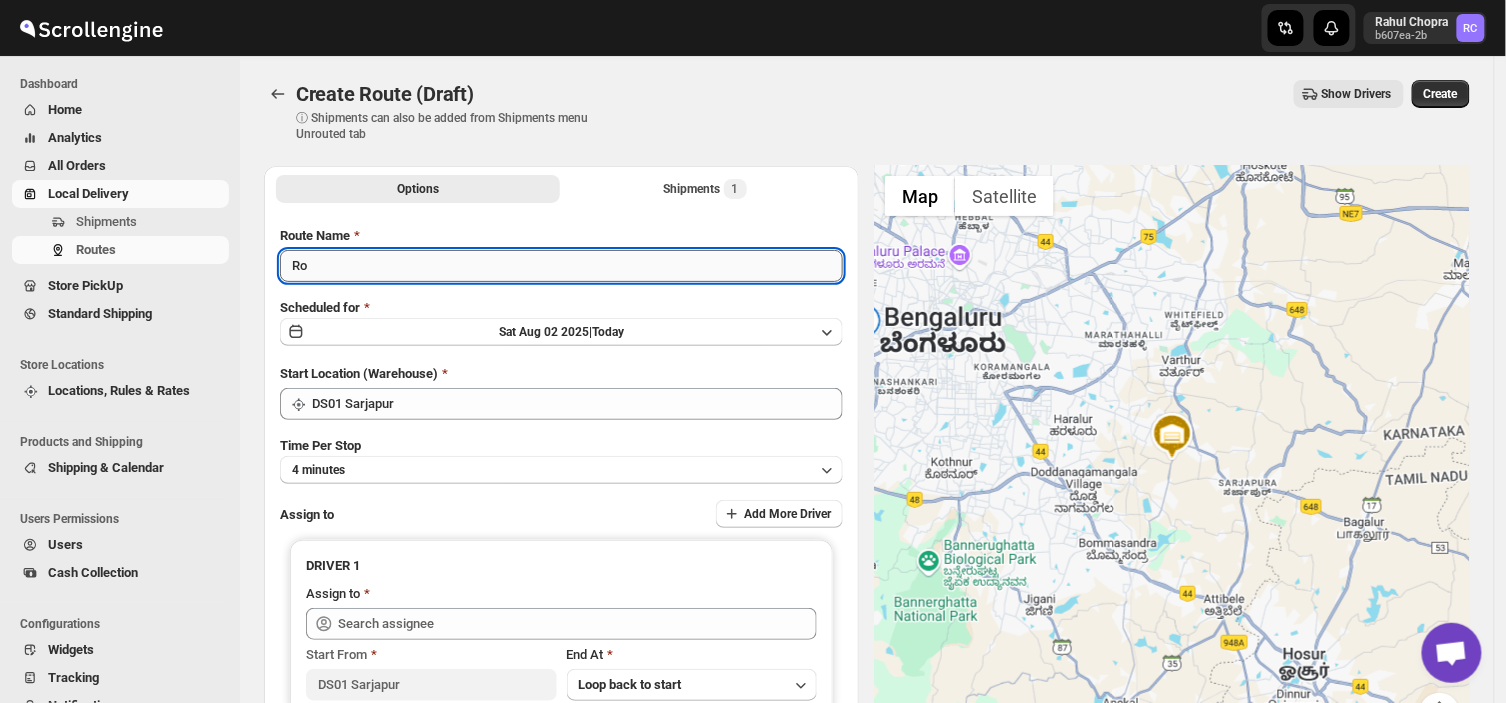 type on "R" 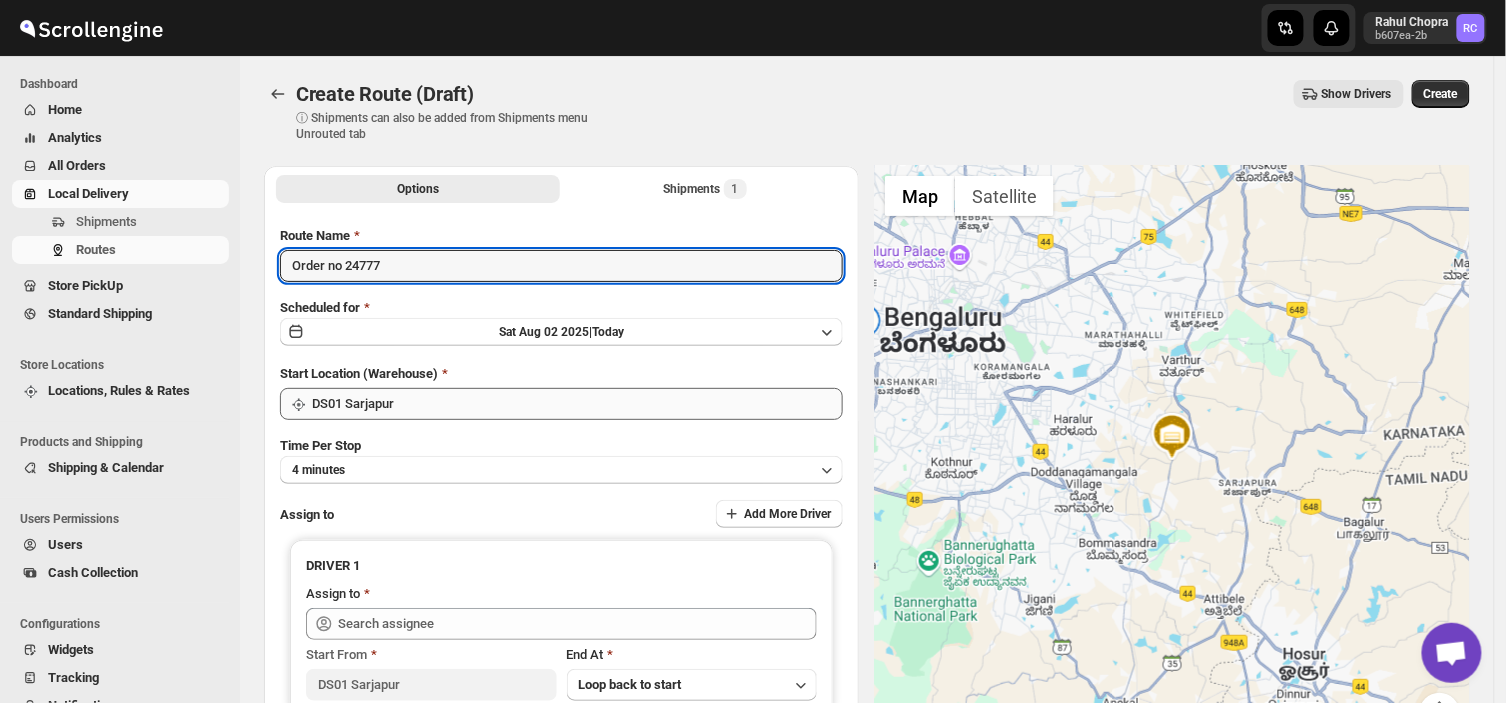 type on "Order no 24777" 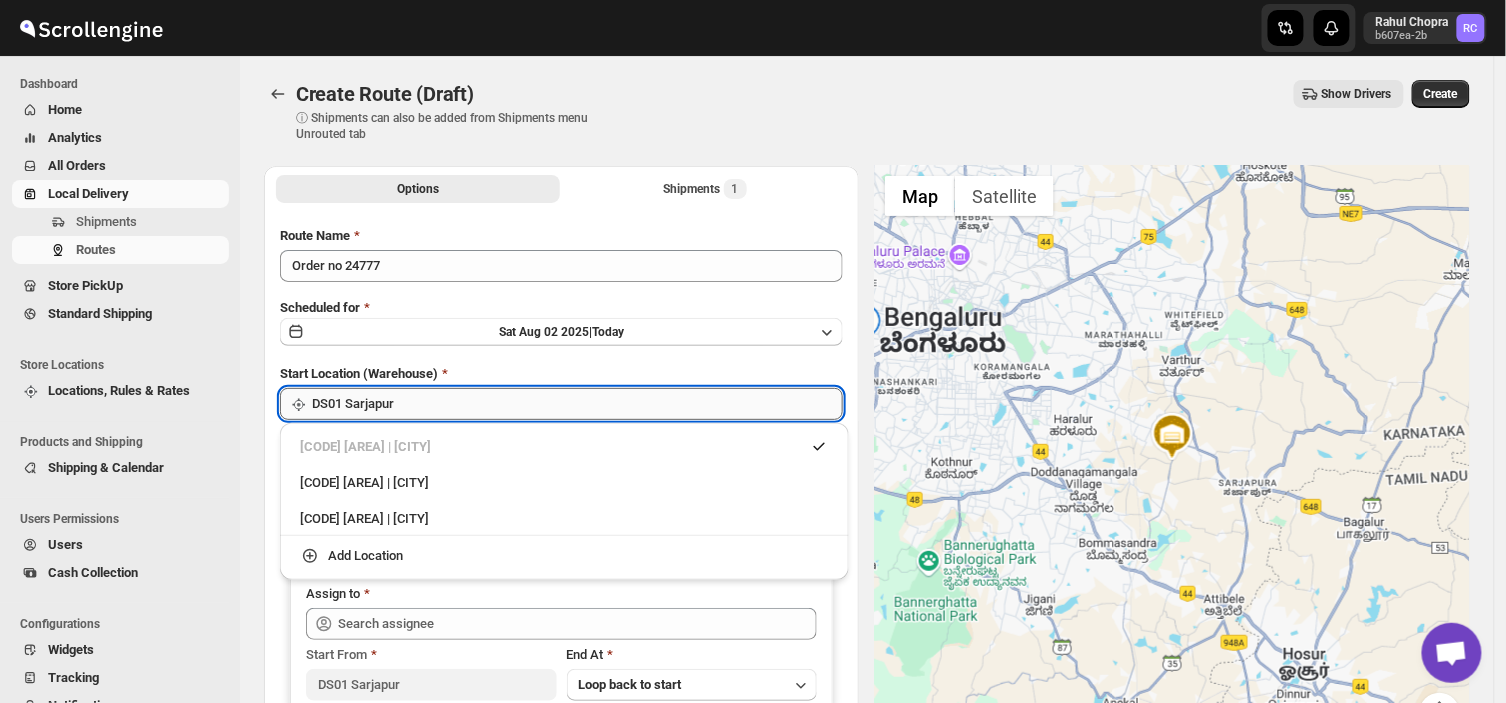 click on "DS01 Sarjapur" at bounding box center (577, 404) 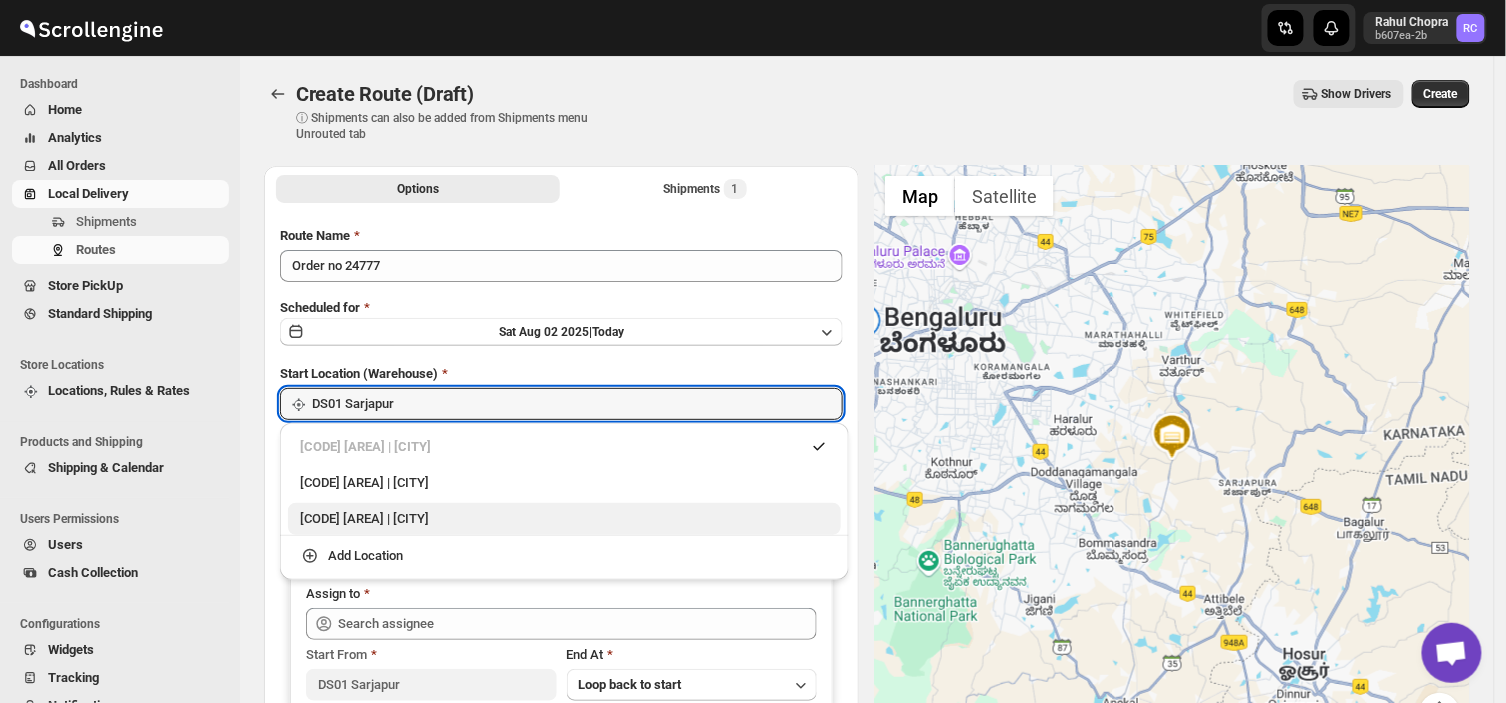 click on "DS03 Kengeri | [CITY]" at bounding box center (564, 519) 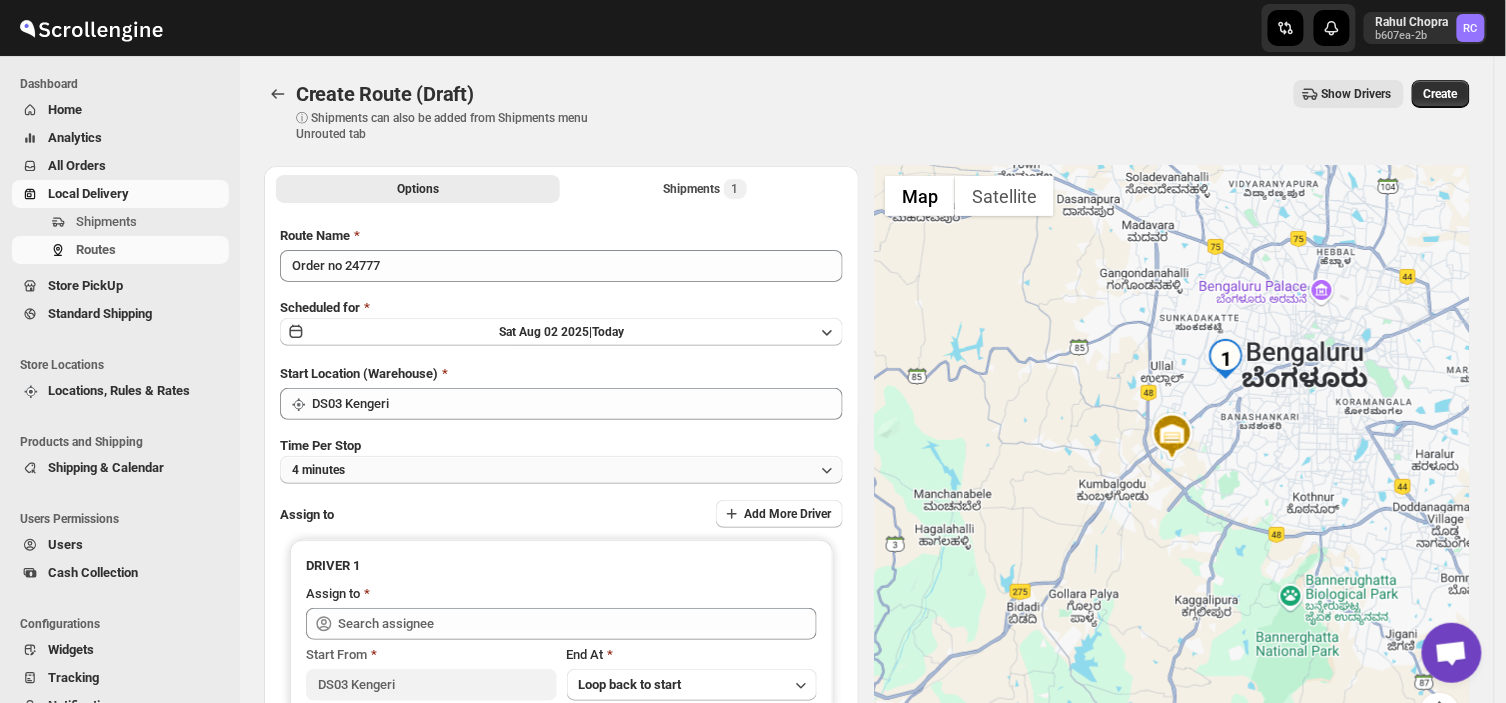 click on "4 minutes" at bounding box center (561, 470) 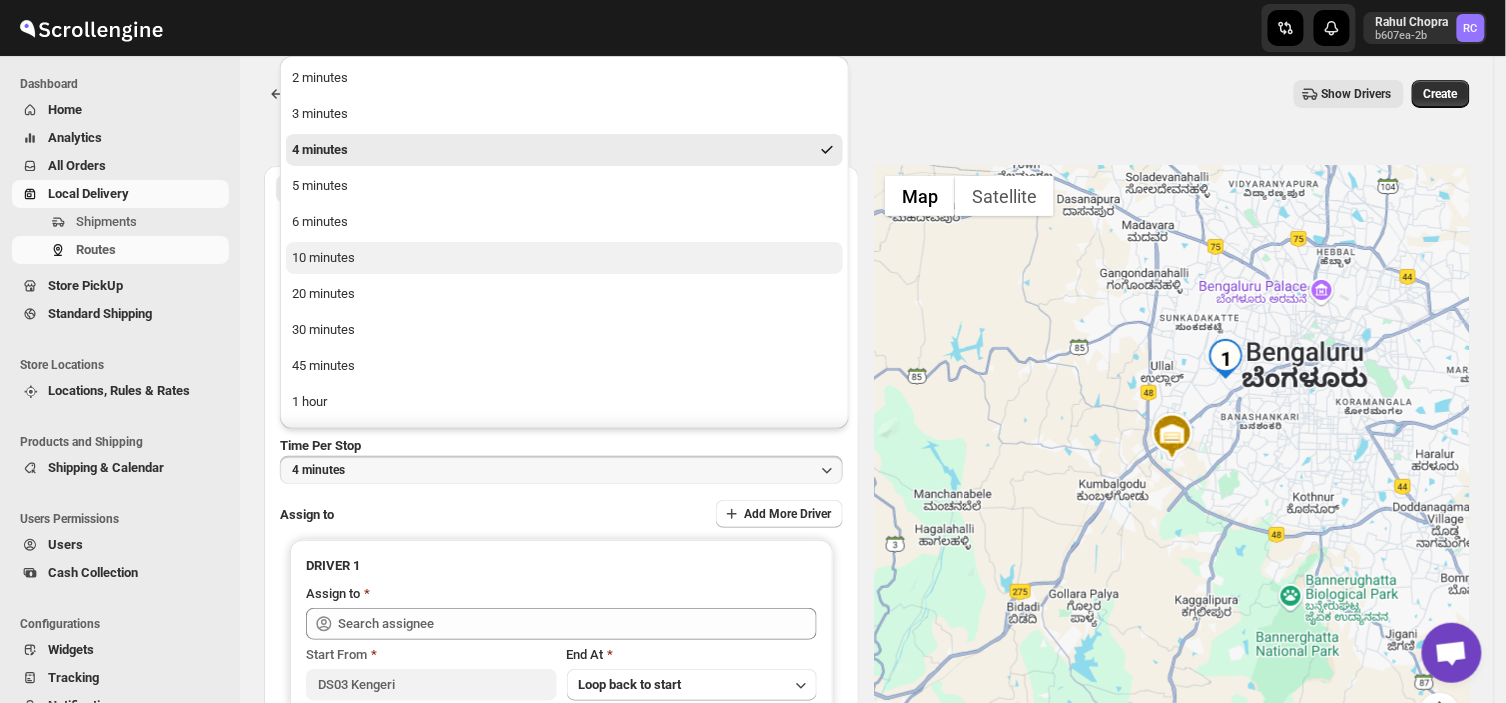 click on "10 minutes" at bounding box center (323, 258) 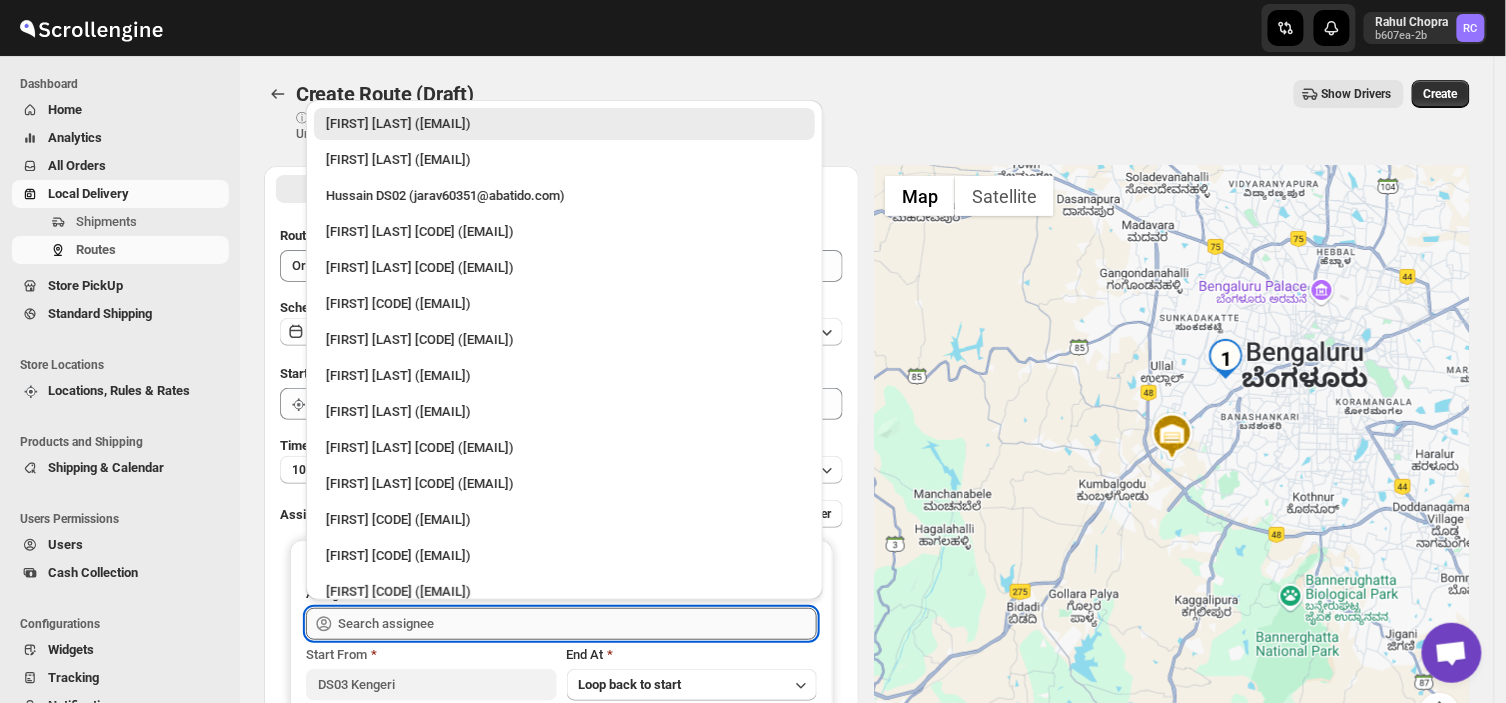 click at bounding box center [577, 624] 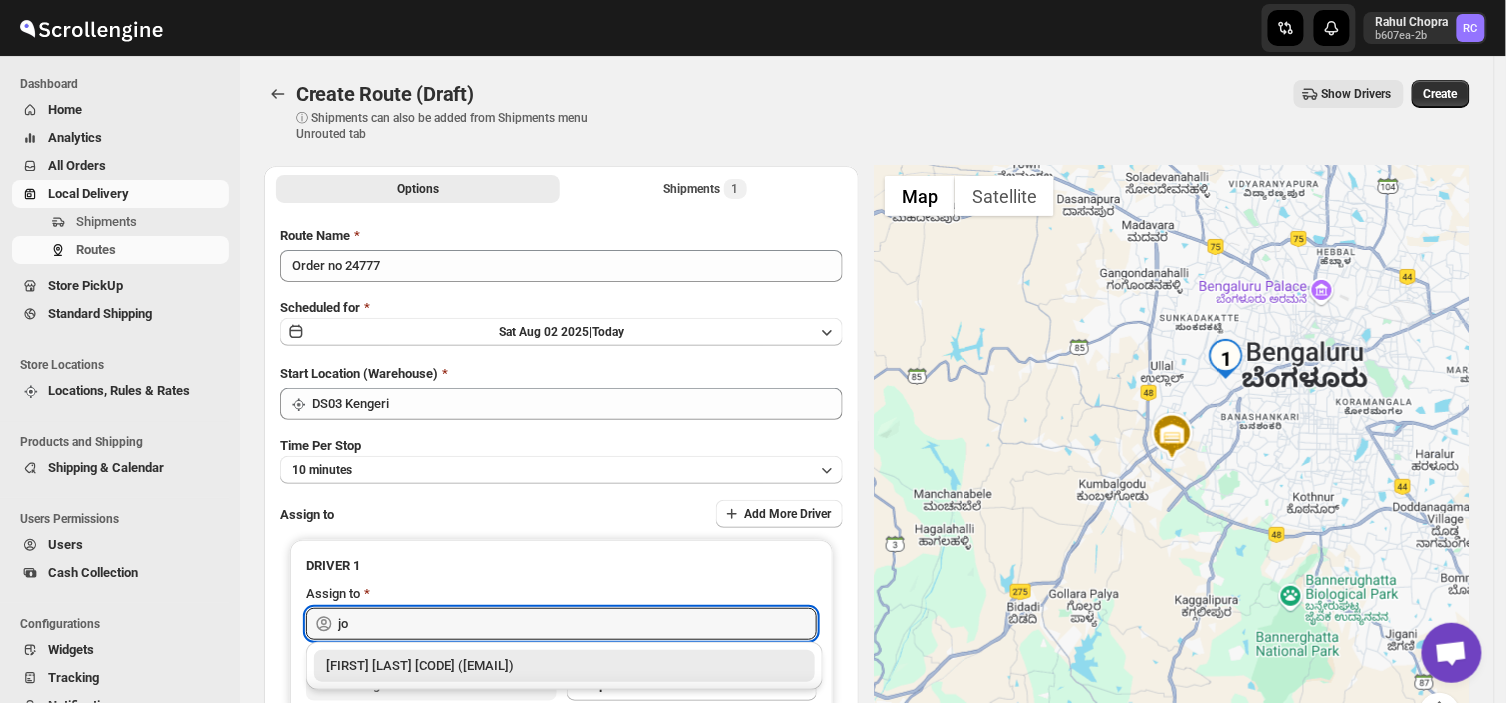 click on "[FIRST] [LAST] DS03 ([EMAIL])" at bounding box center [564, 666] 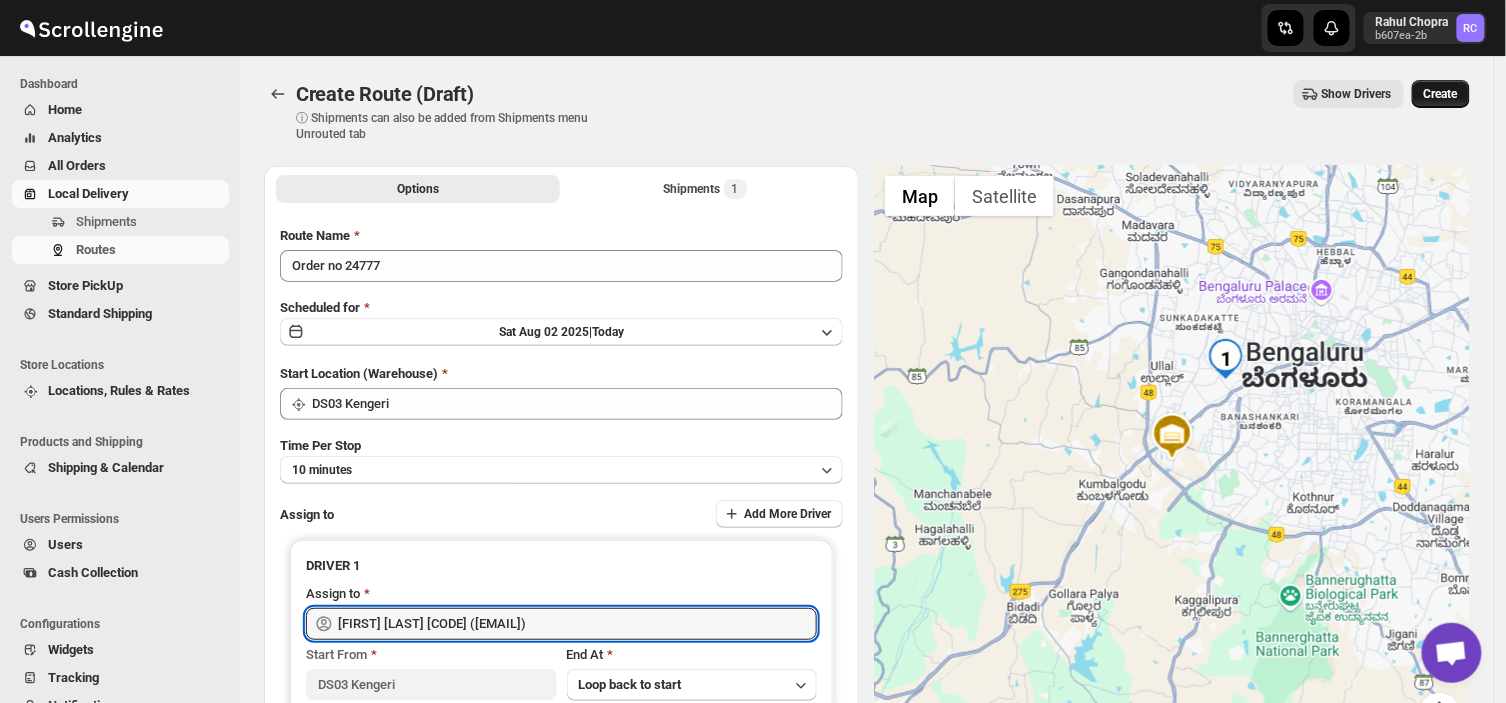 type on "[FIRST] [LAST] DS03 ([EMAIL])" 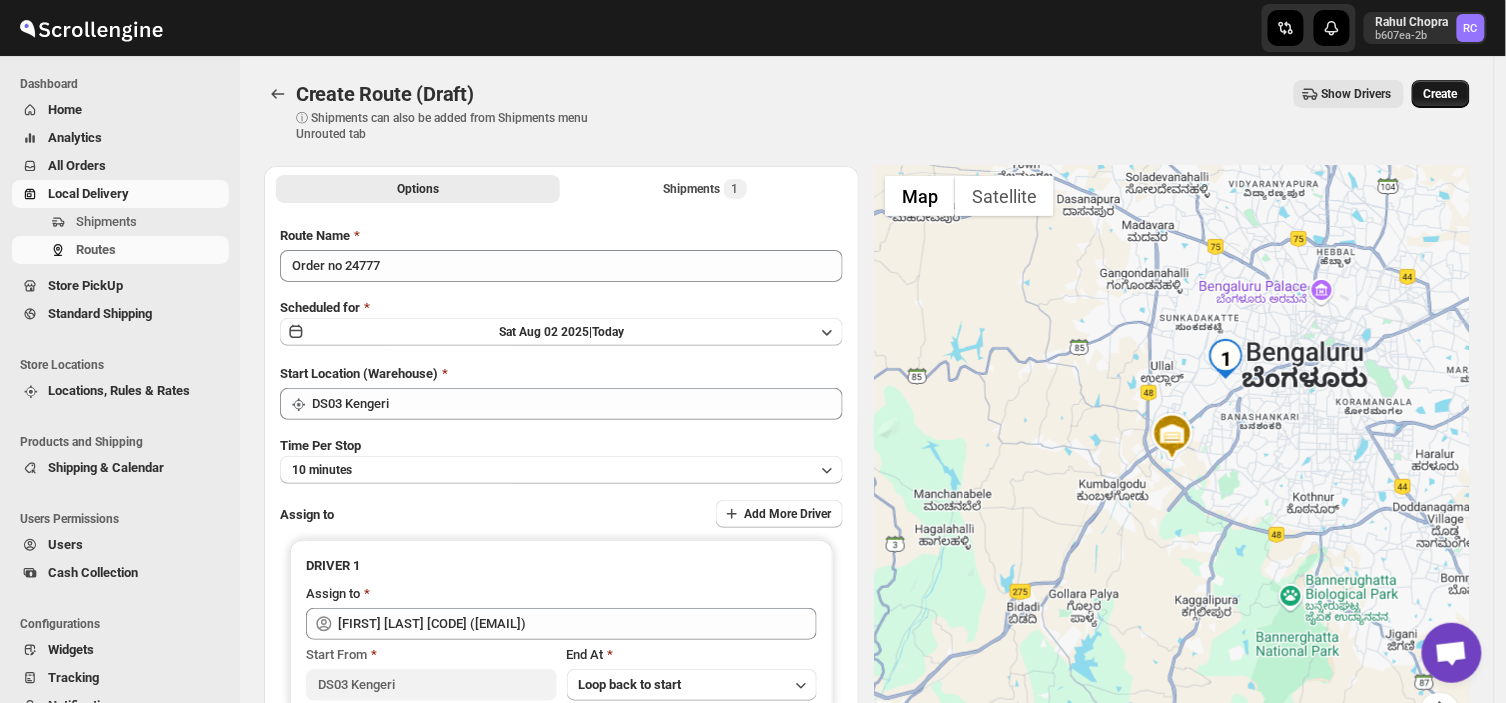 click on "Create" at bounding box center [1441, 94] 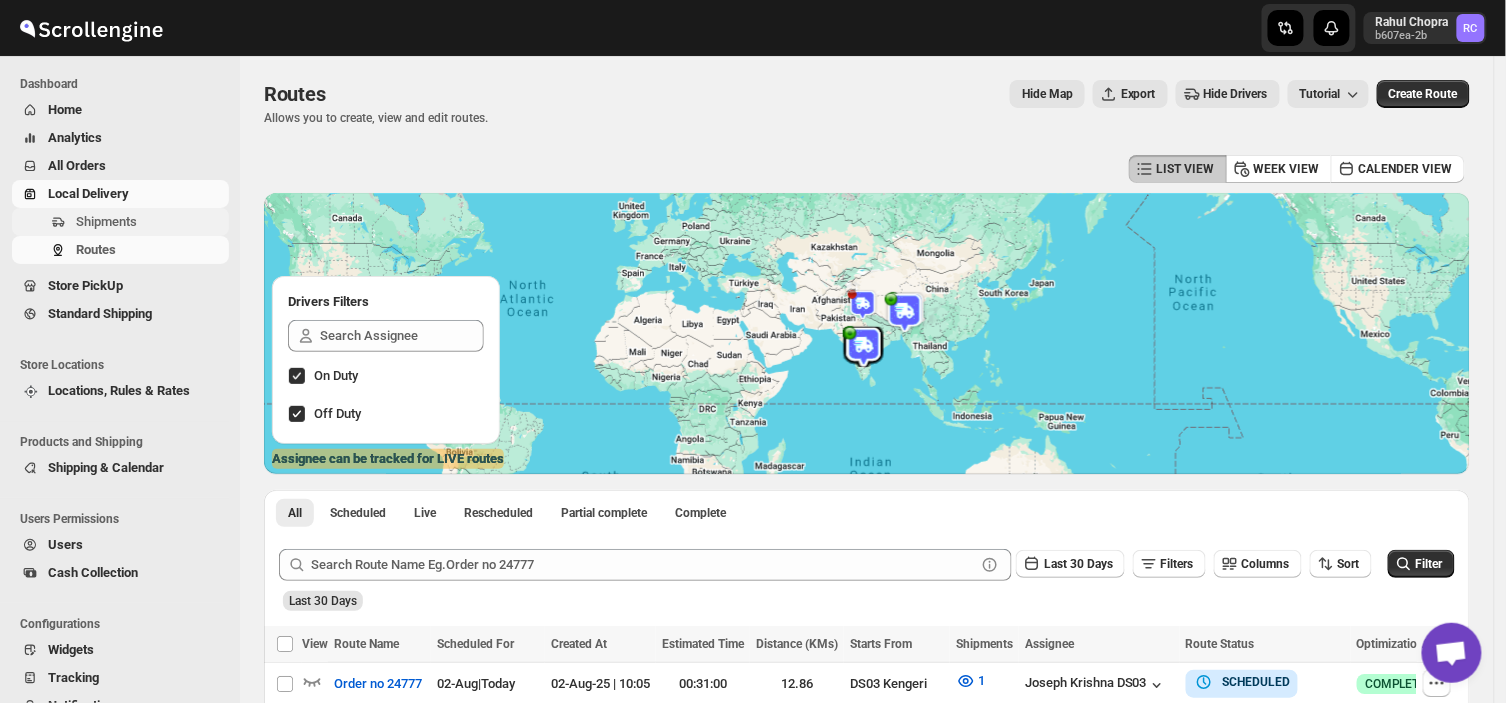 click on "Shipments" at bounding box center [150, 222] 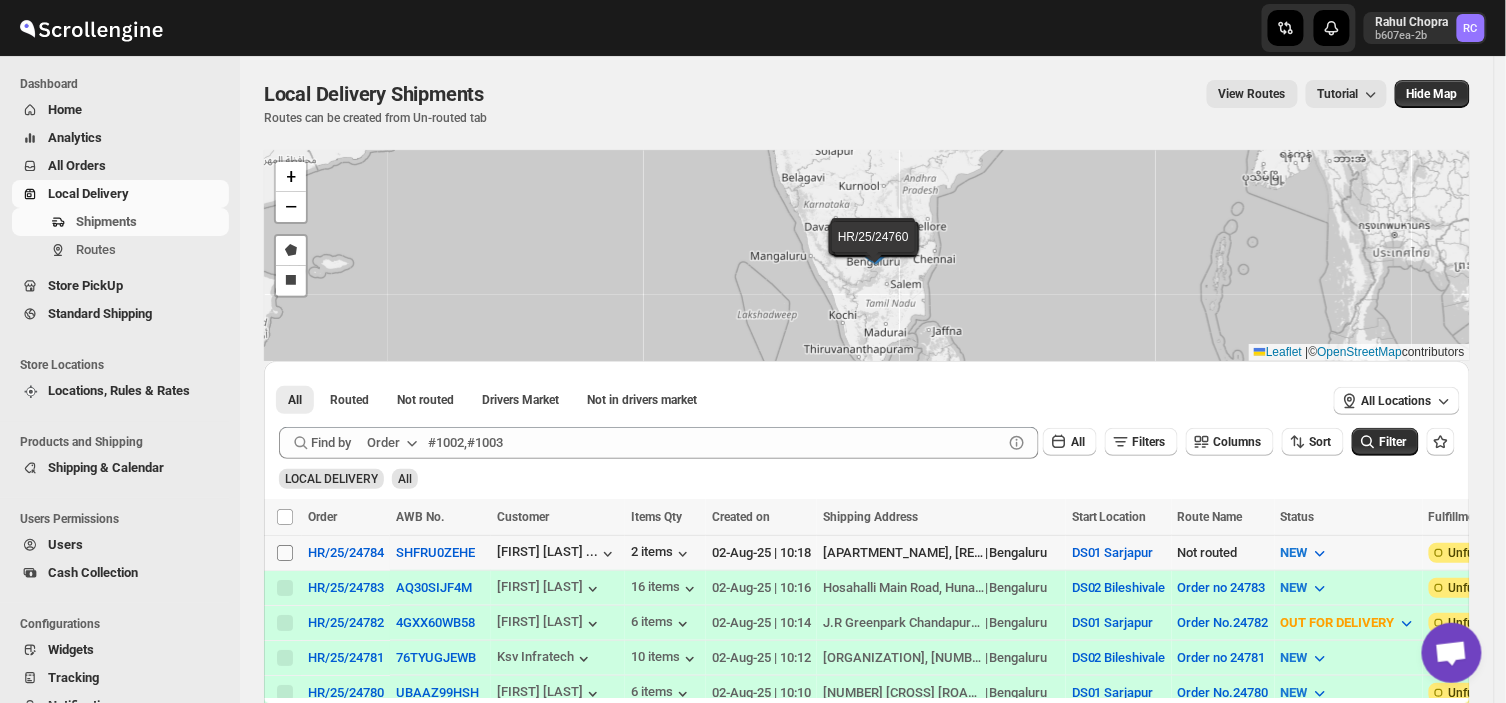 click on "Select shipment" at bounding box center (285, 553) 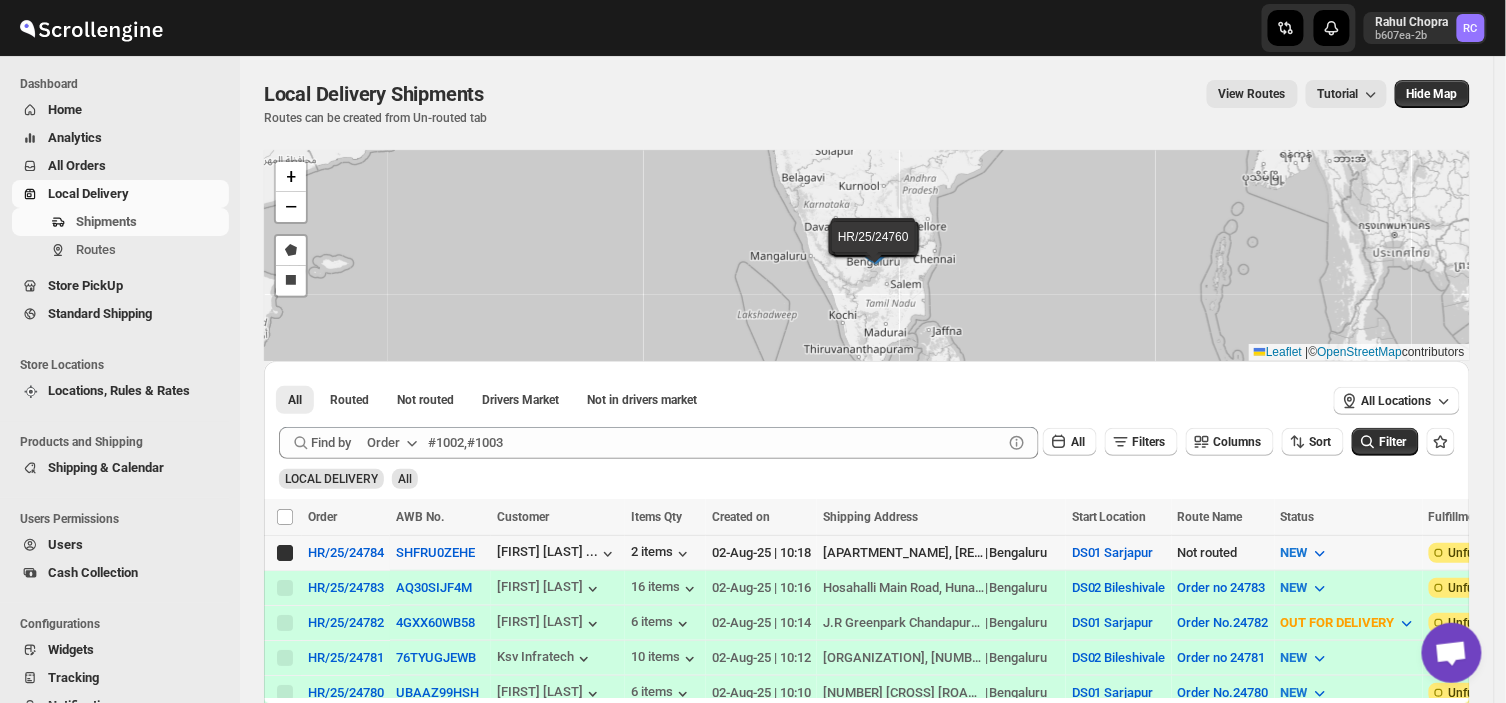 checkbox on "true" 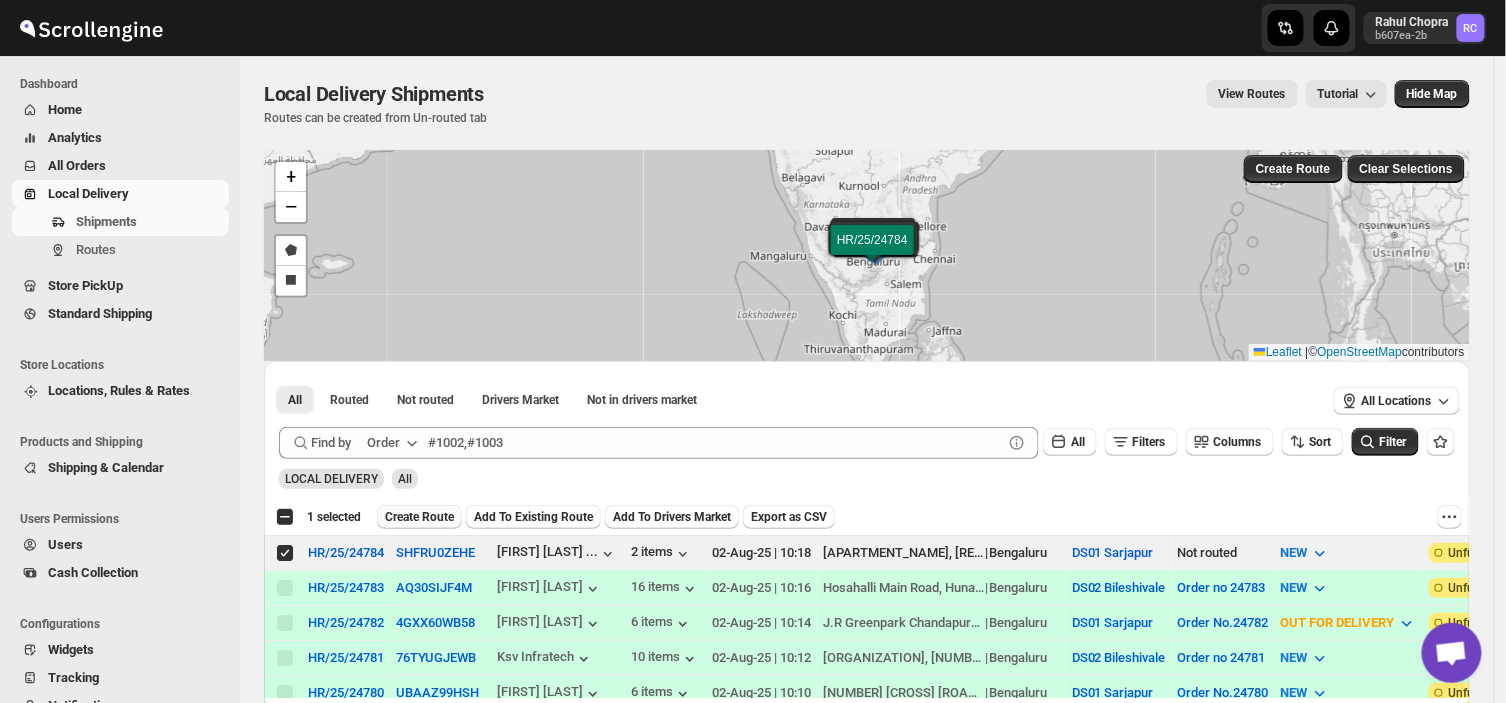 click on "Create Route" at bounding box center (419, 517) 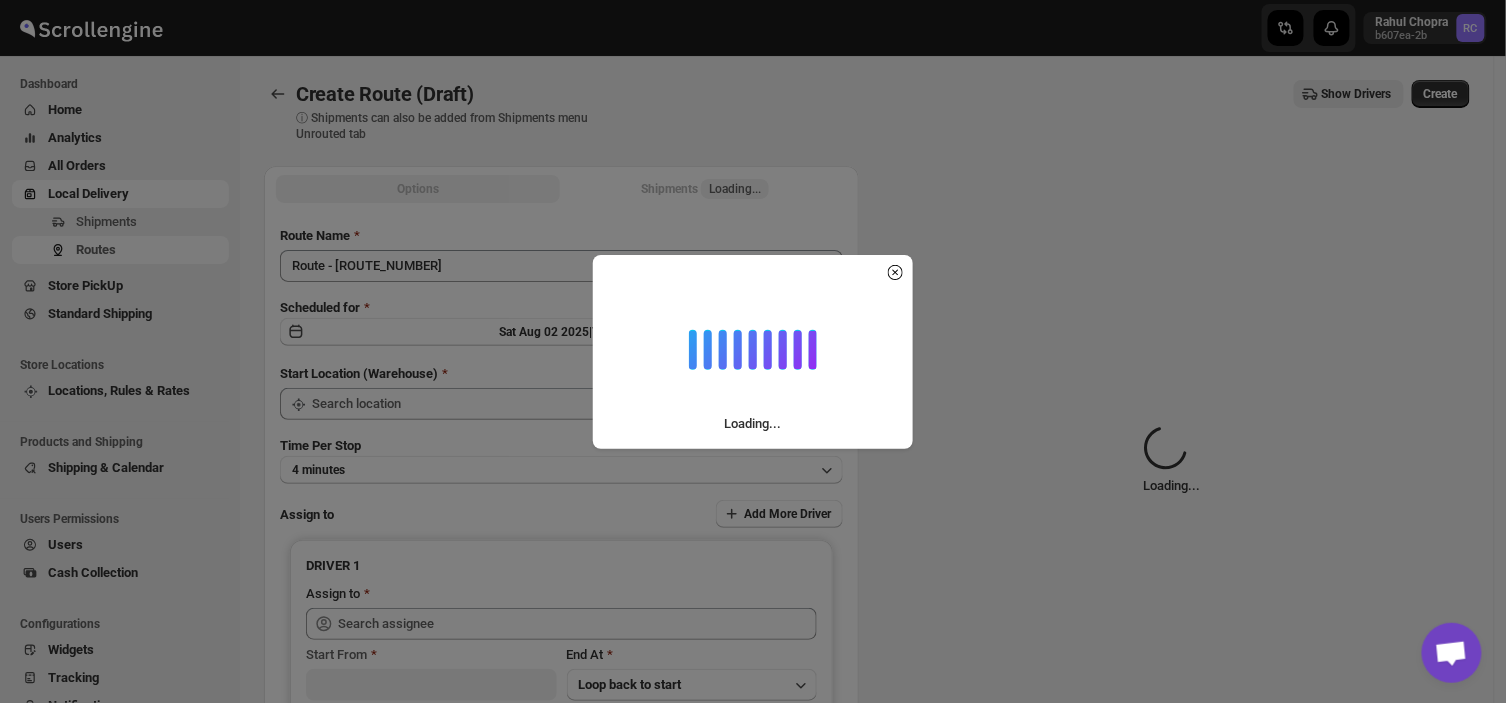 type on "DS01 Sarjapur" 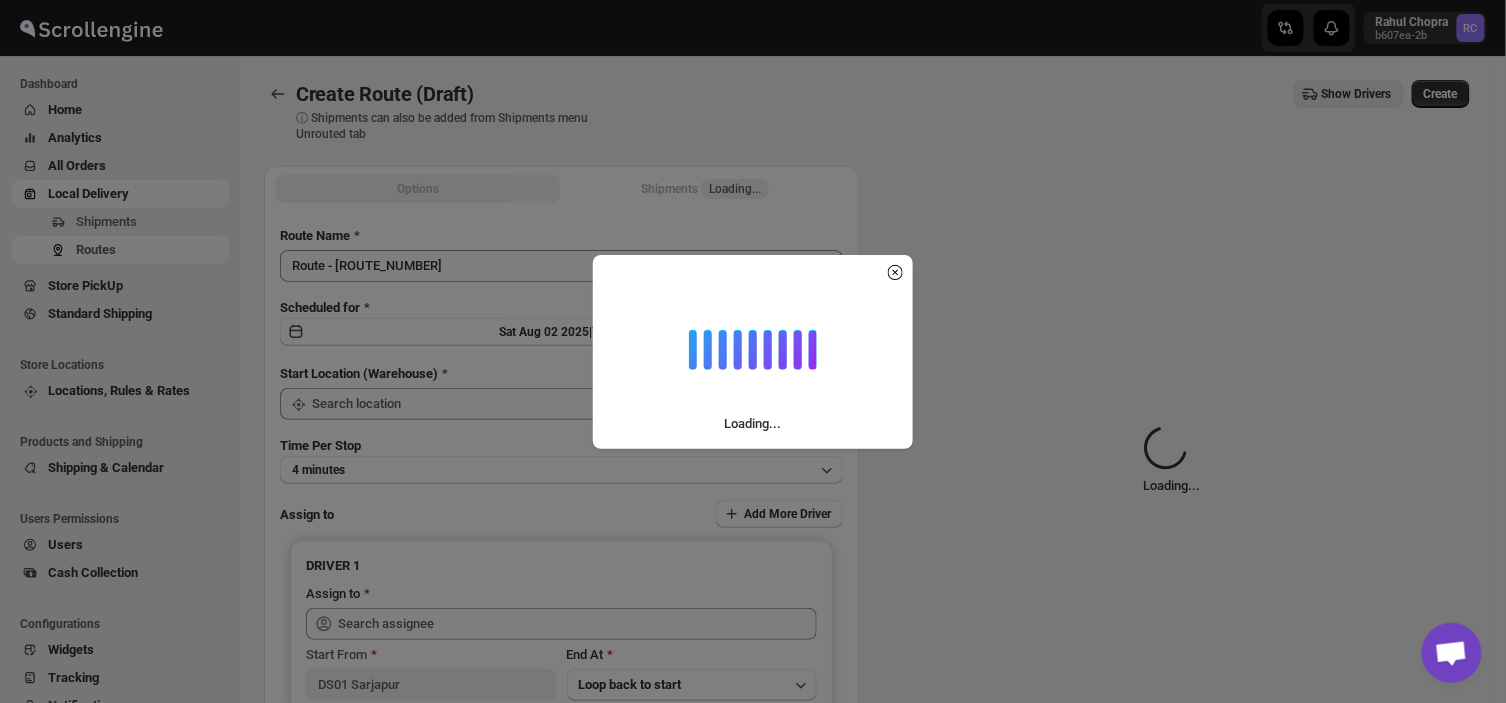type on "DS01 Sarjapur" 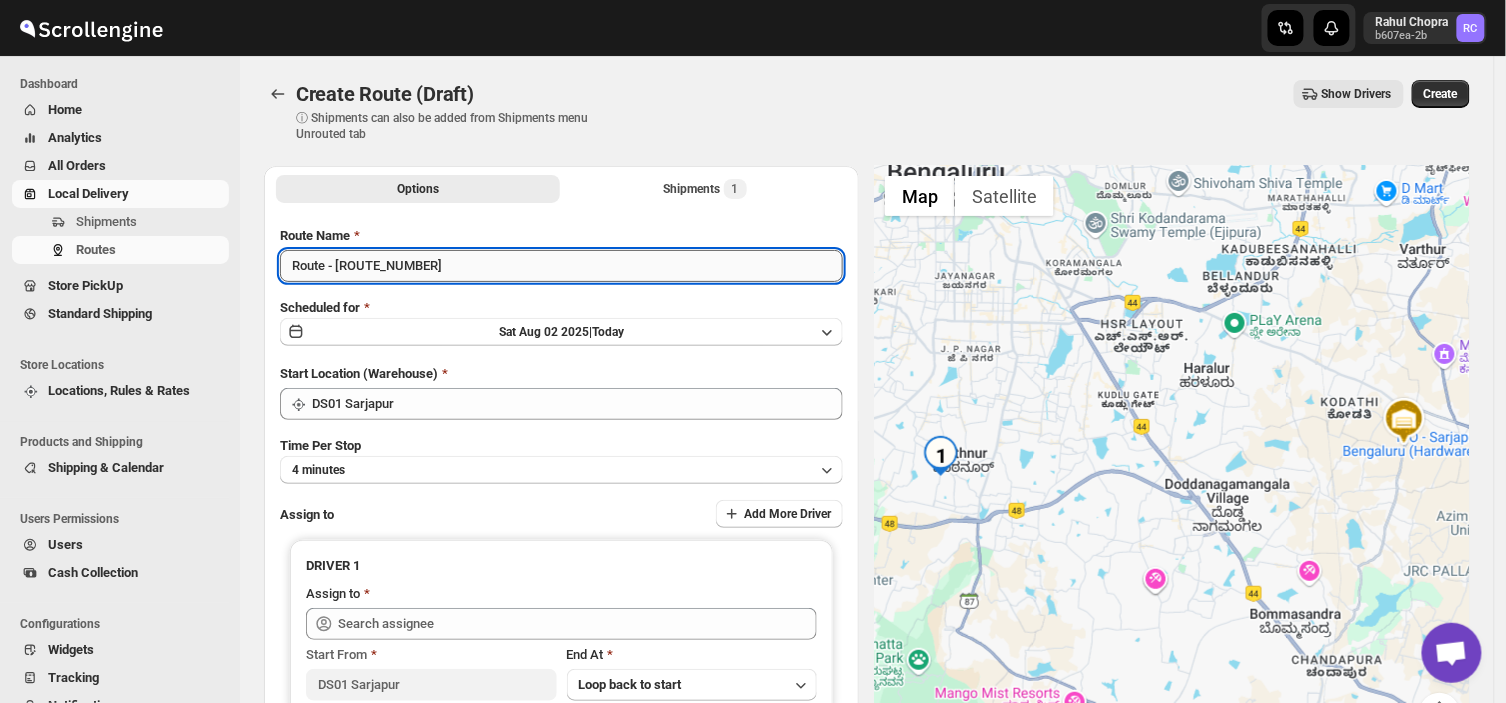 click on "Route - 02/08-1022" at bounding box center (561, 266) 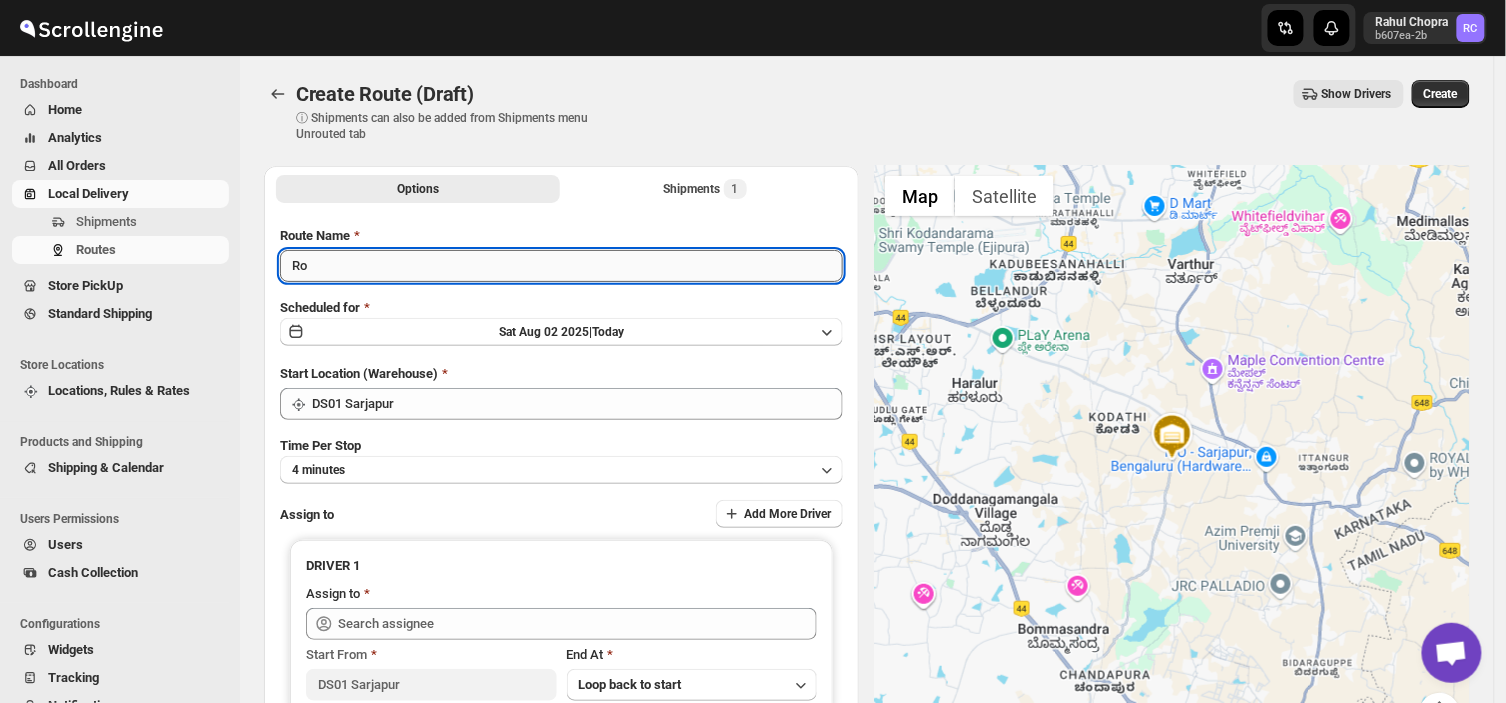 type on "R" 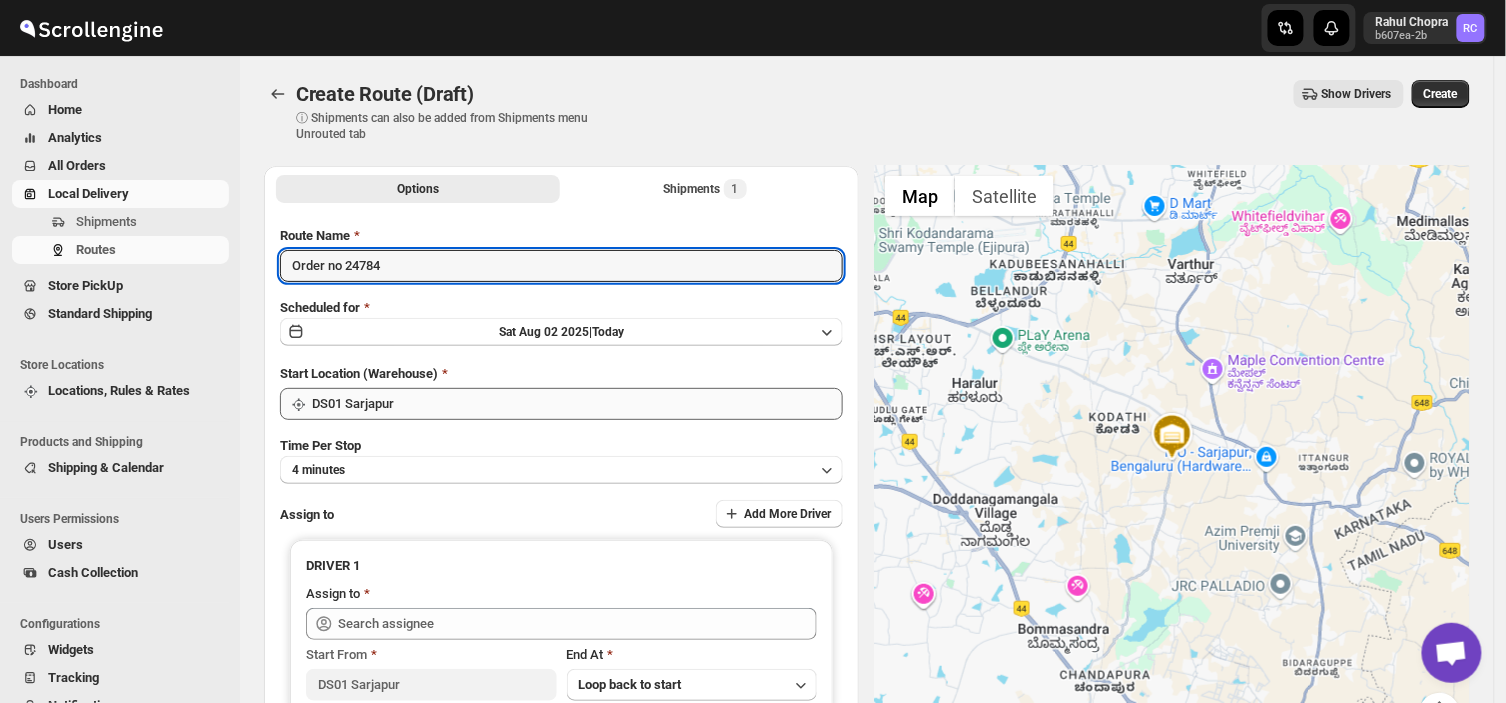 type on "Order no 24784" 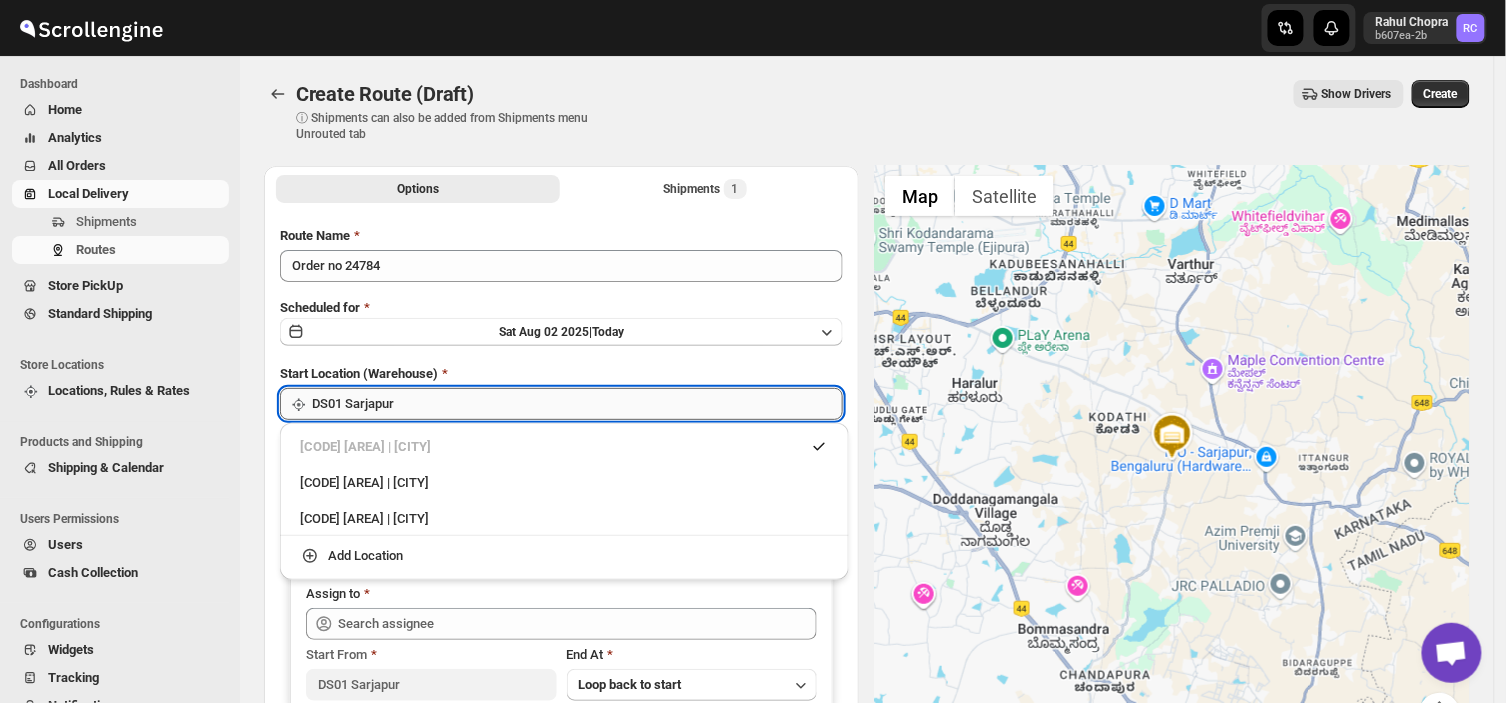 click on "DS01 Sarjapur" at bounding box center (577, 404) 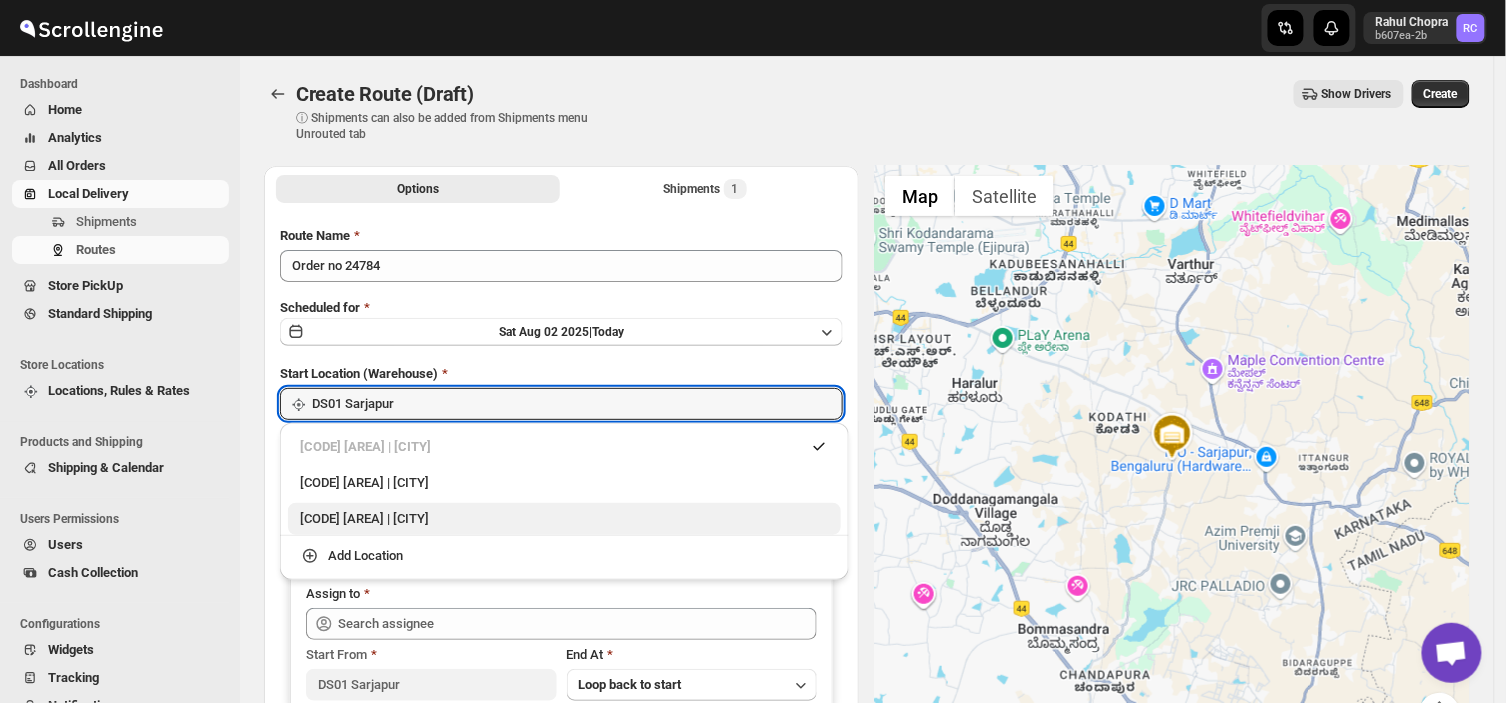 click on "DS03 Kengeri | [CITY]" at bounding box center [564, 519] 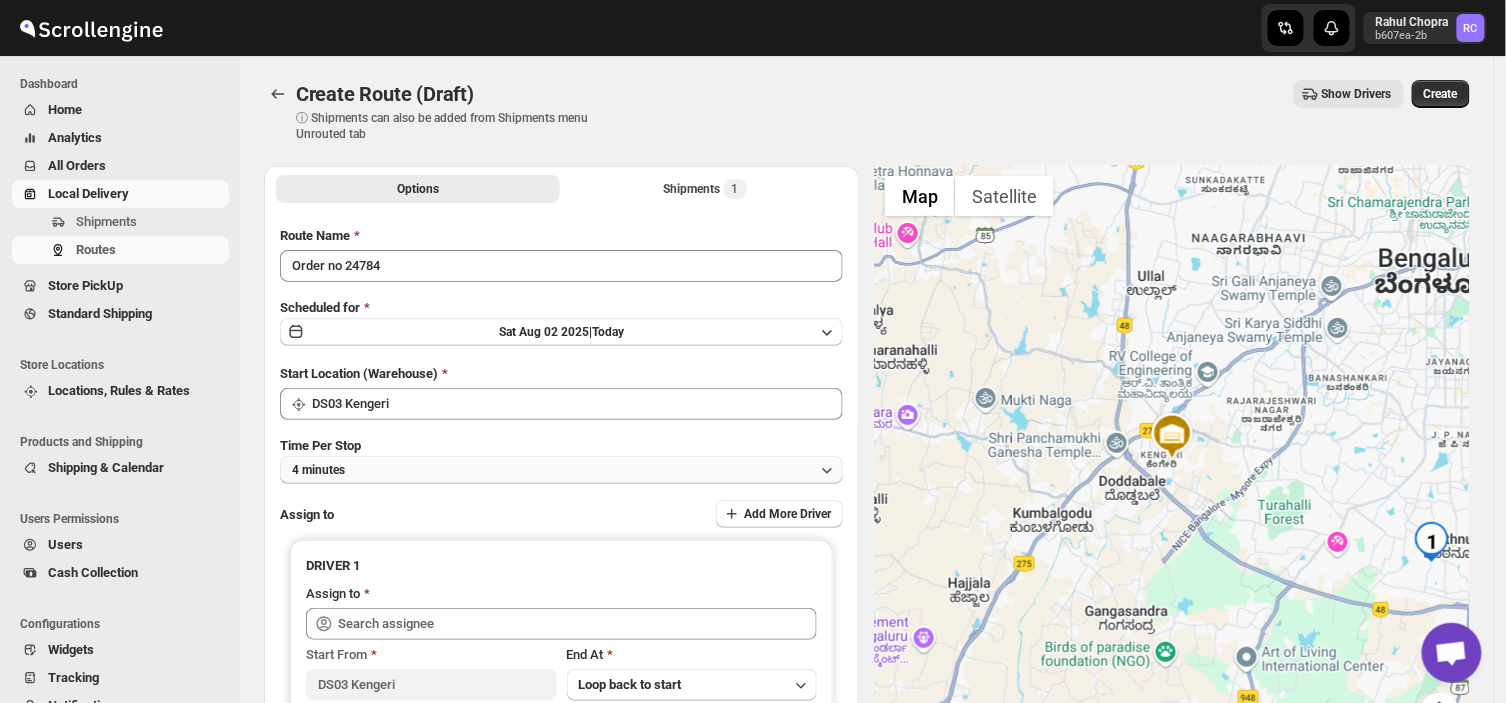 click on "4 minutes" at bounding box center [561, 470] 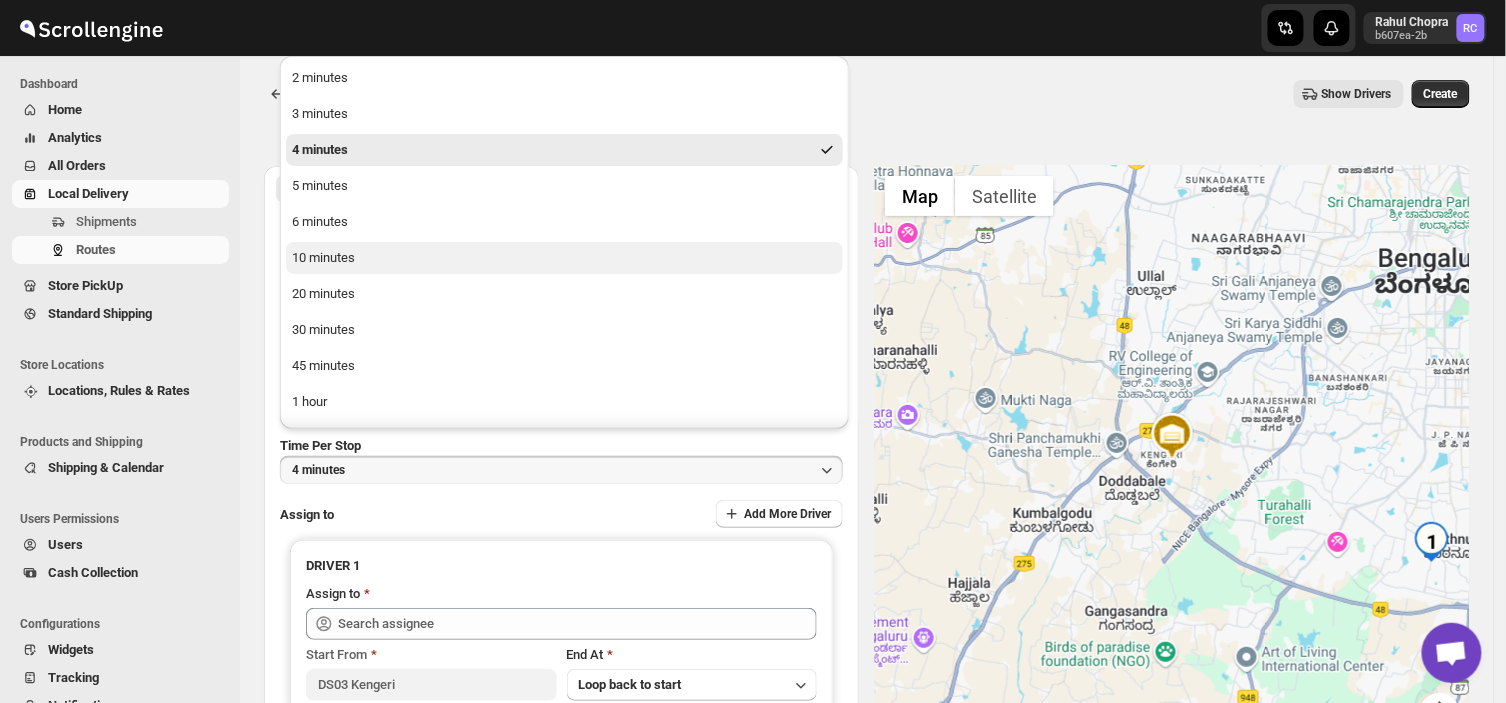 click on "10 minutes" at bounding box center [323, 258] 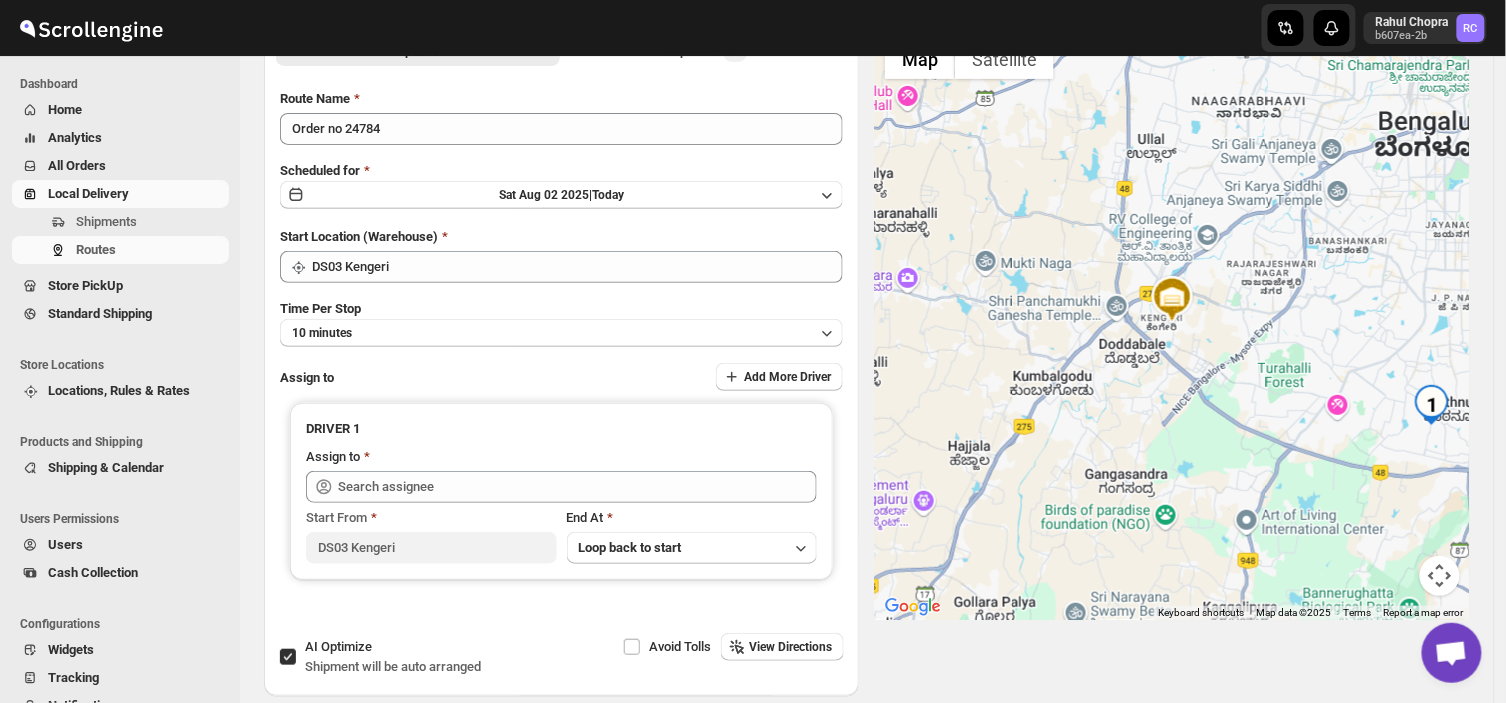 scroll, scrollTop: 142, scrollLeft: 0, axis: vertical 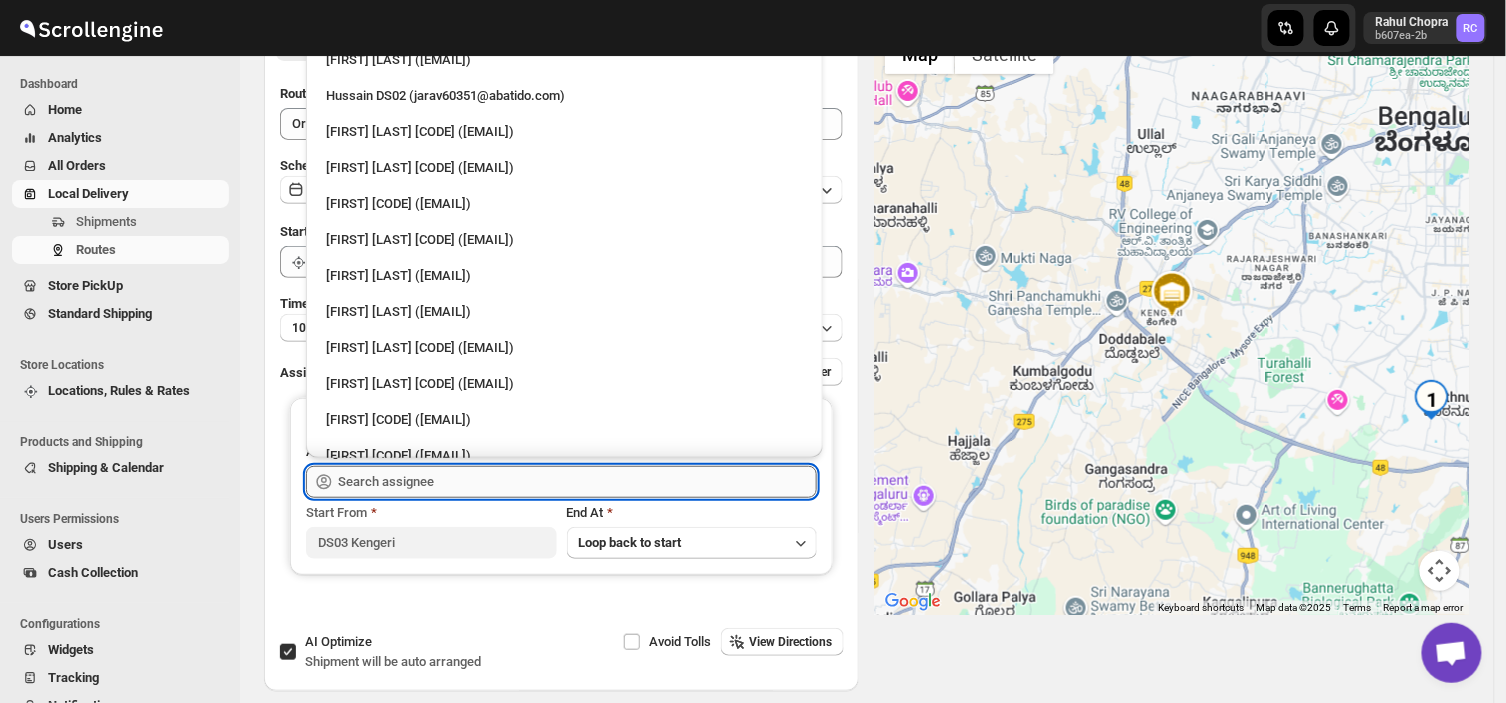 click at bounding box center (577, 482) 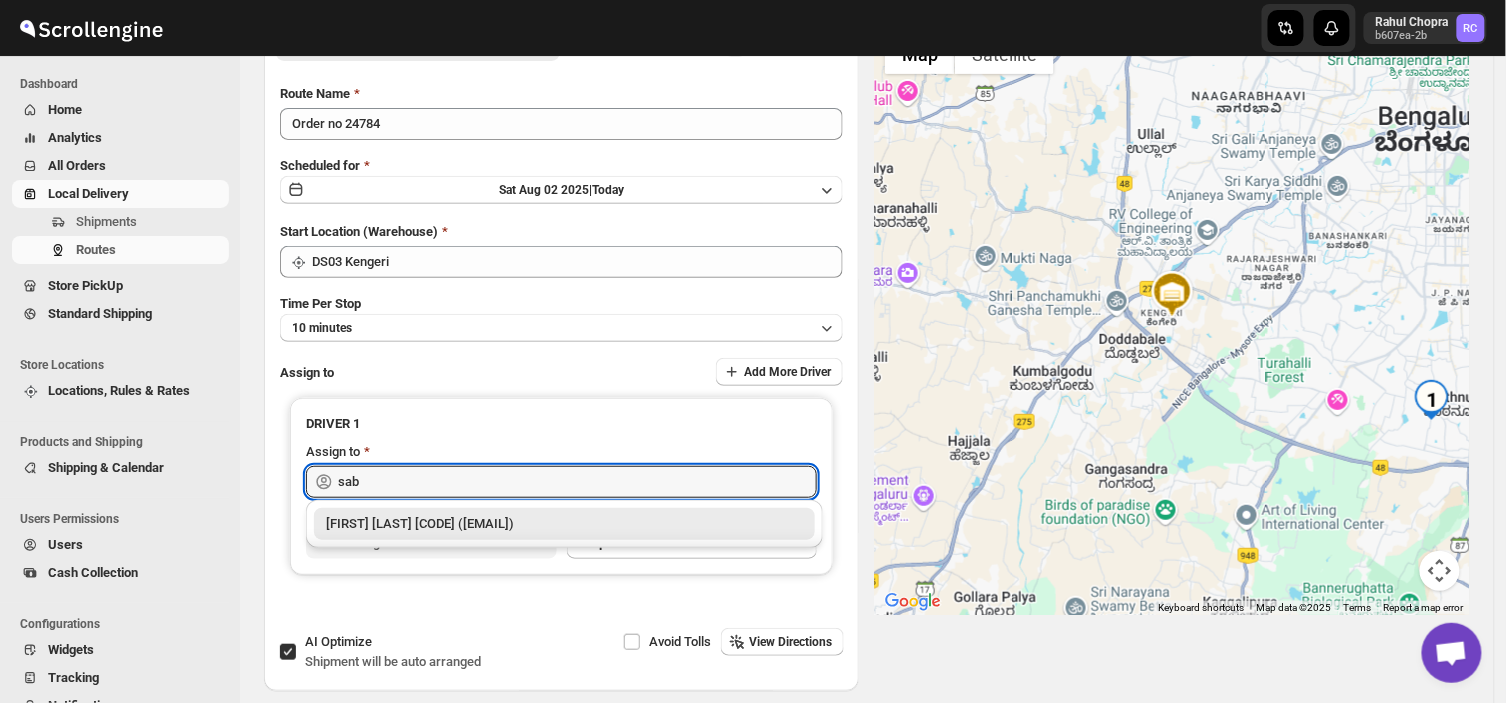 click on "[FIRST] [LAST] DS03 ([EMAIL])" at bounding box center (564, 524) 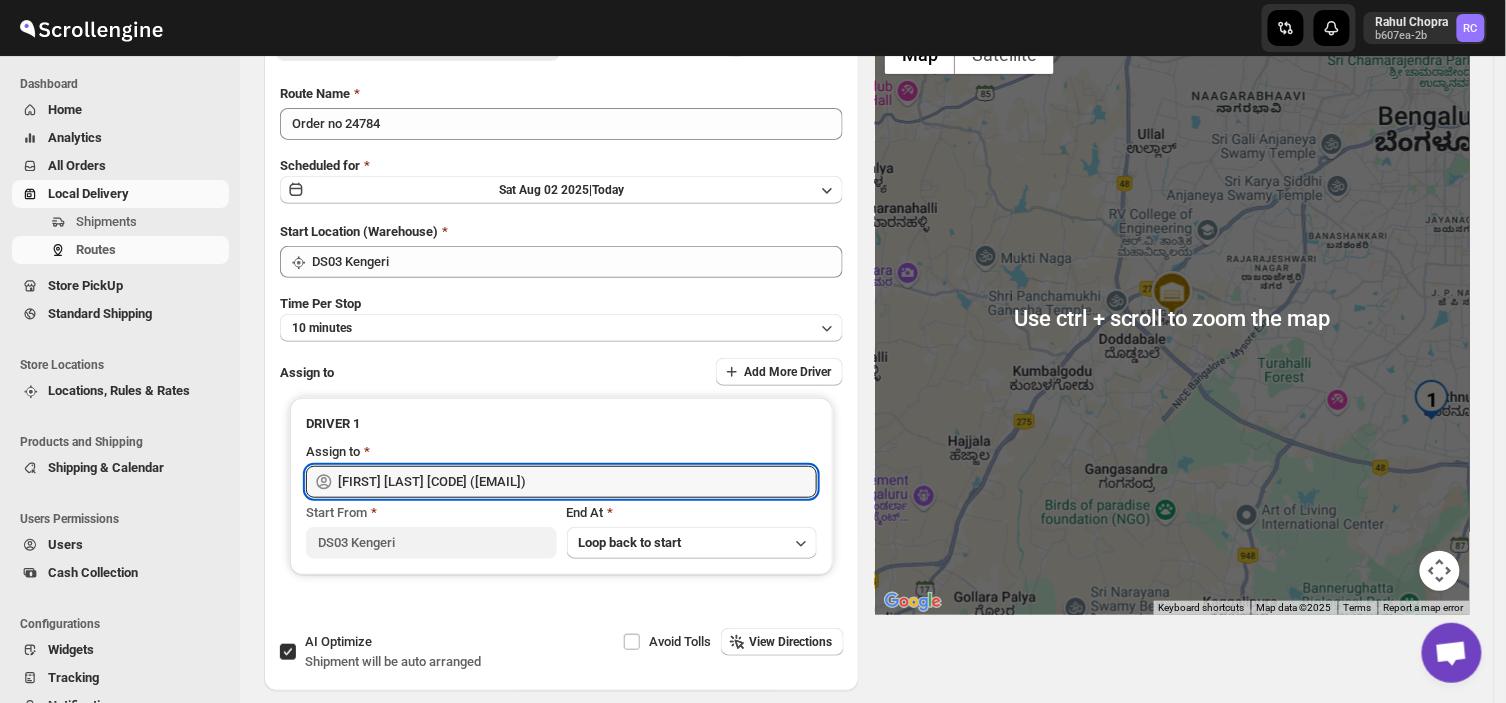 scroll, scrollTop: 0, scrollLeft: 0, axis: both 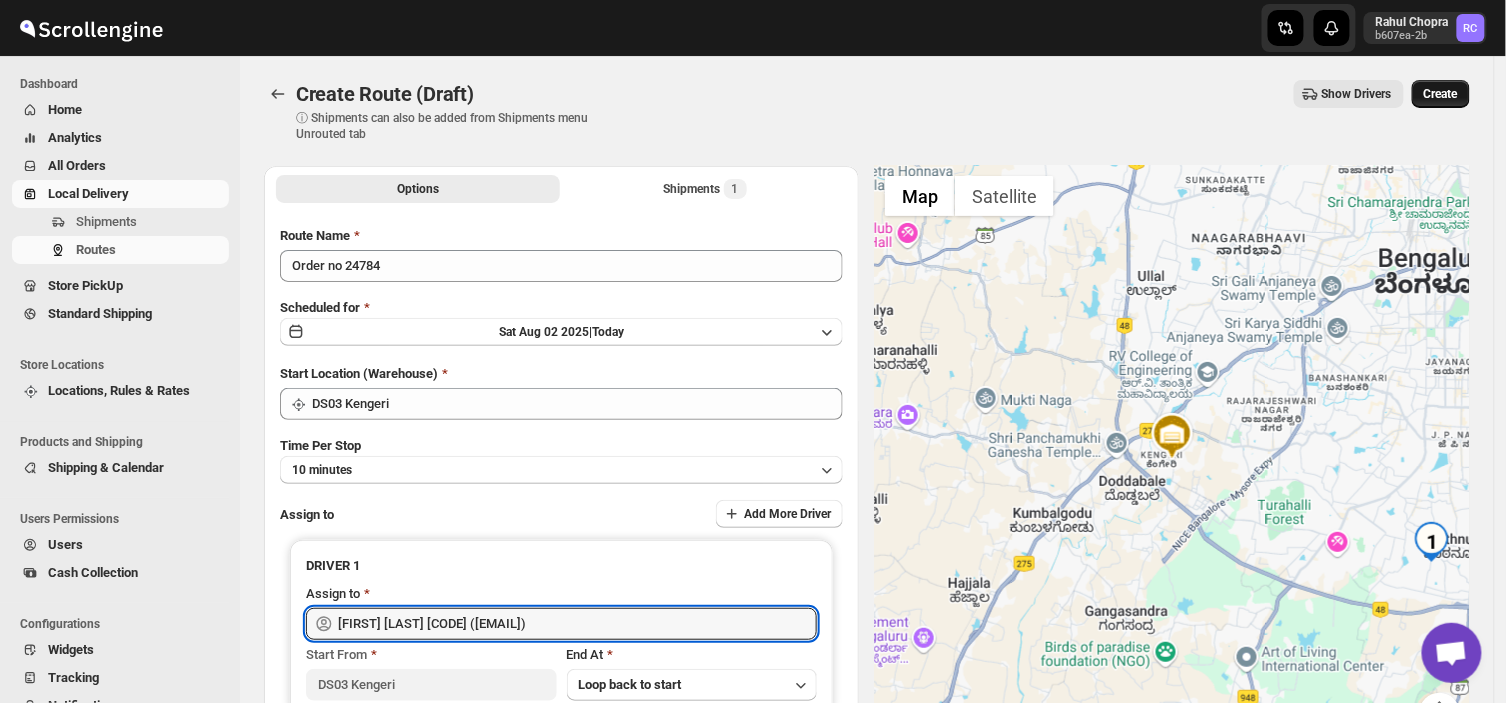 type on "[FIRST] [LAST] DS03 ([EMAIL])" 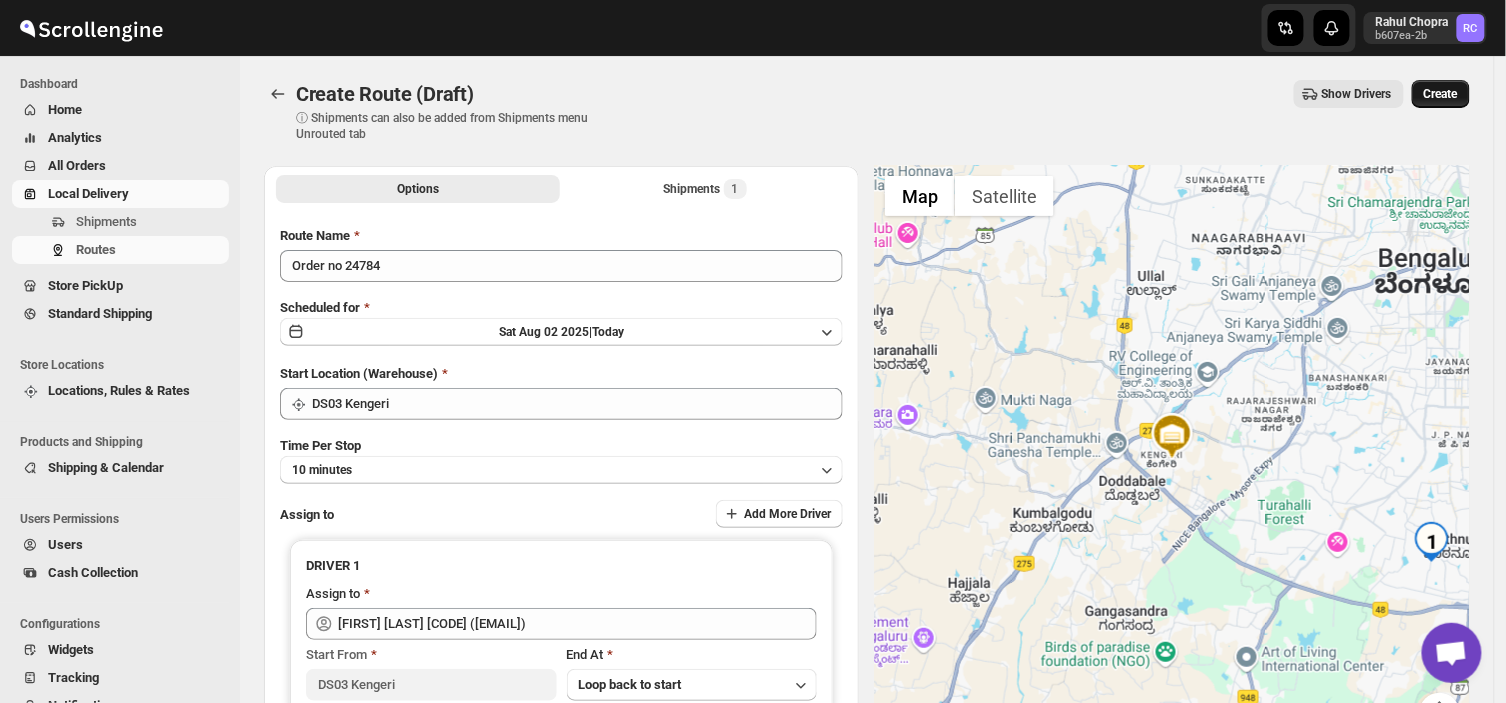 click on "Create" at bounding box center [1441, 94] 